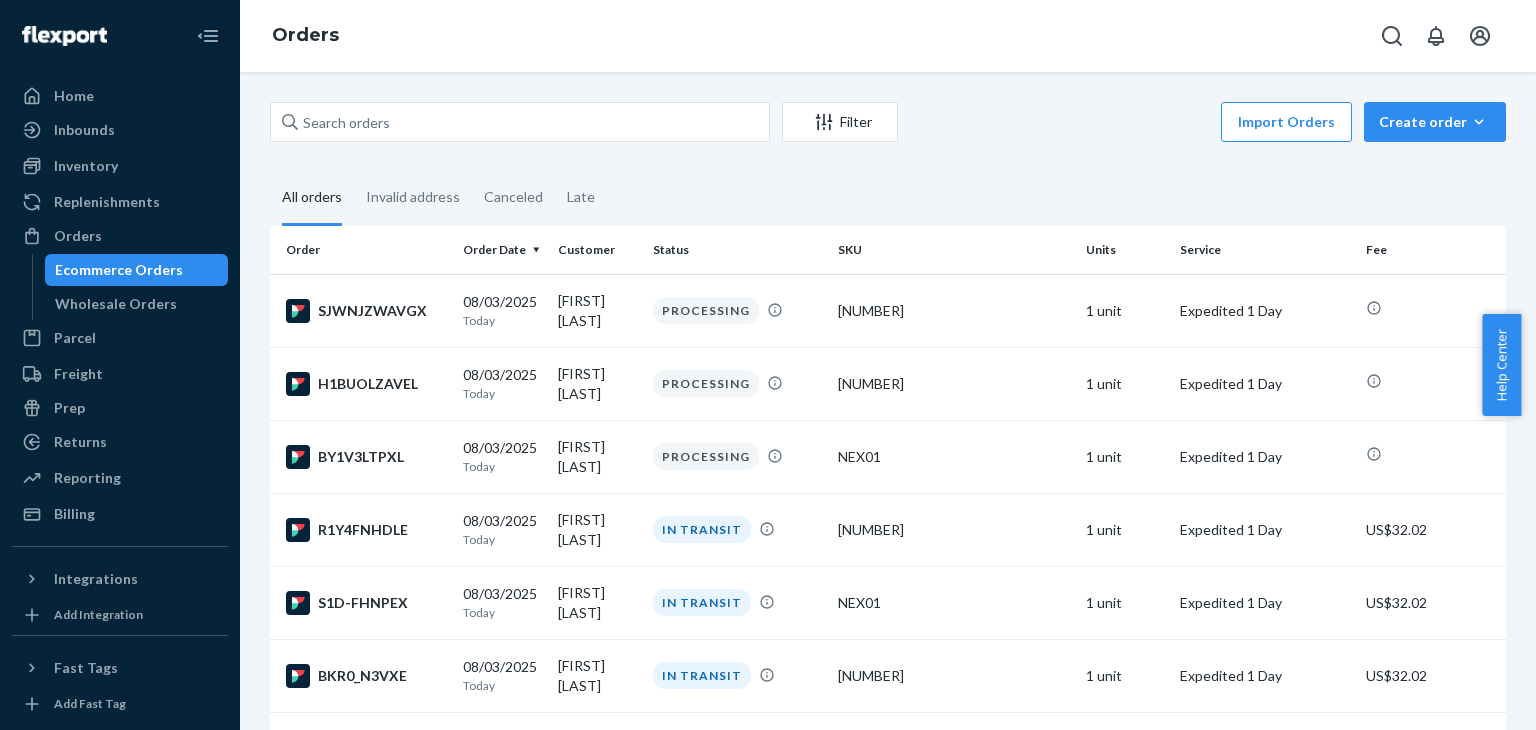 scroll, scrollTop: 0, scrollLeft: 0, axis: both 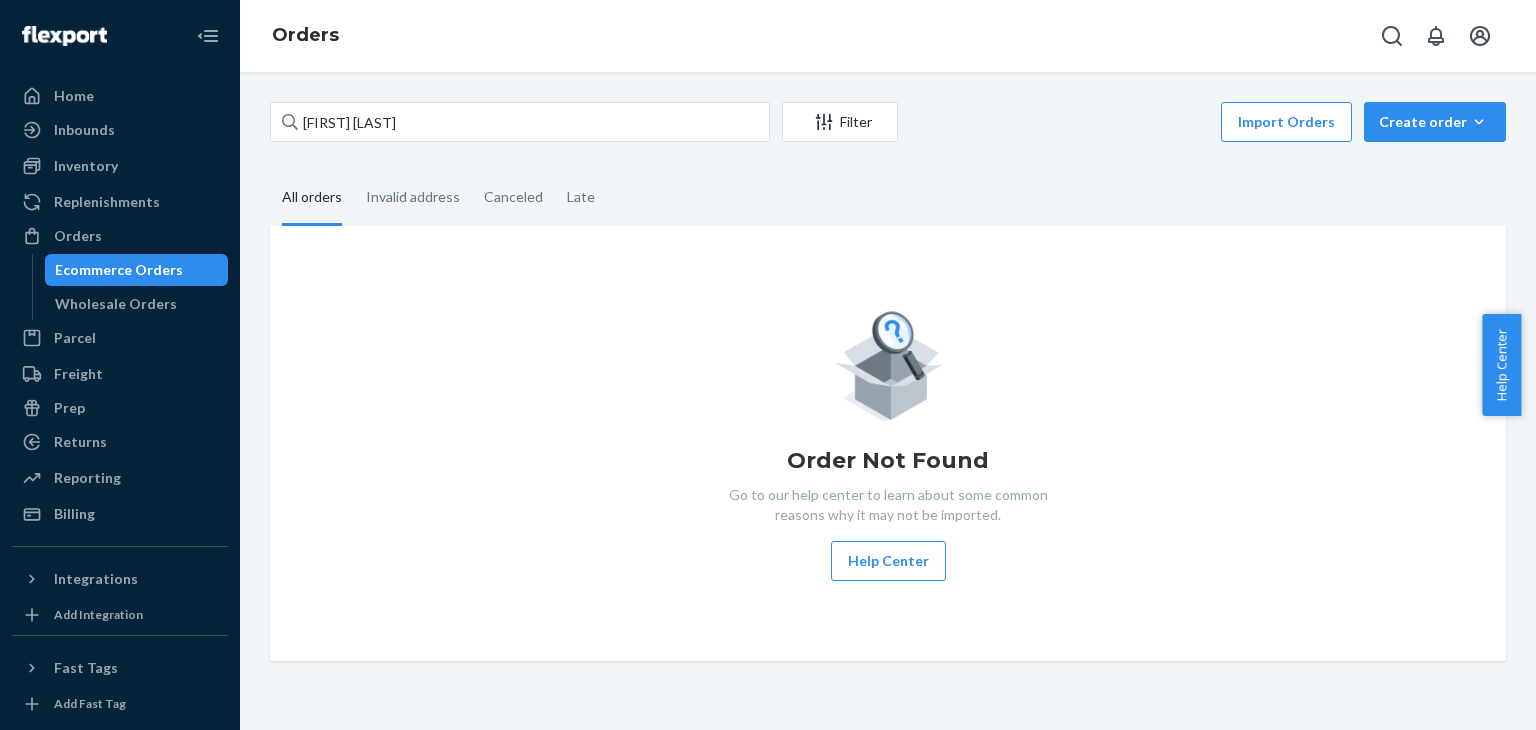 click on "[FIRST] [LAST]" at bounding box center [520, 122] 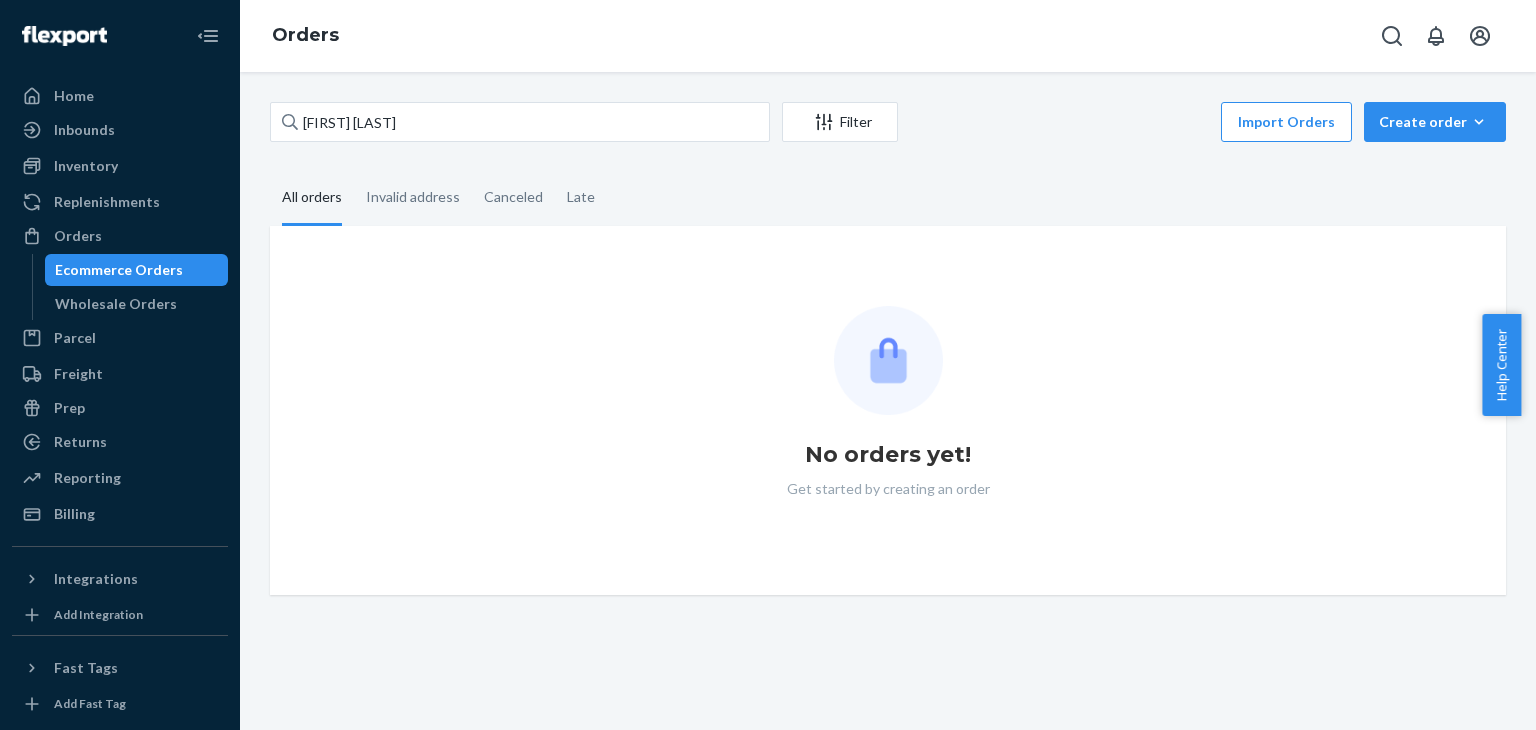 type 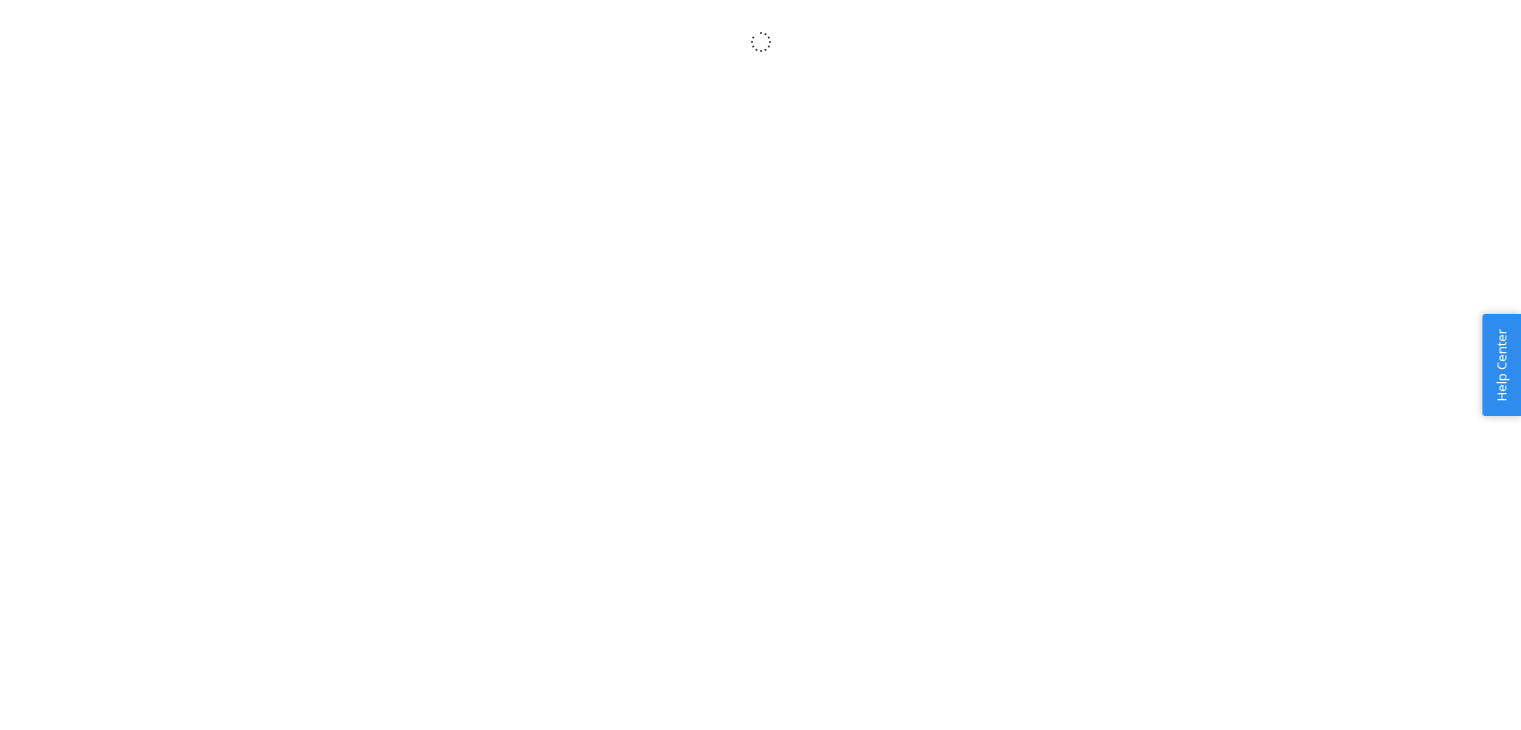 scroll, scrollTop: 0, scrollLeft: 0, axis: both 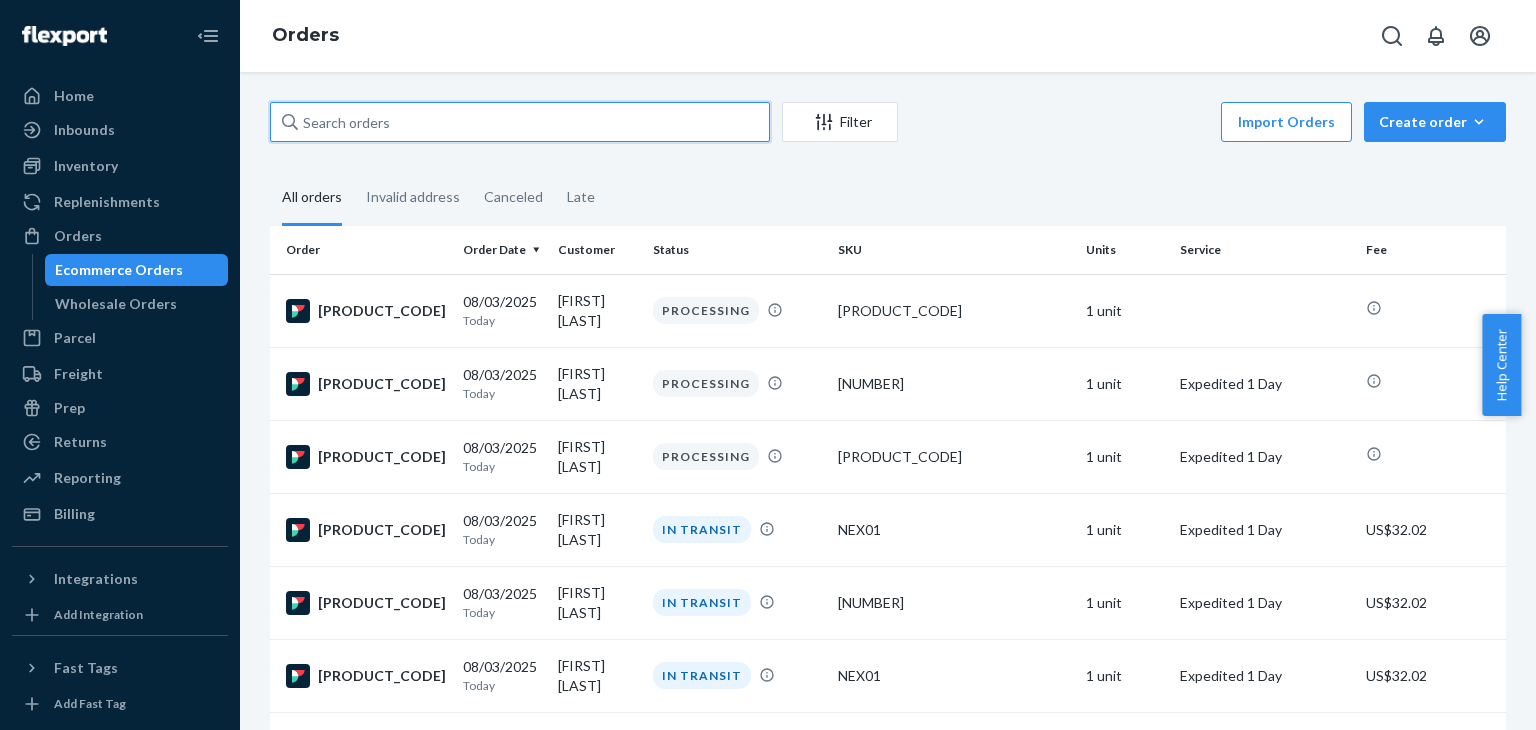 click at bounding box center [520, 122] 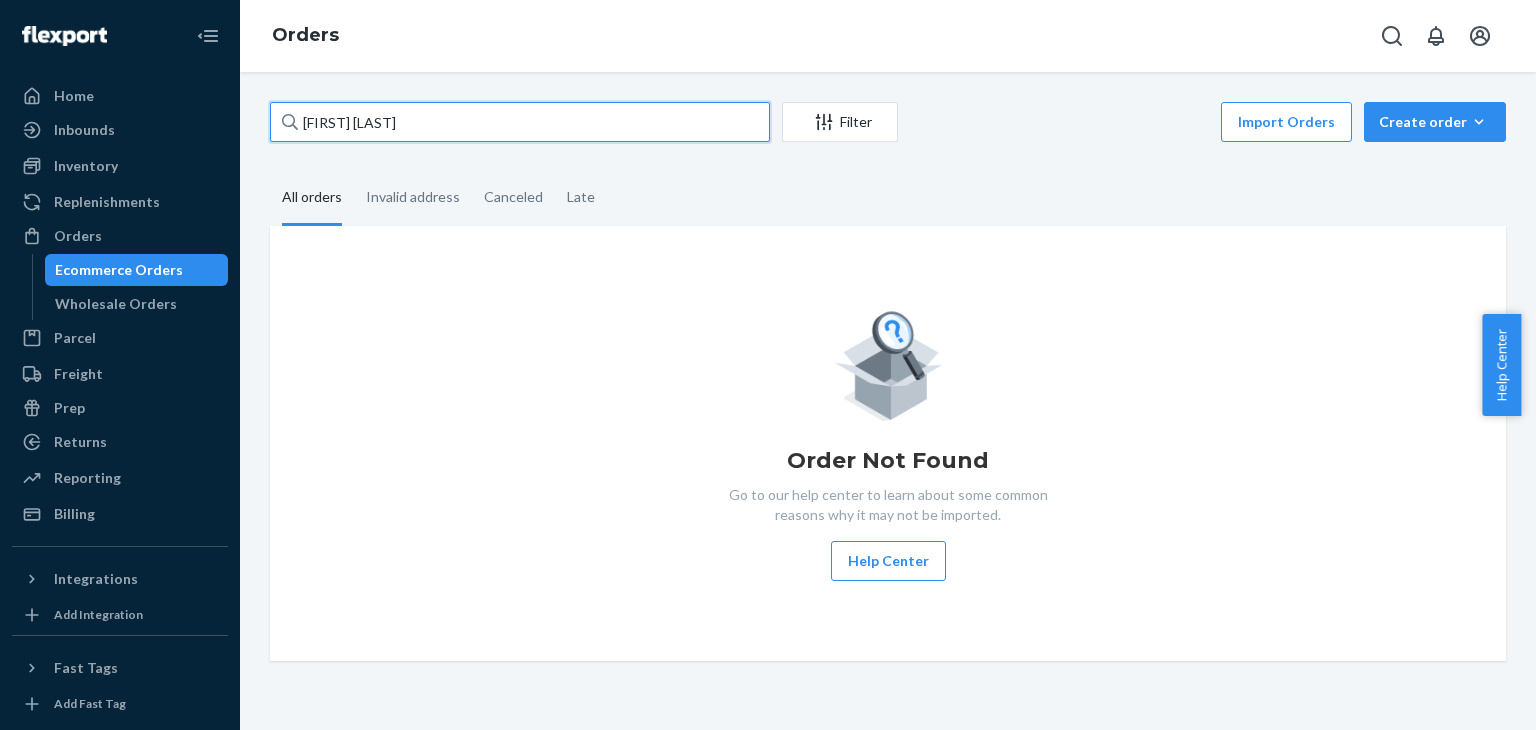 click on "[FIRST] [LAST]" at bounding box center (520, 122) 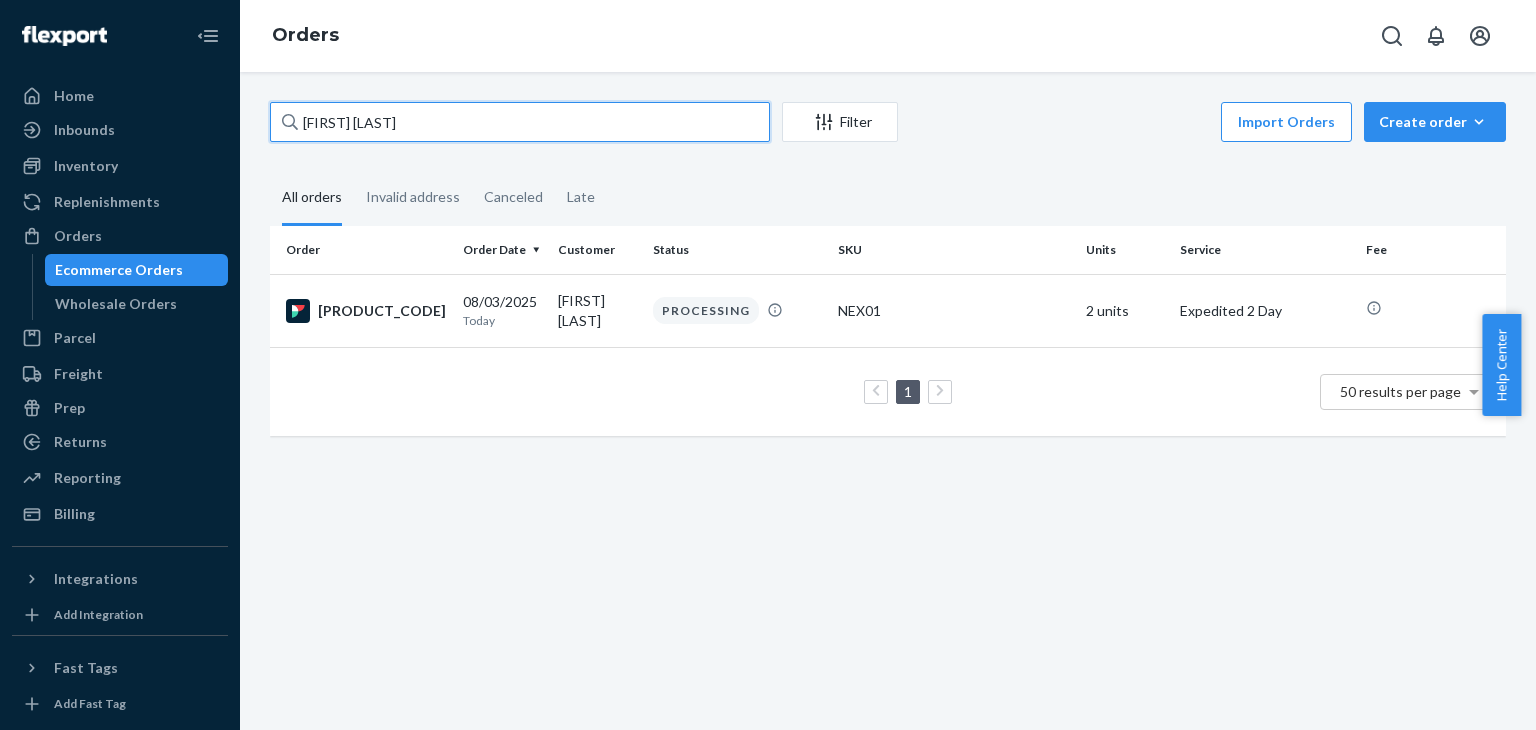 click on "[FIRST] [LAST]" at bounding box center (520, 122) 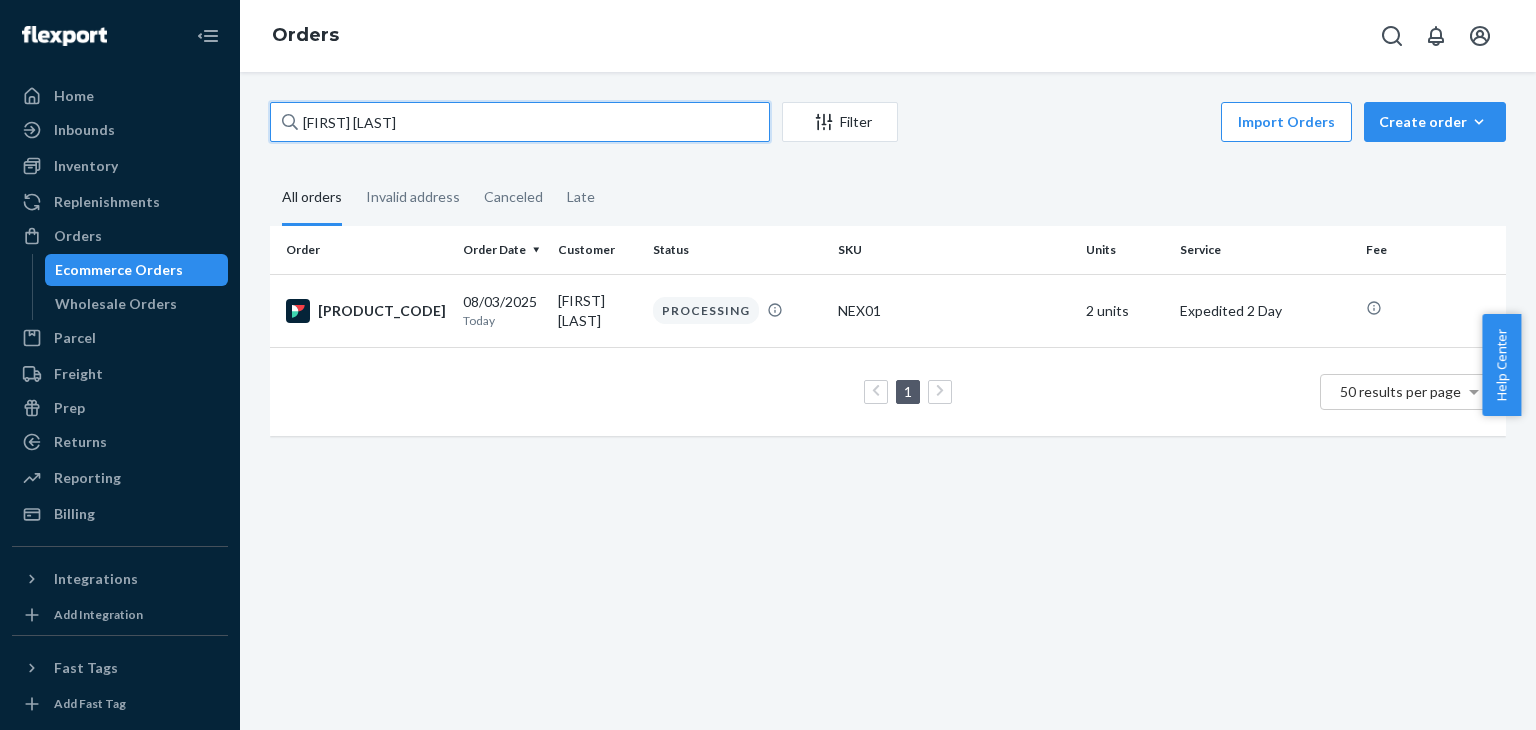 click on "[FIRST] [LAST]" at bounding box center (520, 122) 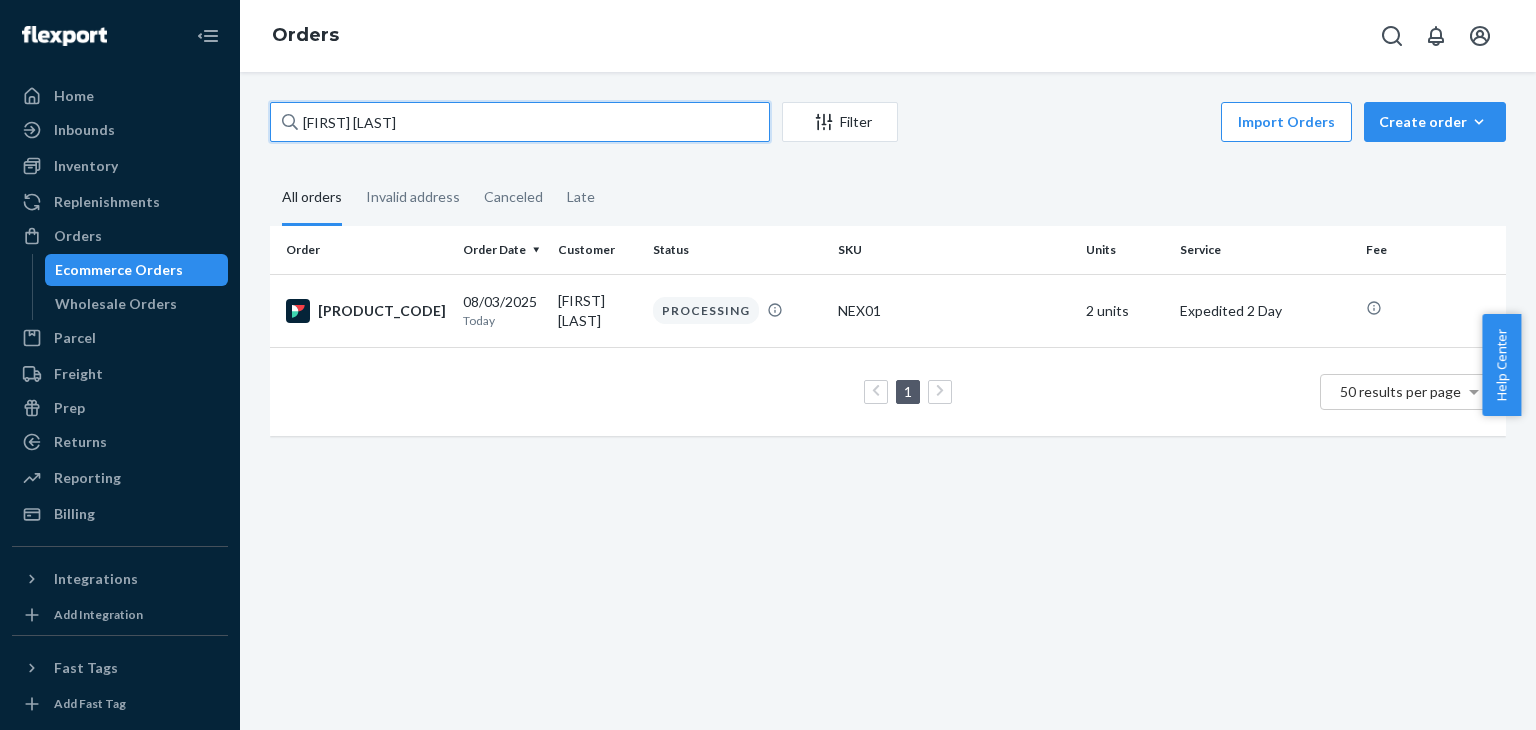click on "[FIRST] [LAST]" at bounding box center (520, 122) 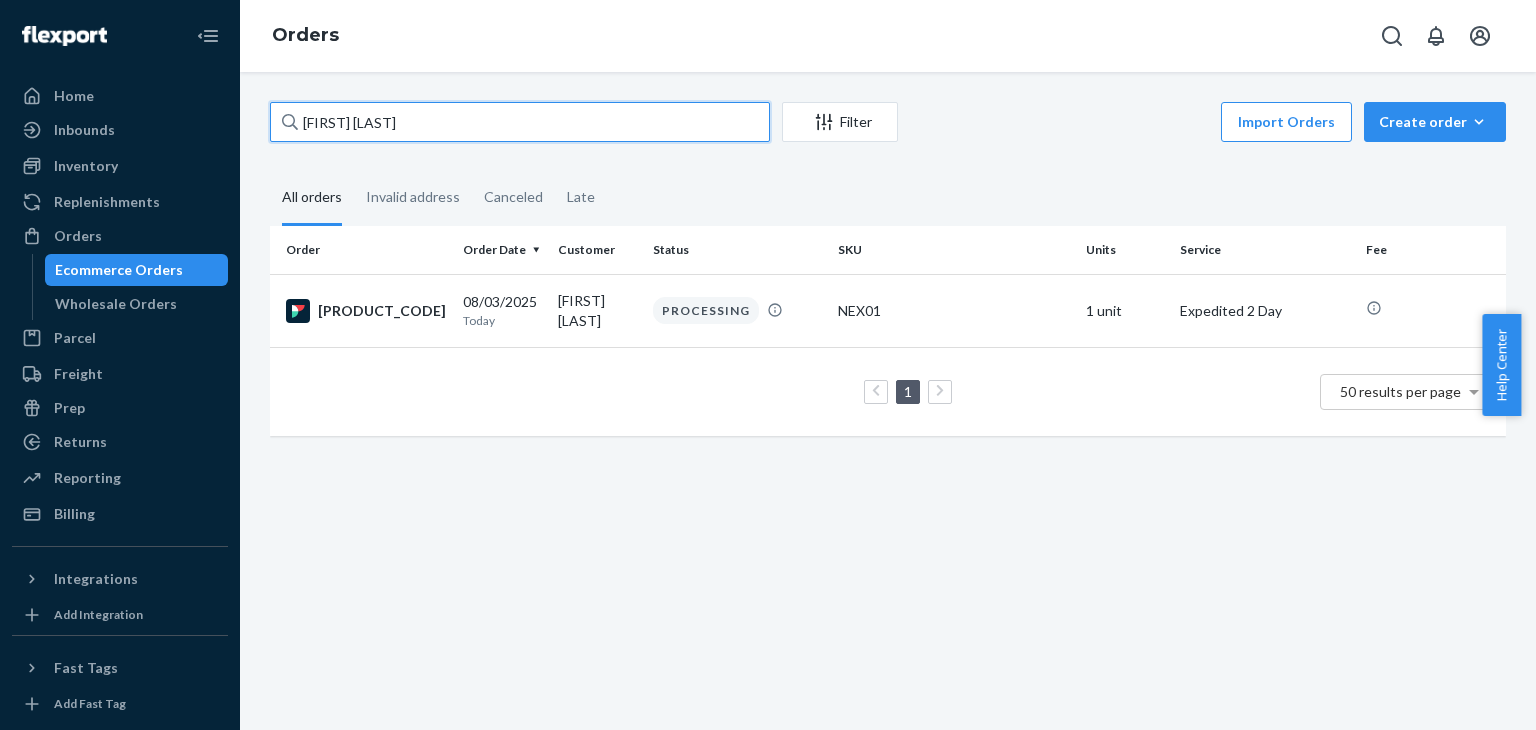 click on "[FIRST] [LAST]" at bounding box center [520, 122] 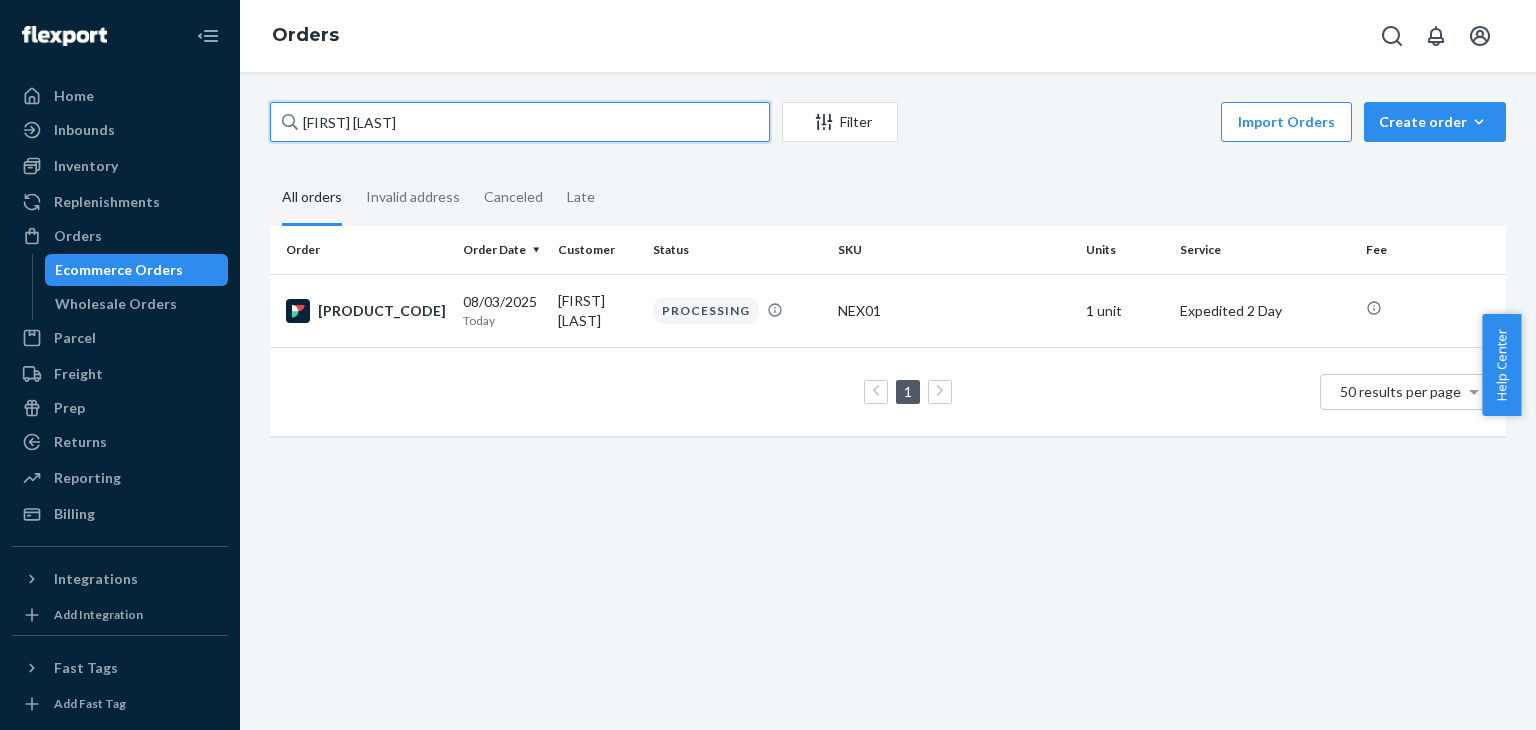 click on "[FIRST] [LAST]" at bounding box center (520, 122) 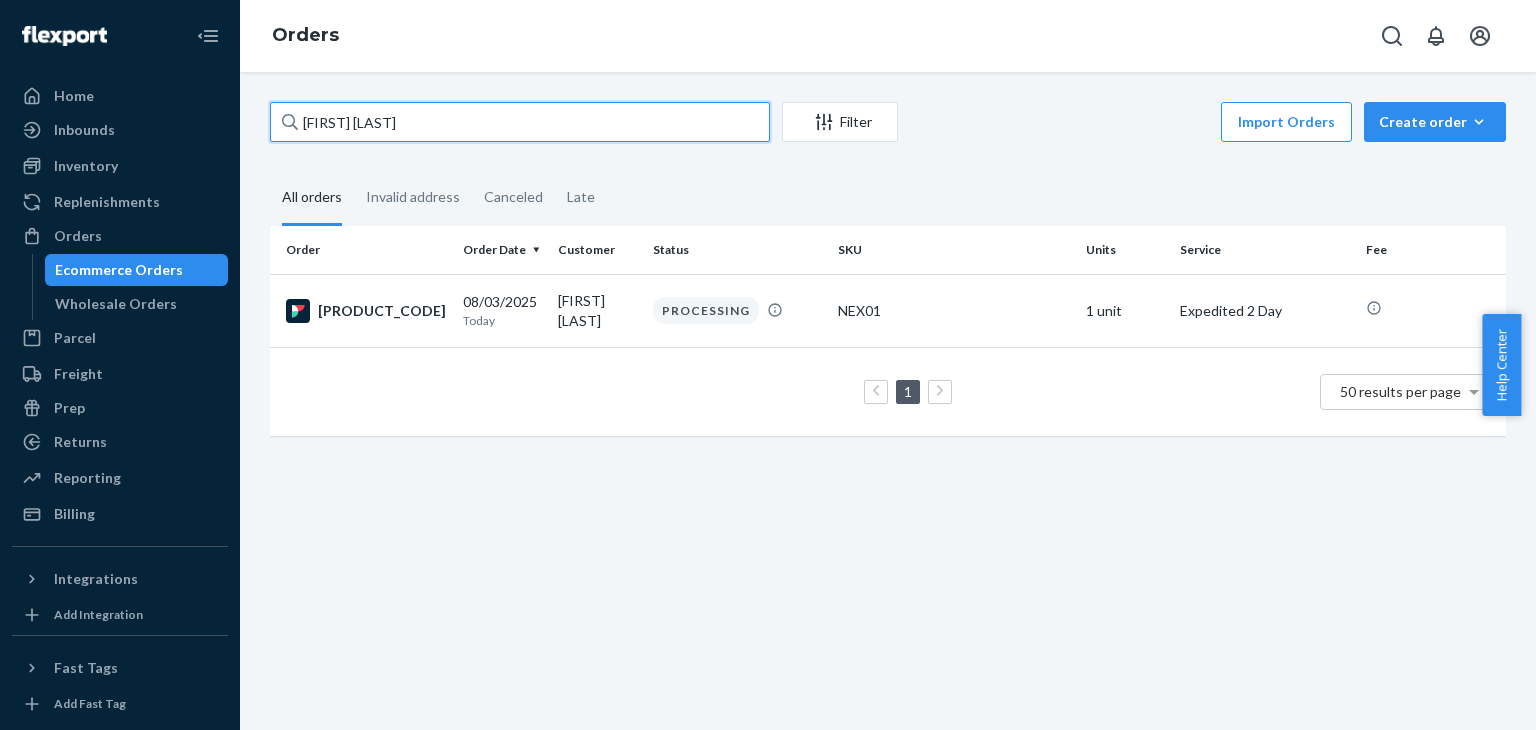 paste on "[FIRST] [LAST]" 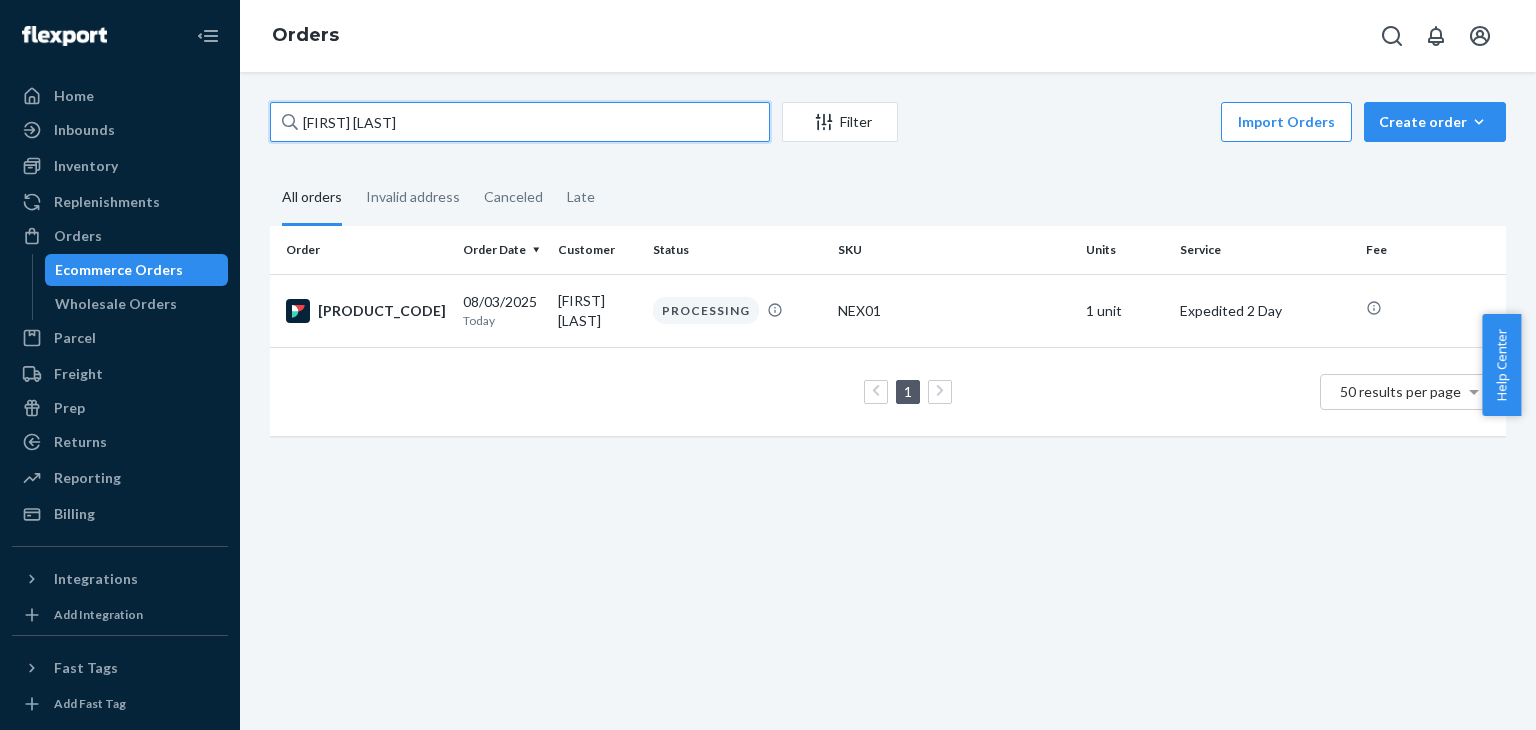 click on "[FIRST] [LAST]" at bounding box center [520, 122] 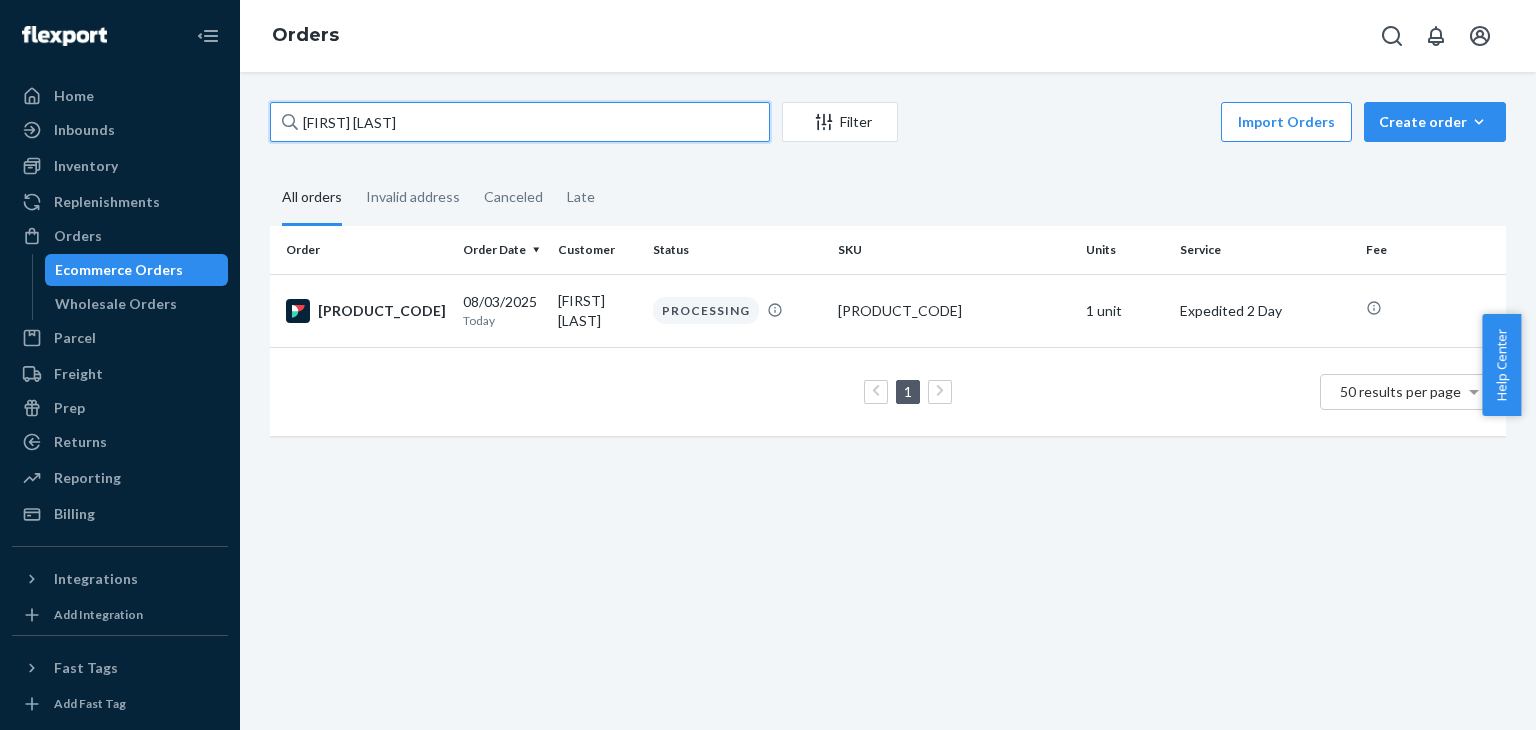 click on "[FIRST] [LAST]" at bounding box center (520, 122) 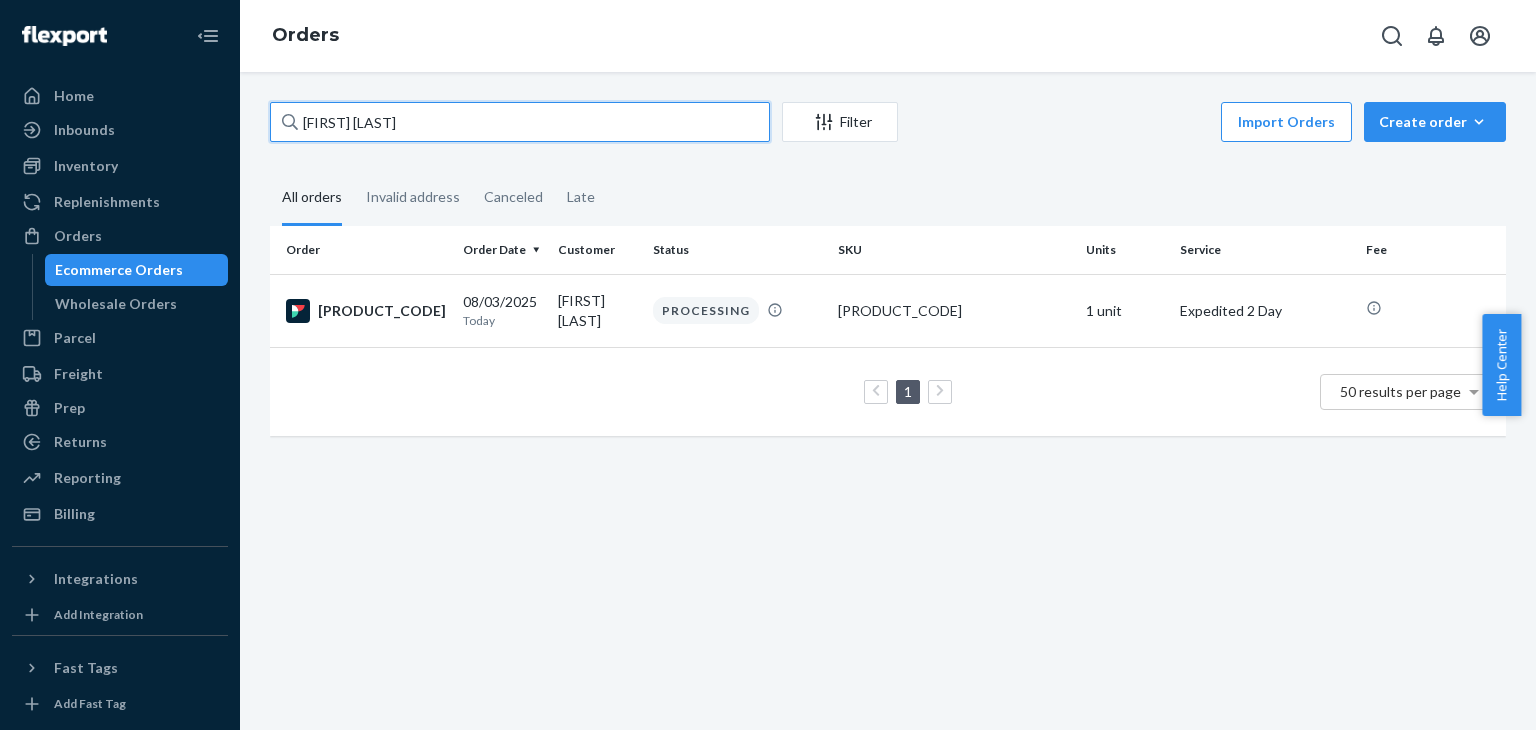 click on "[FIRST] [LAST]" at bounding box center (520, 122) 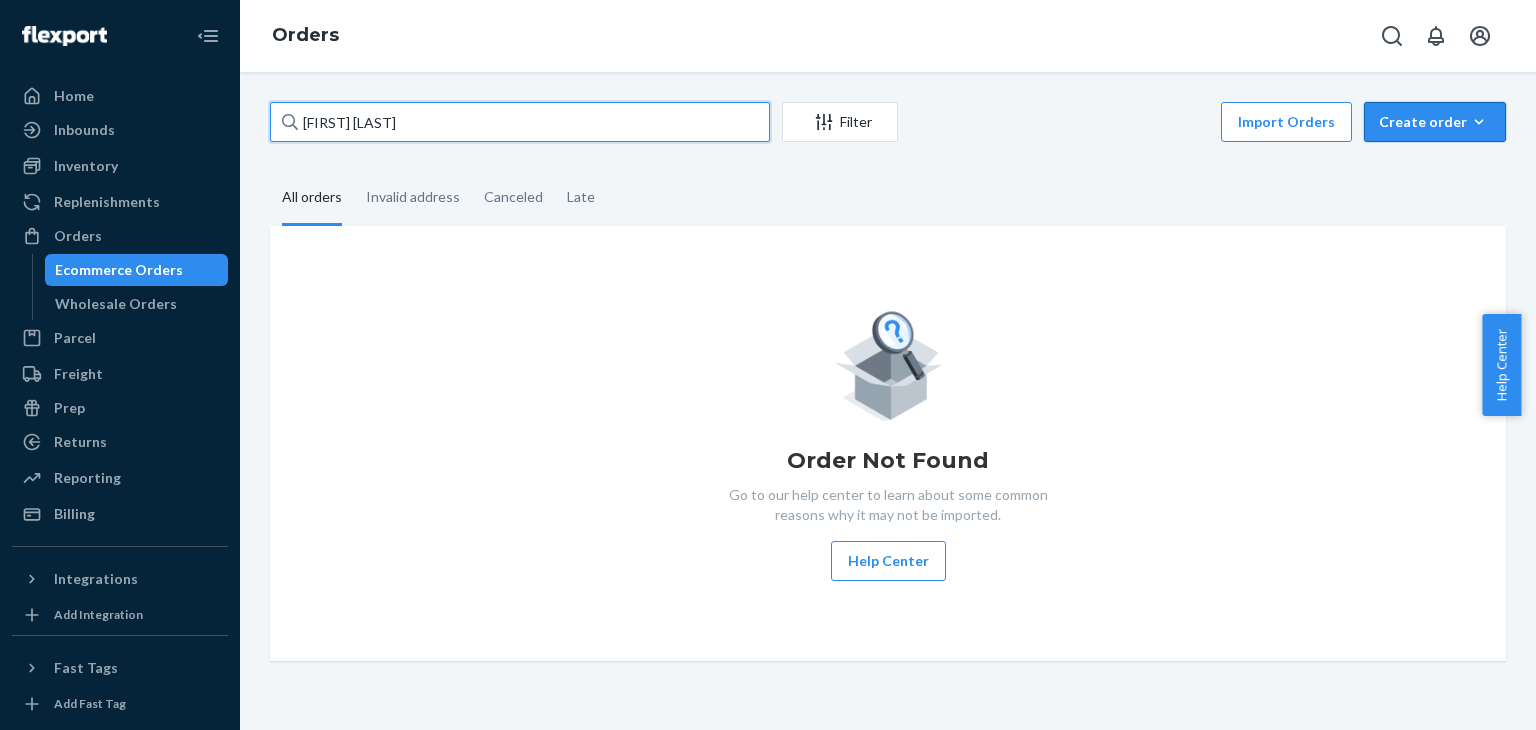 type on "[FIRST] [LAST]" 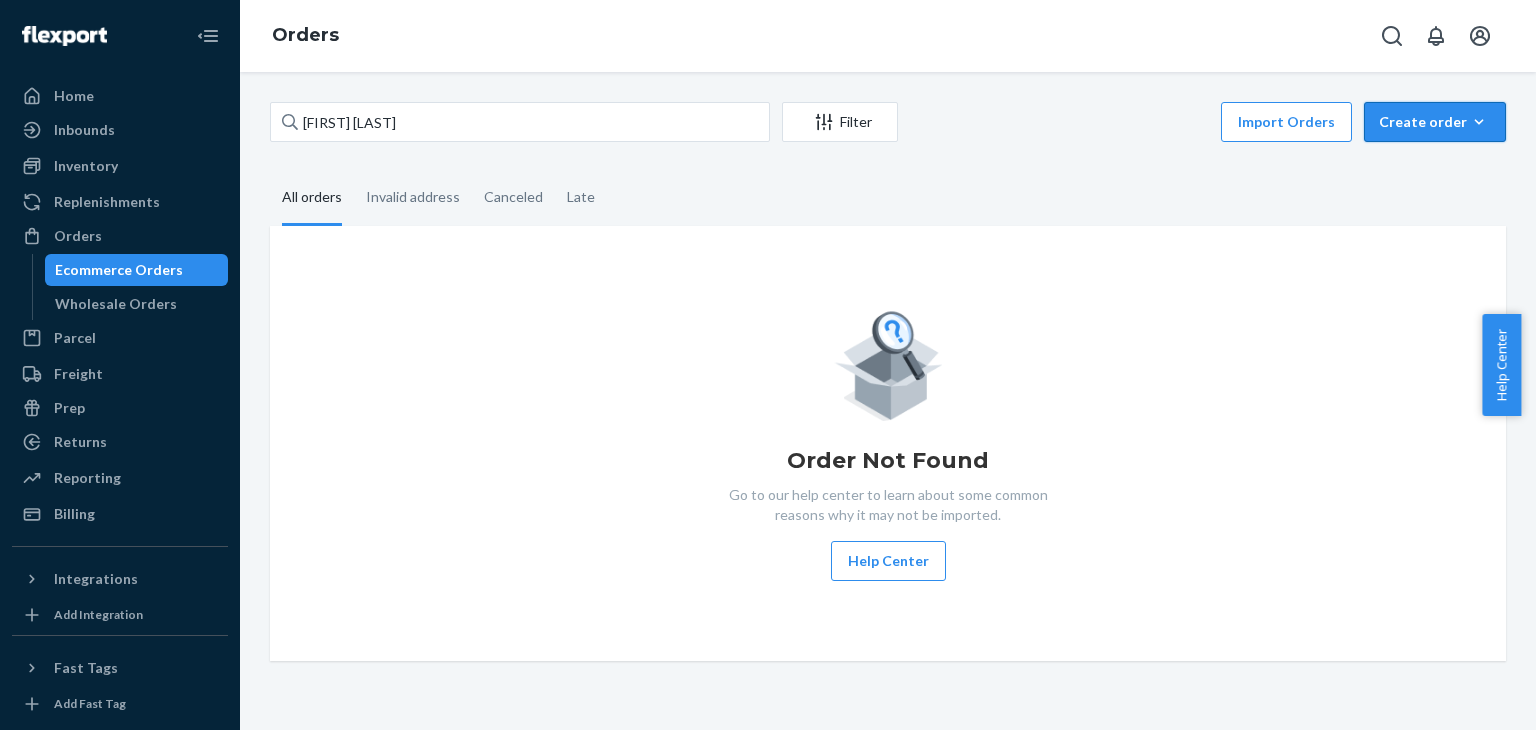 click on "Create order Ecommerce order Removal order" at bounding box center (1435, 122) 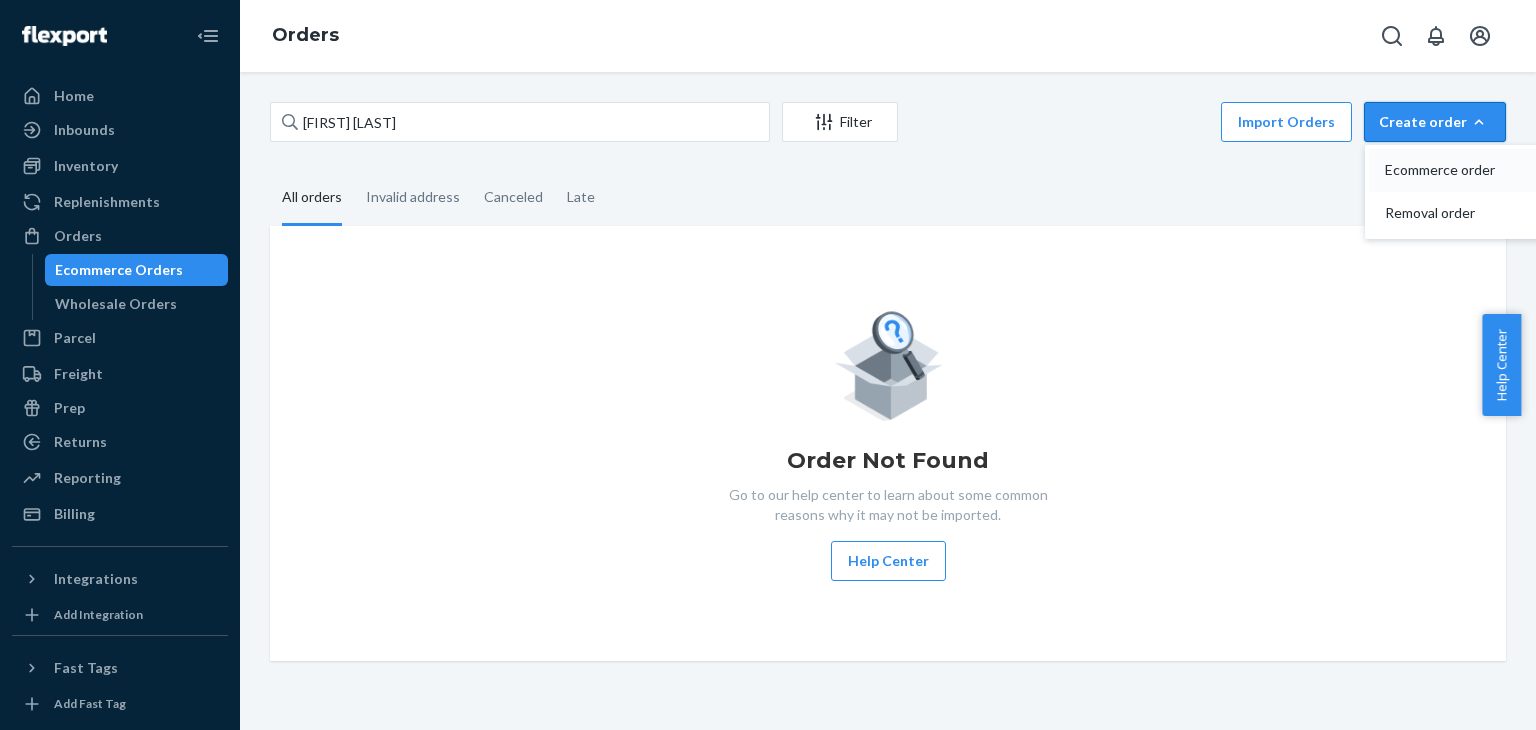 click on "Ecommerce order" at bounding box center (1447, 170) 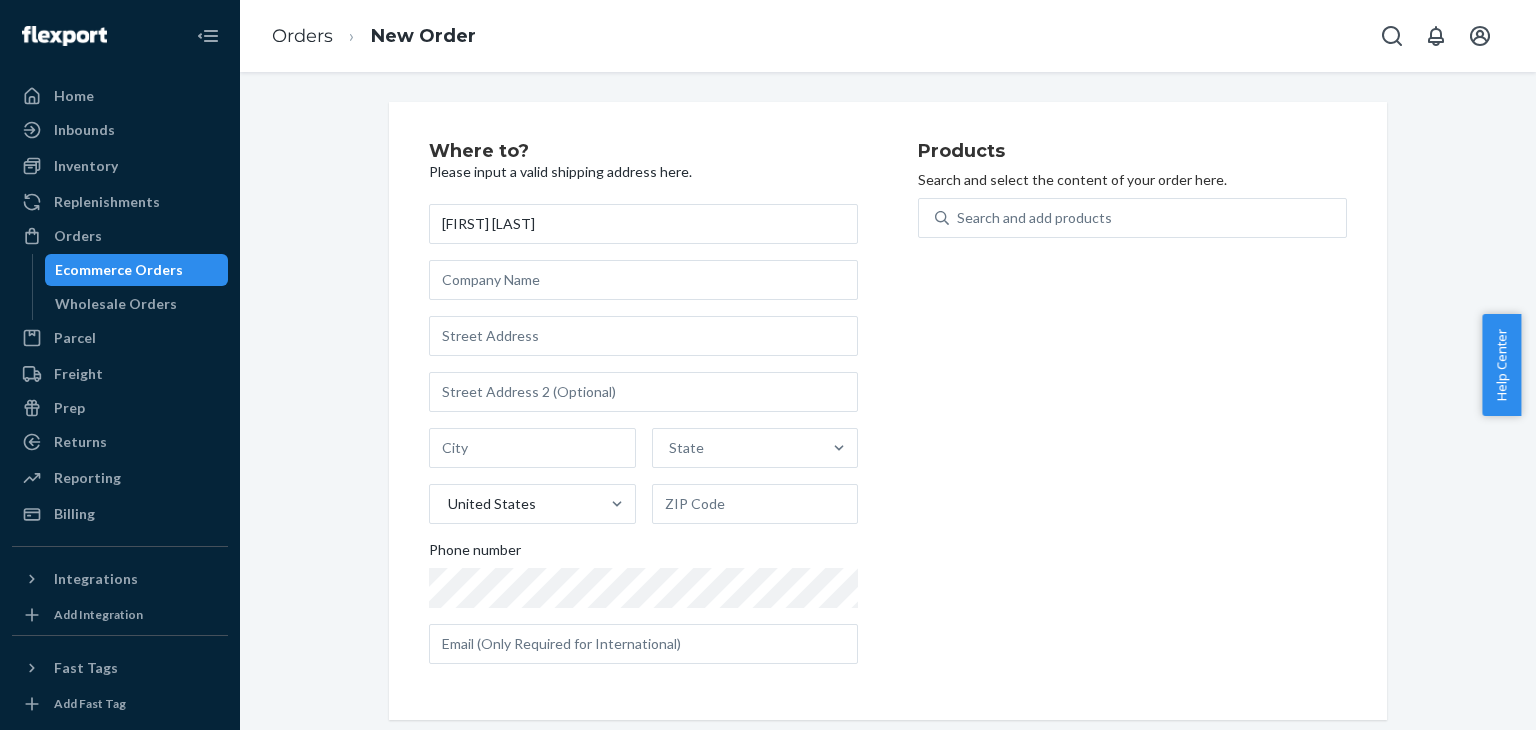 type on "[FIRST] [LAST]" 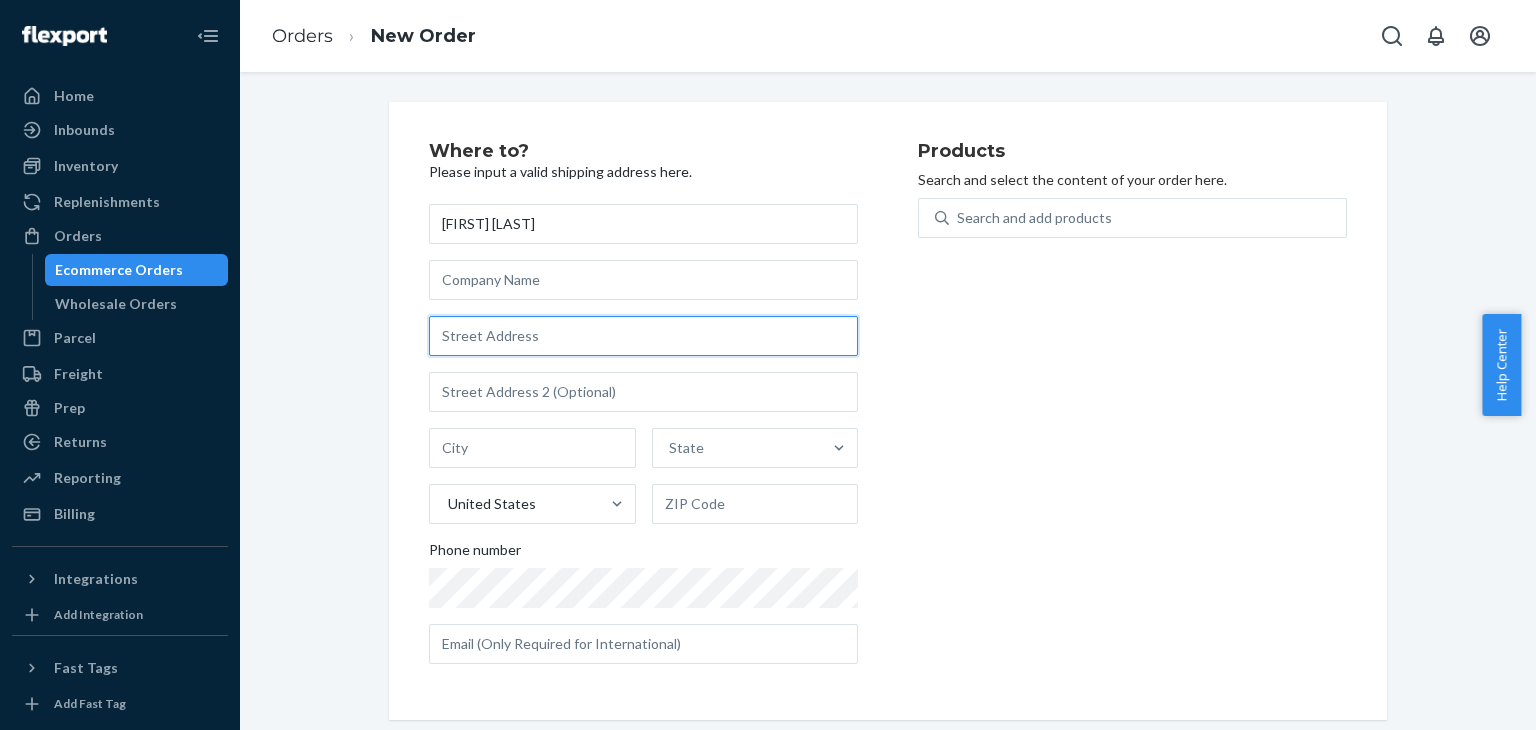 drag, startPoint x: 540, startPoint y: 341, endPoint x: 559, endPoint y: 353, distance: 22.472204 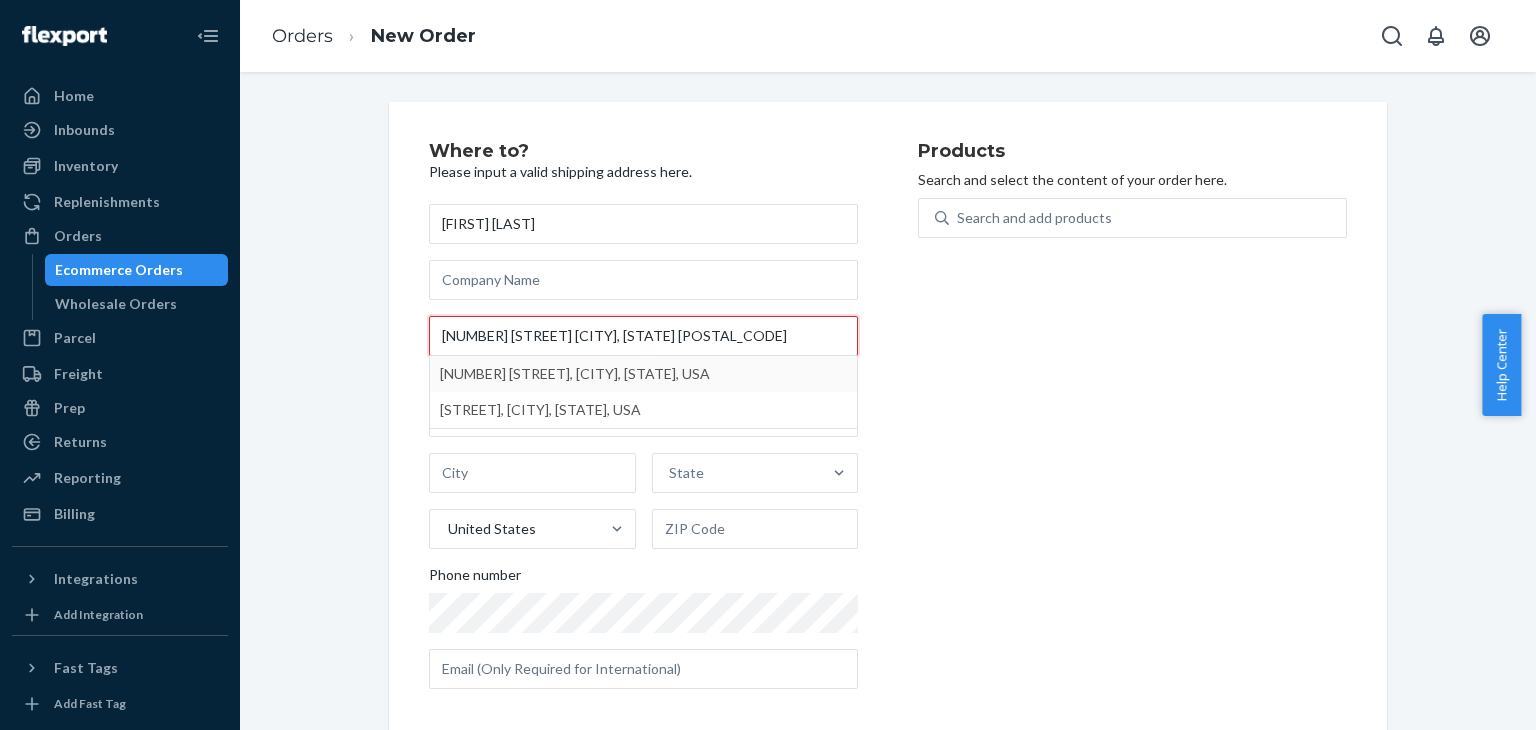 type on "[NUMBER] [STREET] [CITY], [STATE] [POSTAL_CODE]" 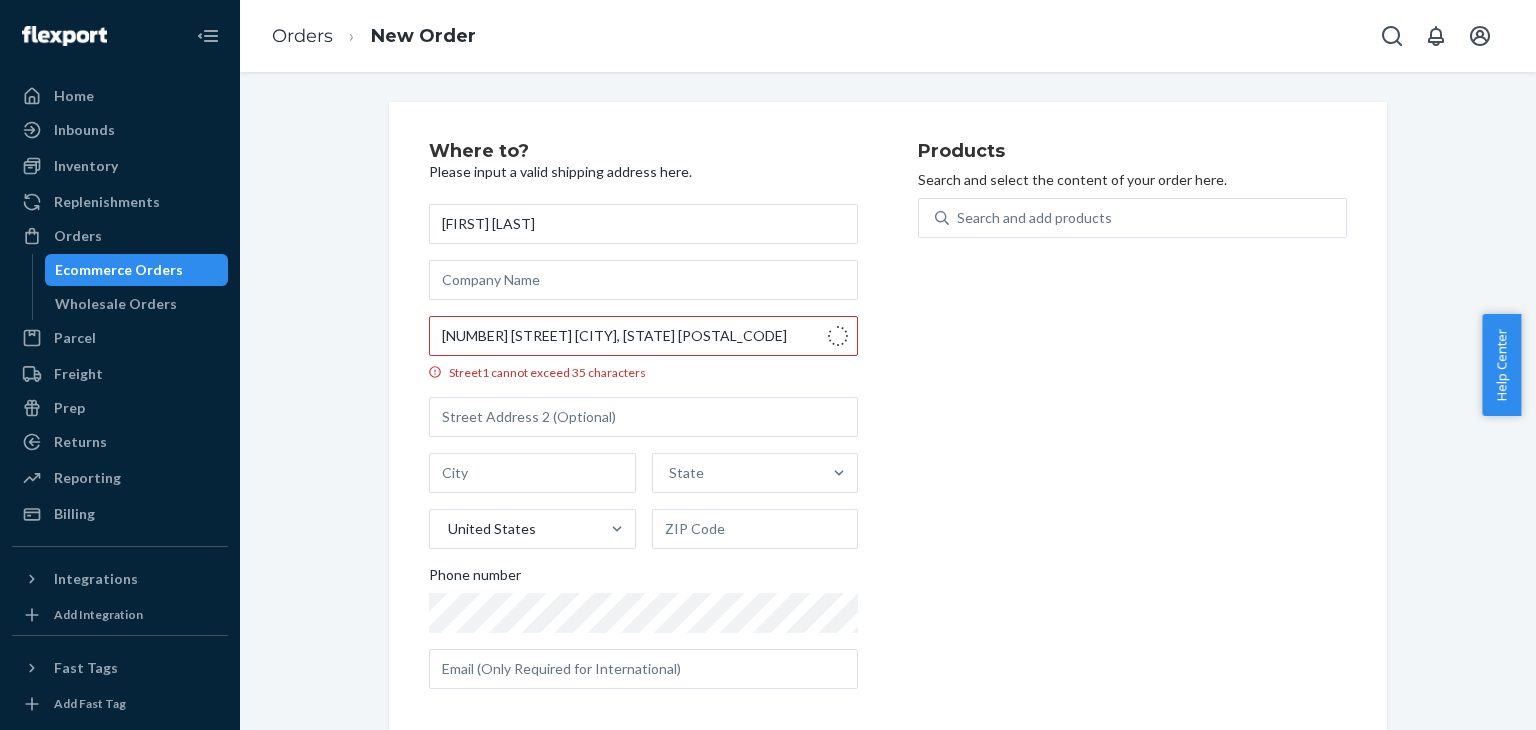 type on "[CITY]" 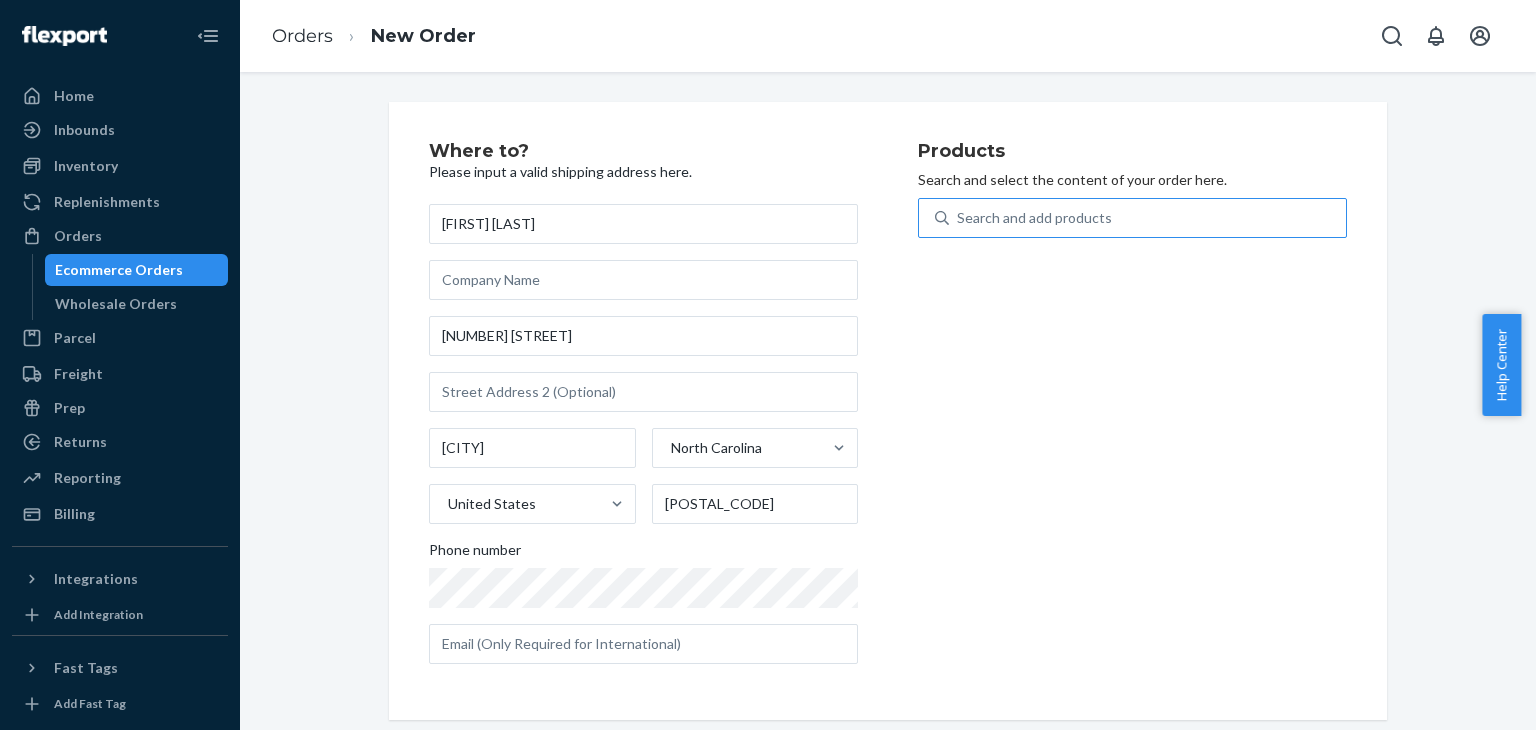 click on "Search and add products" at bounding box center [1147, 218] 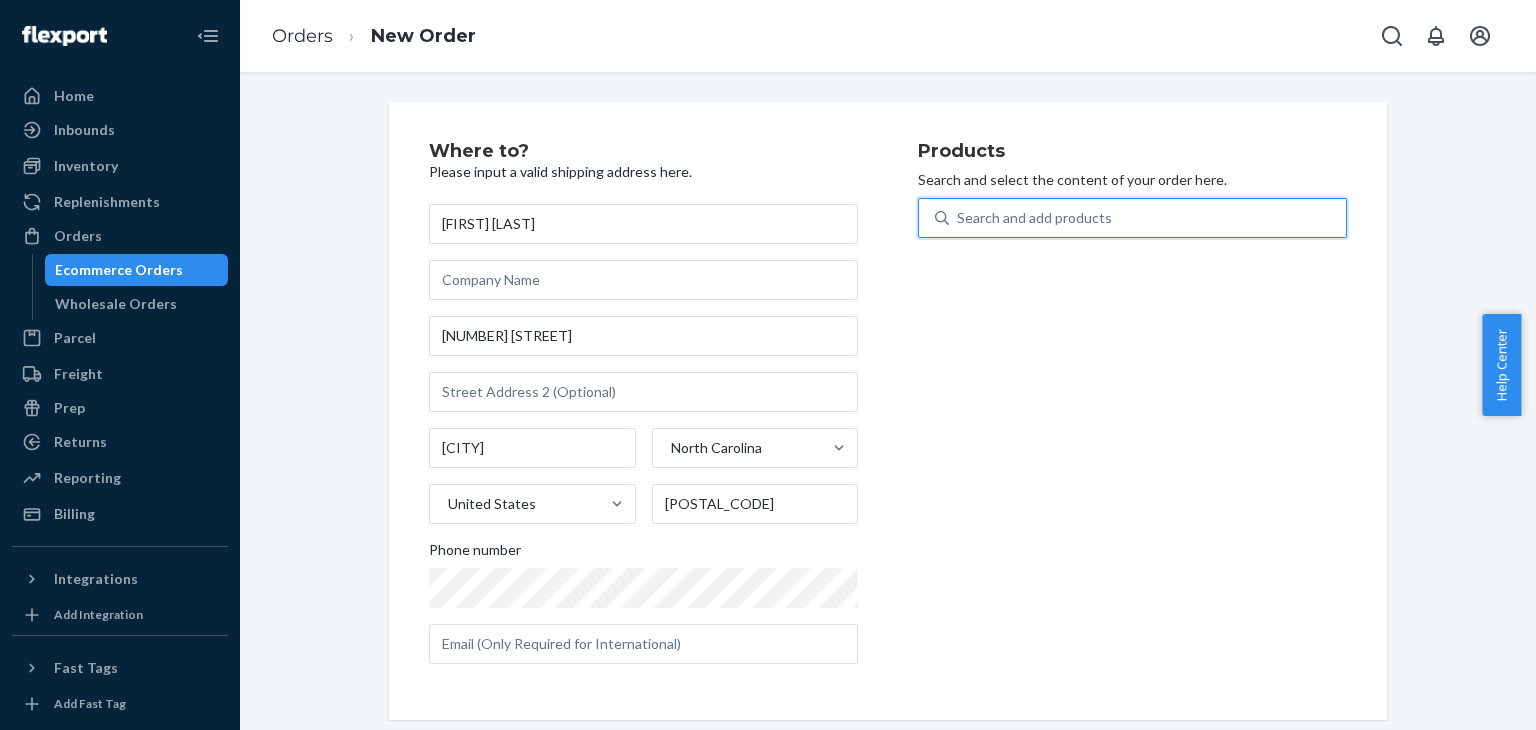 type on "p" 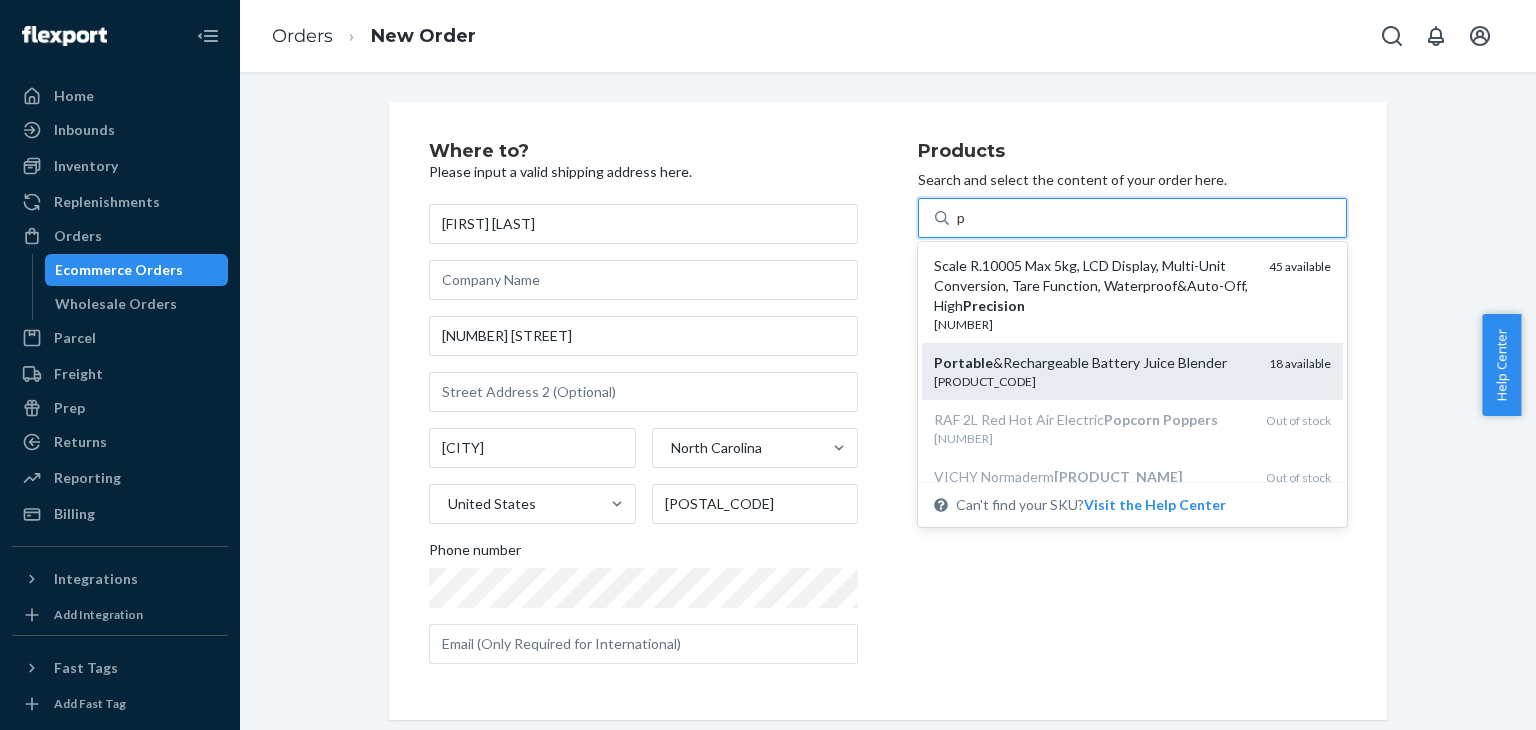 click on "Portable &Rechargeable Battery Juice Blender" at bounding box center (1093, 363) 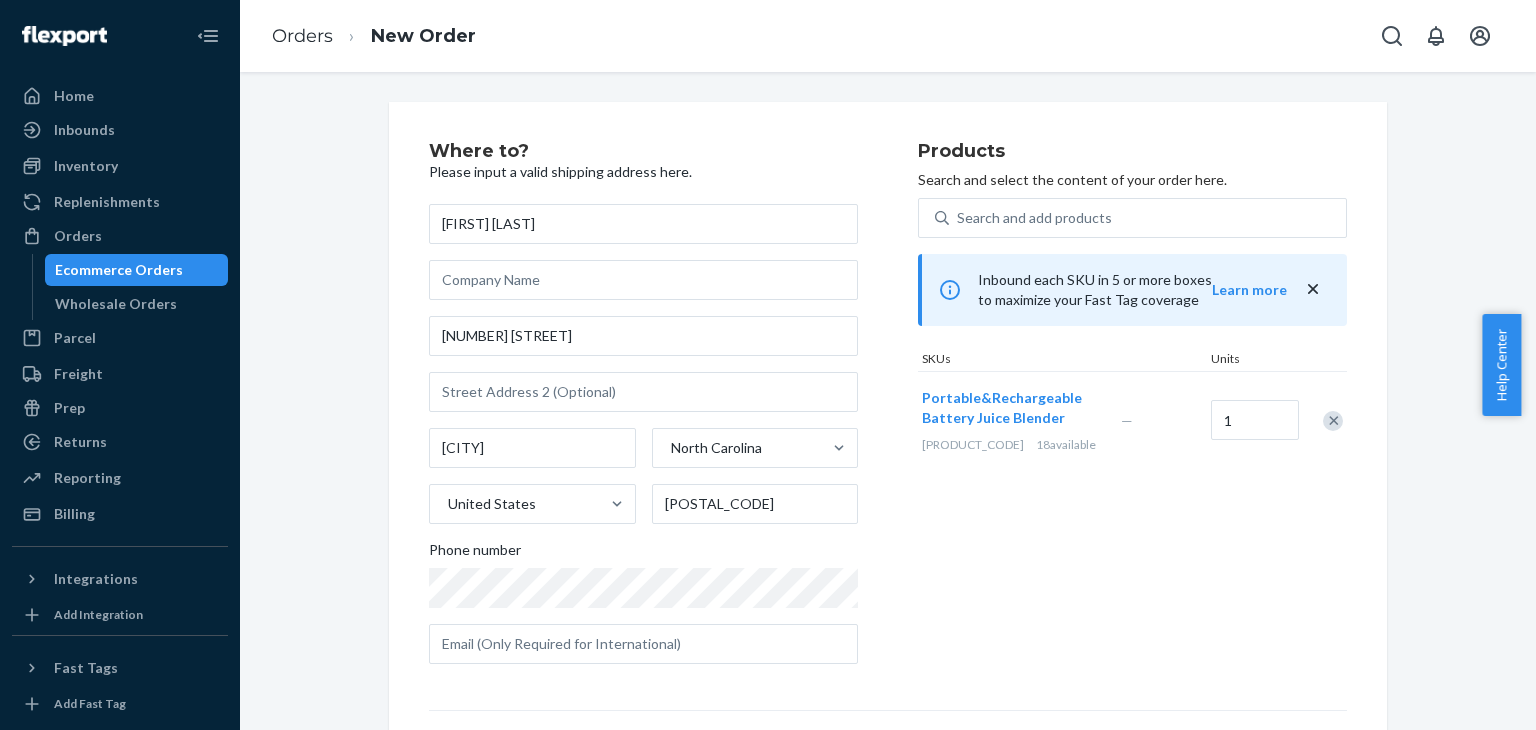 click on "Products Search and select the content of your order here. Search and add products Inbound each SKU in 5 or more boxes to maximize your Fast Tag coverage Learn more SKUs Units Portable&Rechargeable Battery Juice Blender [PRODUCT_CODE] 18  available — 1" at bounding box center [1132, 411] 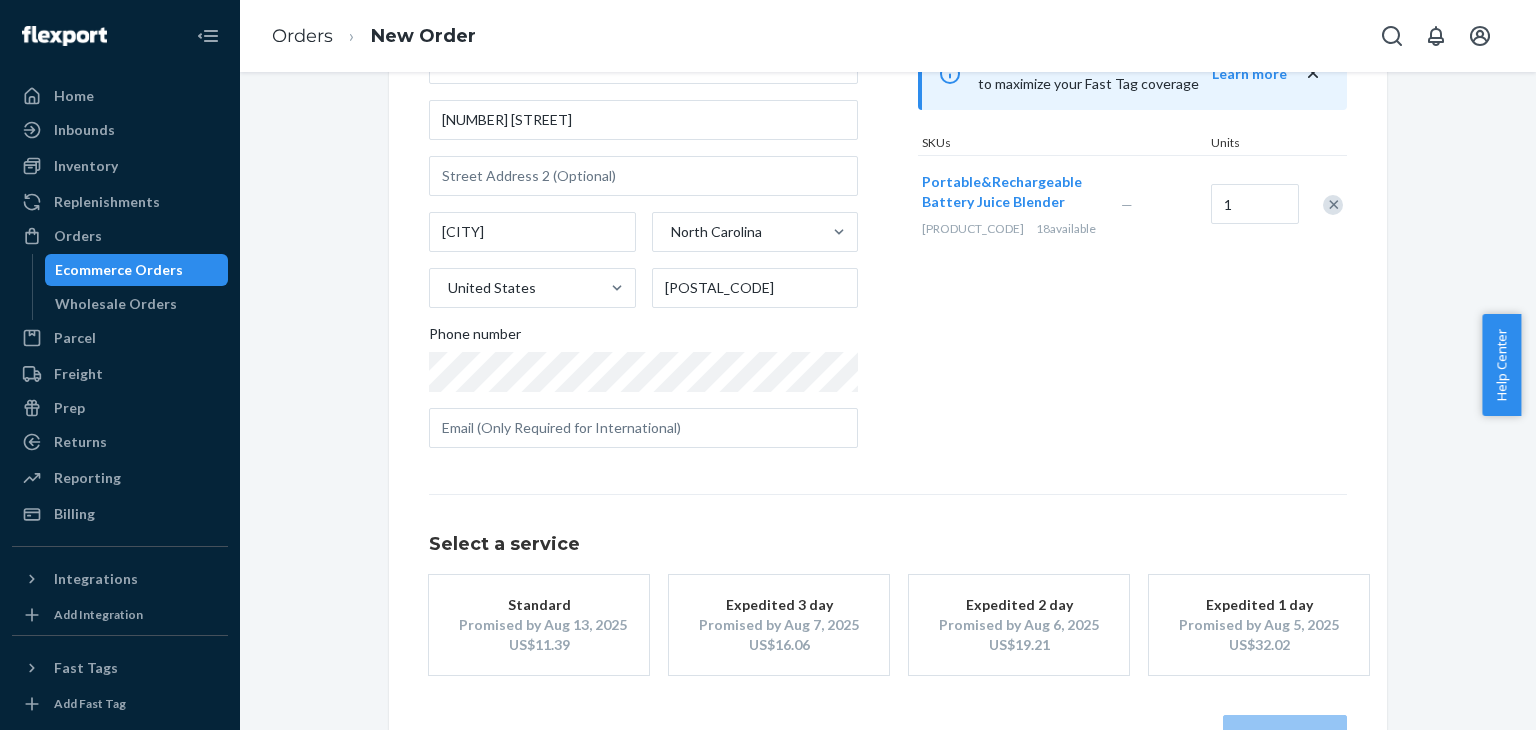 scroll, scrollTop: 280, scrollLeft: 0, axis: vertical 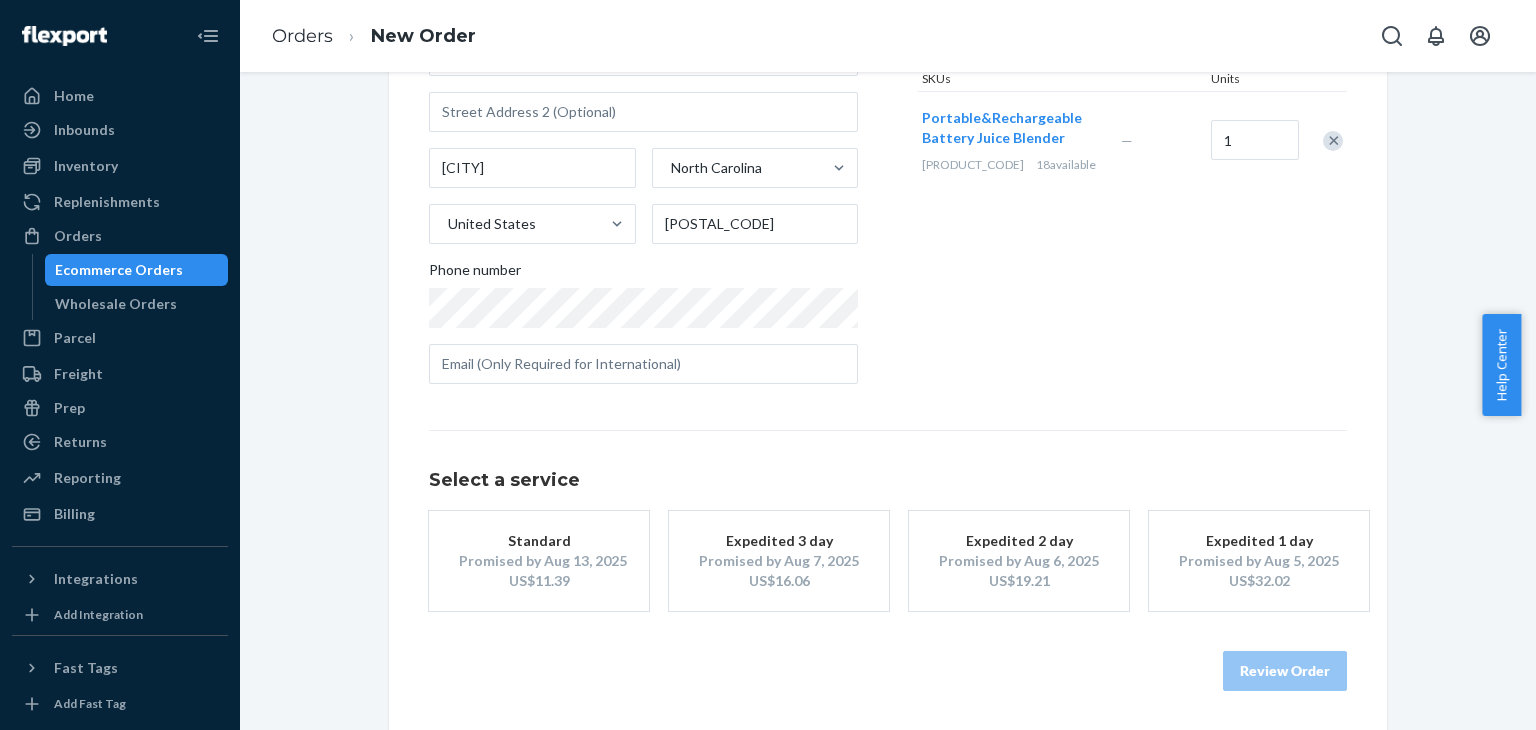click on "Expedited 2 day" at bounding box center (1019, 541) 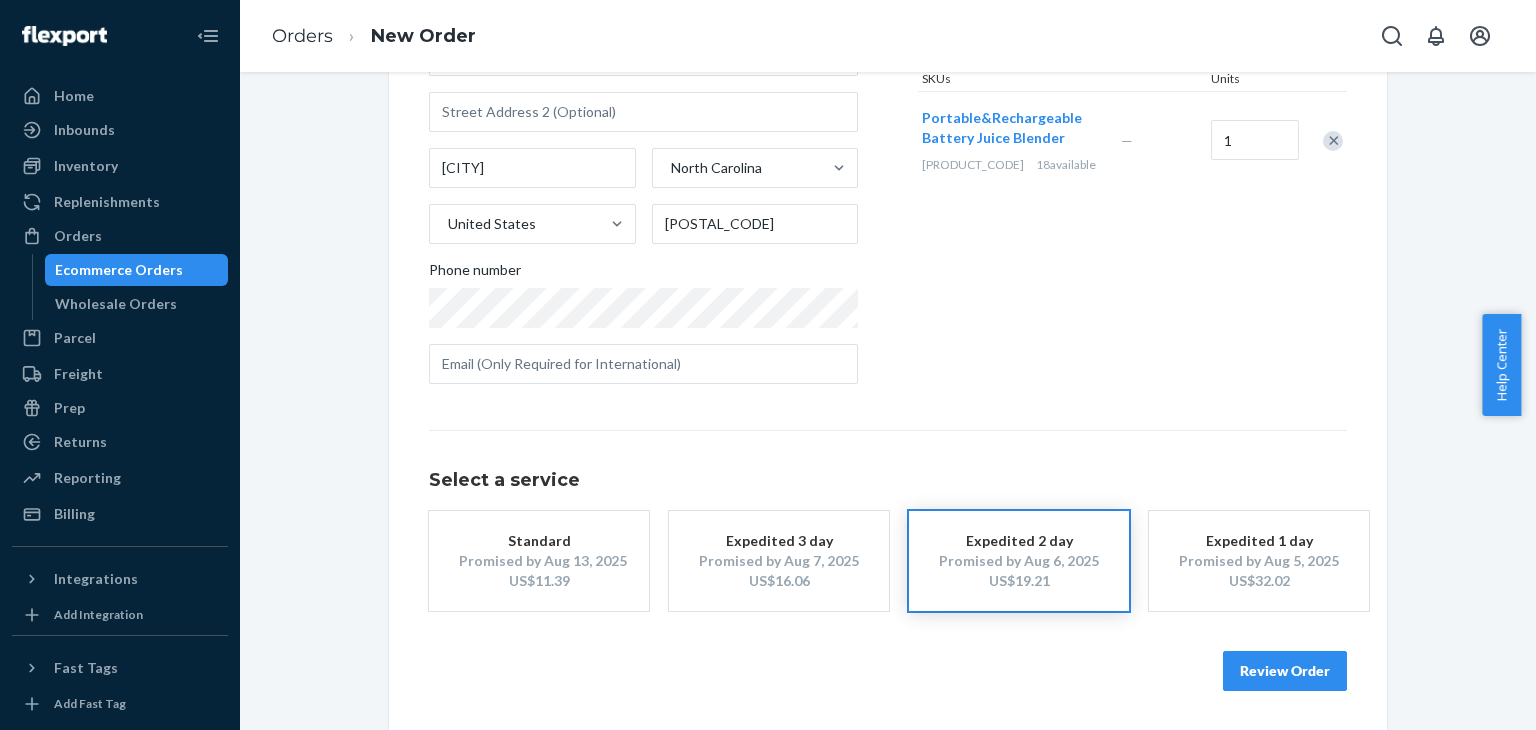 click on "Review Order" at bounding box center [1285, 671] 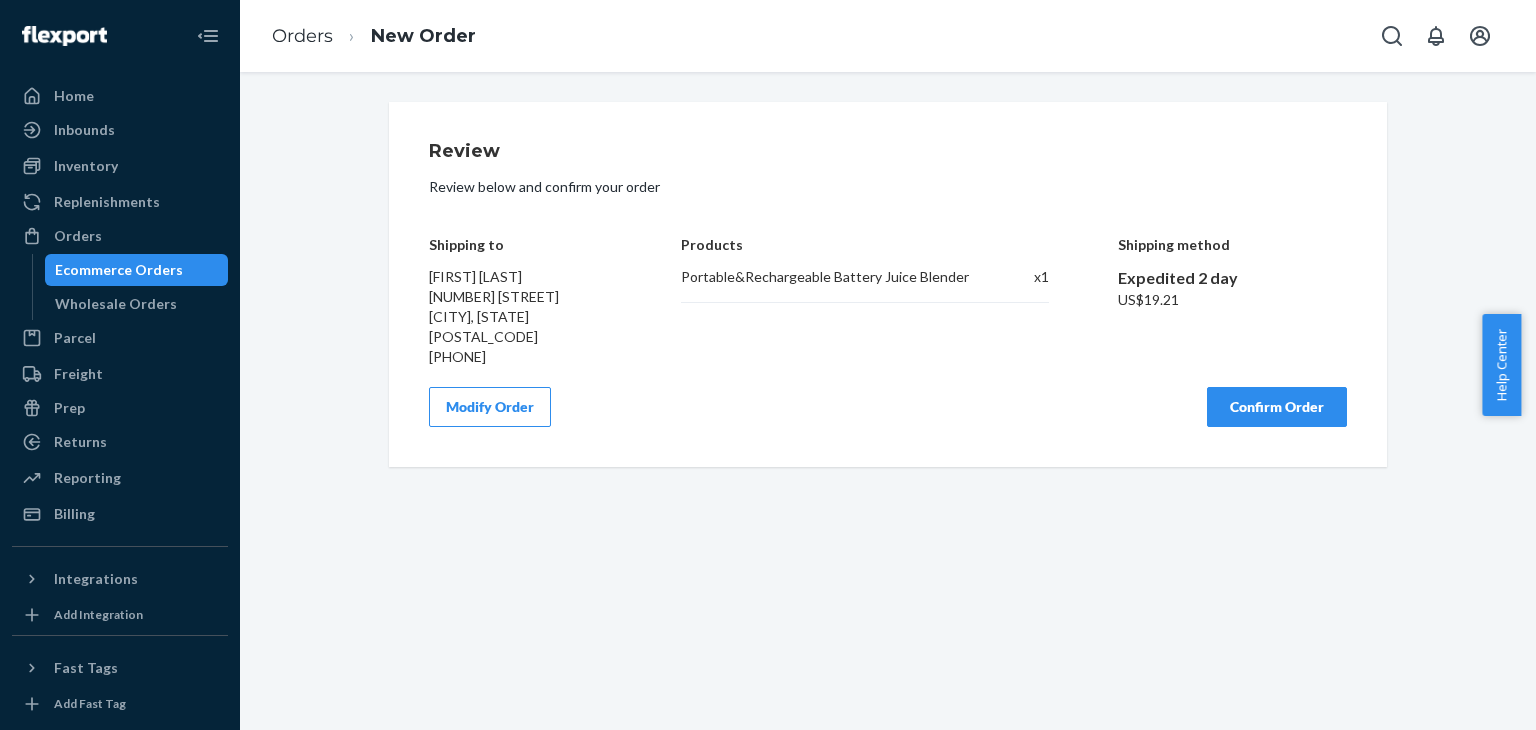 click on "Confirm Order" at bounding box center [1277, 407] 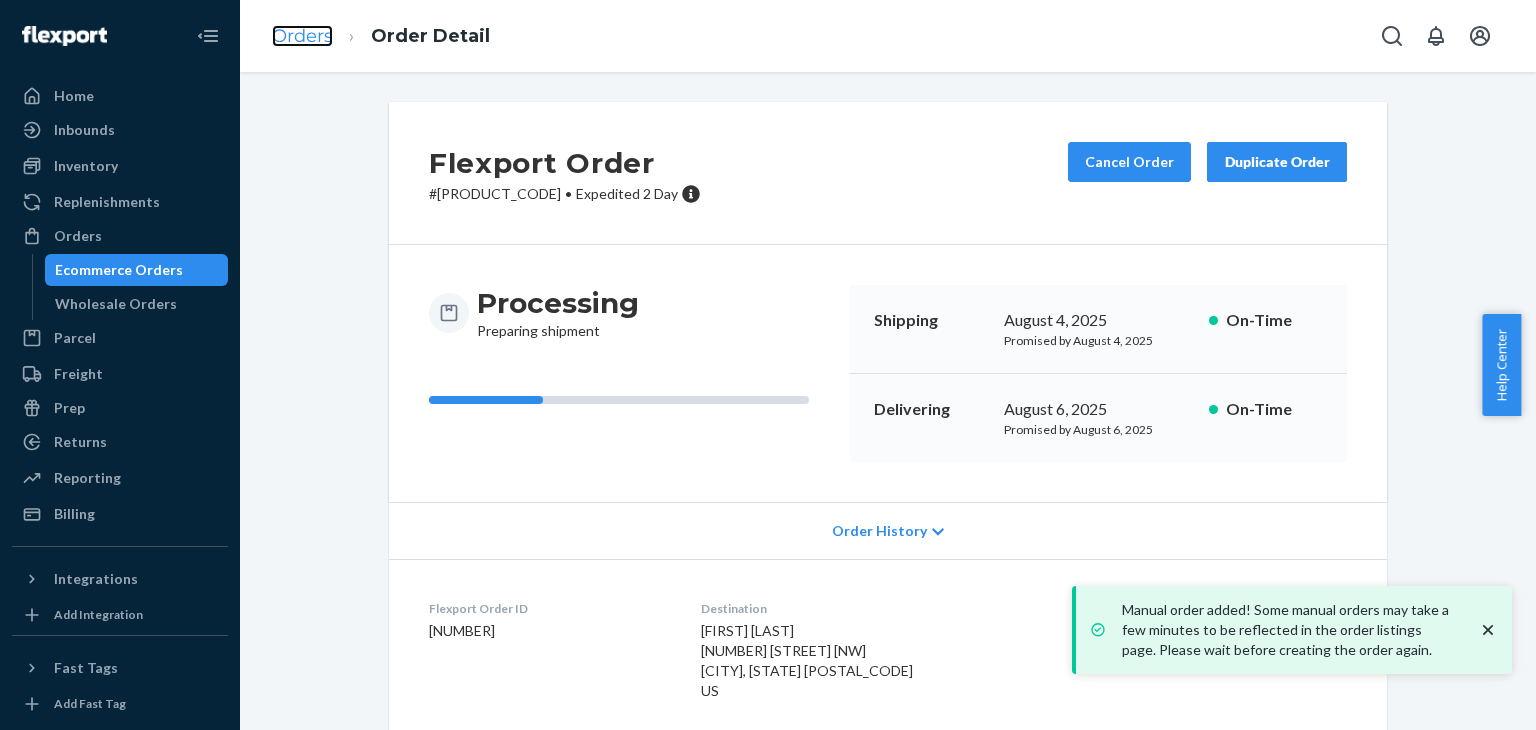 click on "Orders" at bounding box center [302, 36] 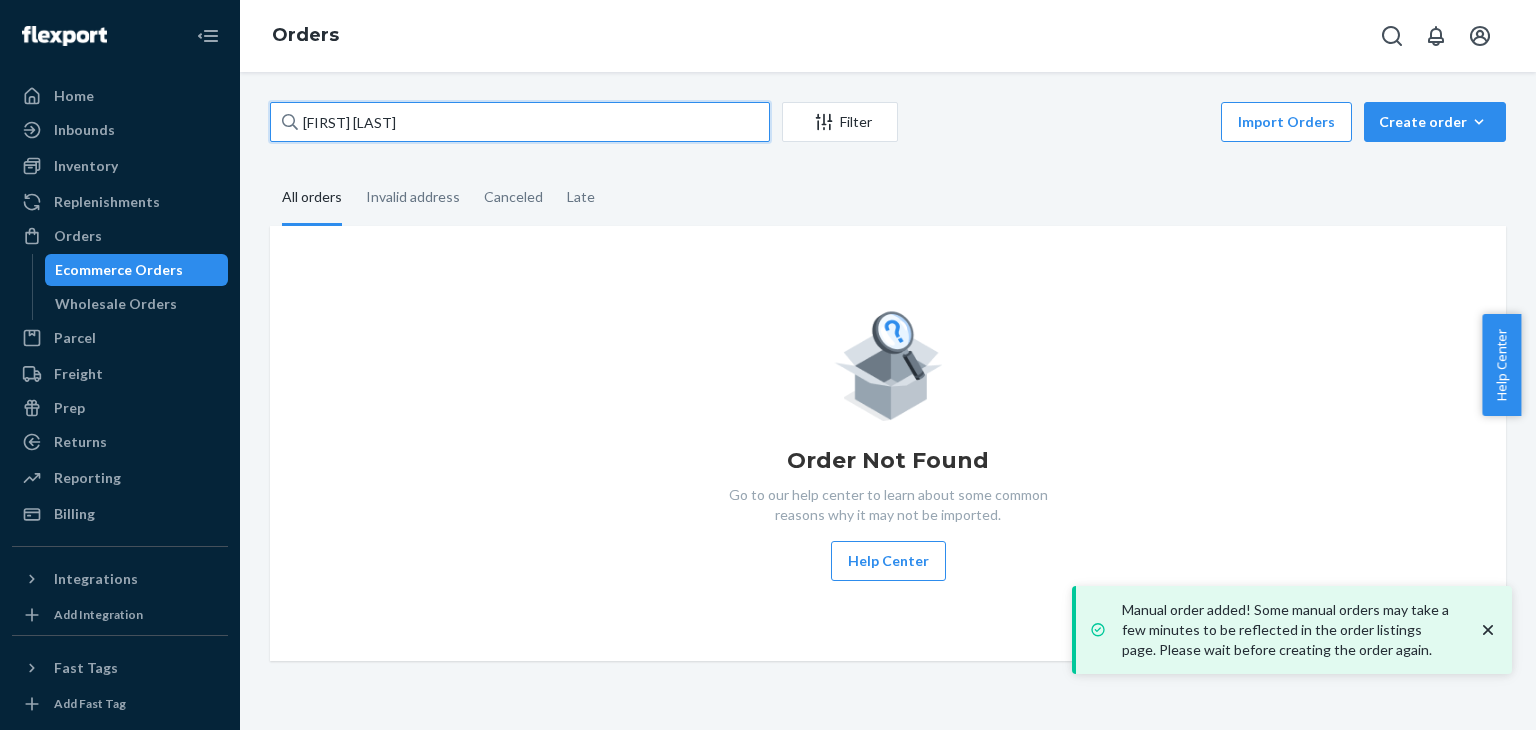click on "[FIRST] [LAST]" at bounding box center [520, 122] 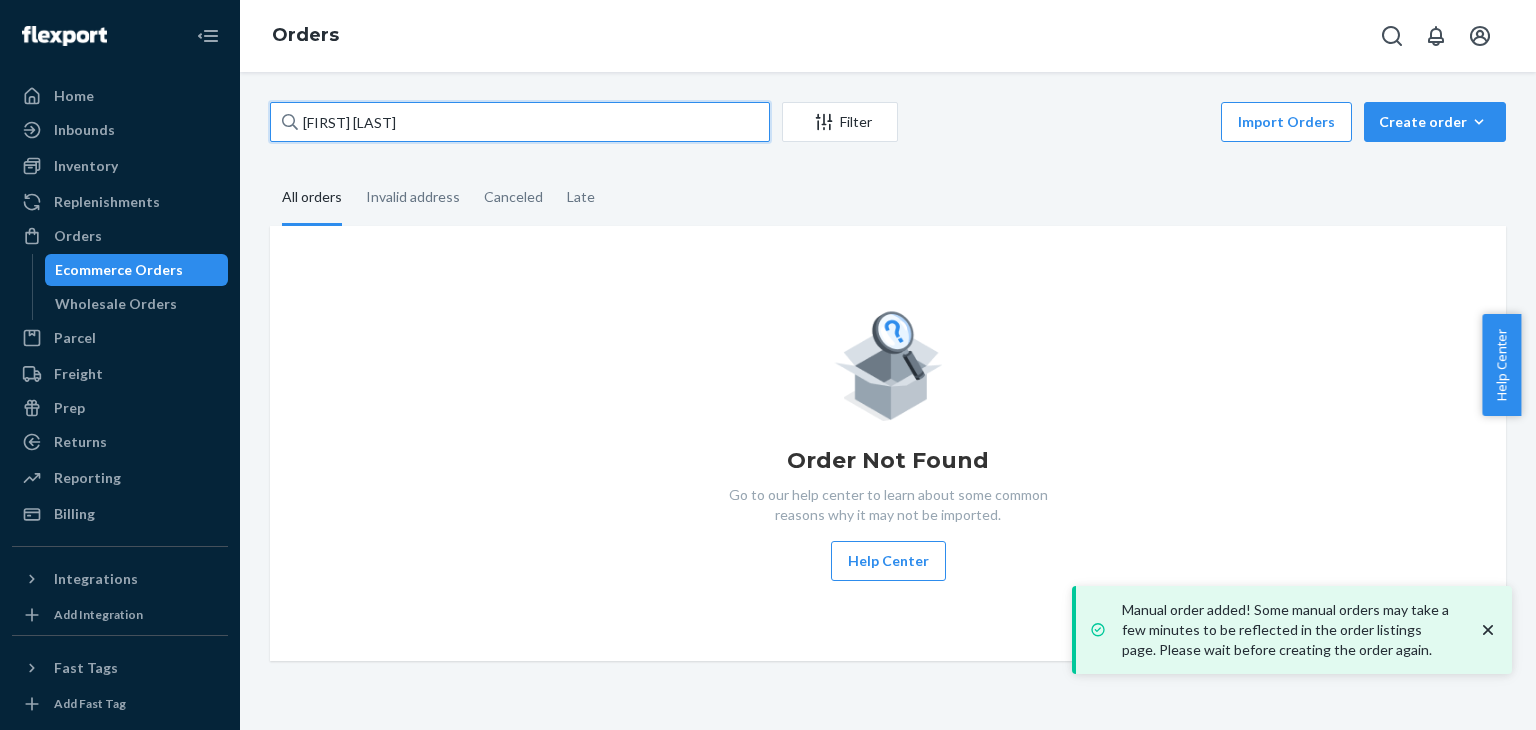 click on "[FIRST] [LAST]" at bounding box center (520, 122) 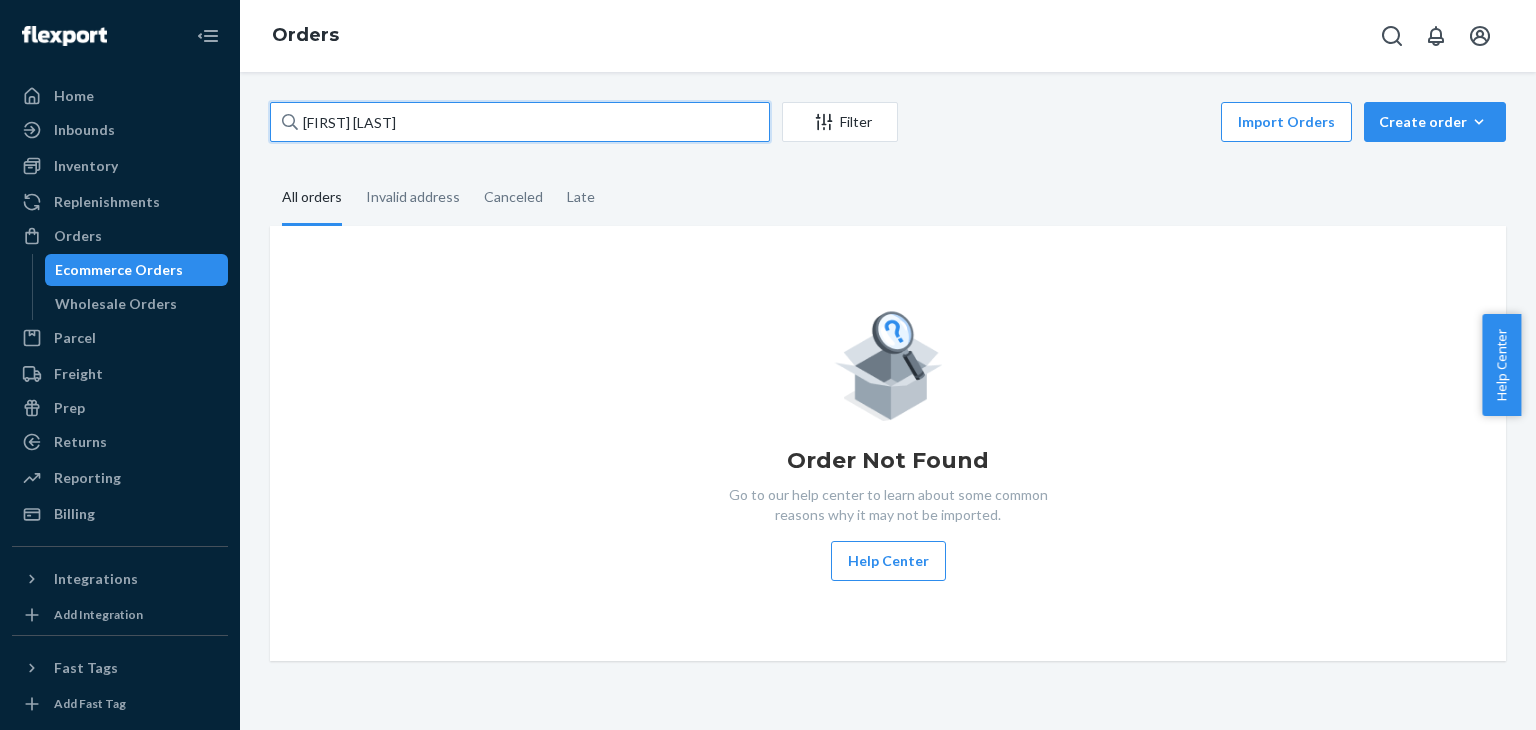 click on "[FIRST] [LAST]" at bounding box center (520, 122) 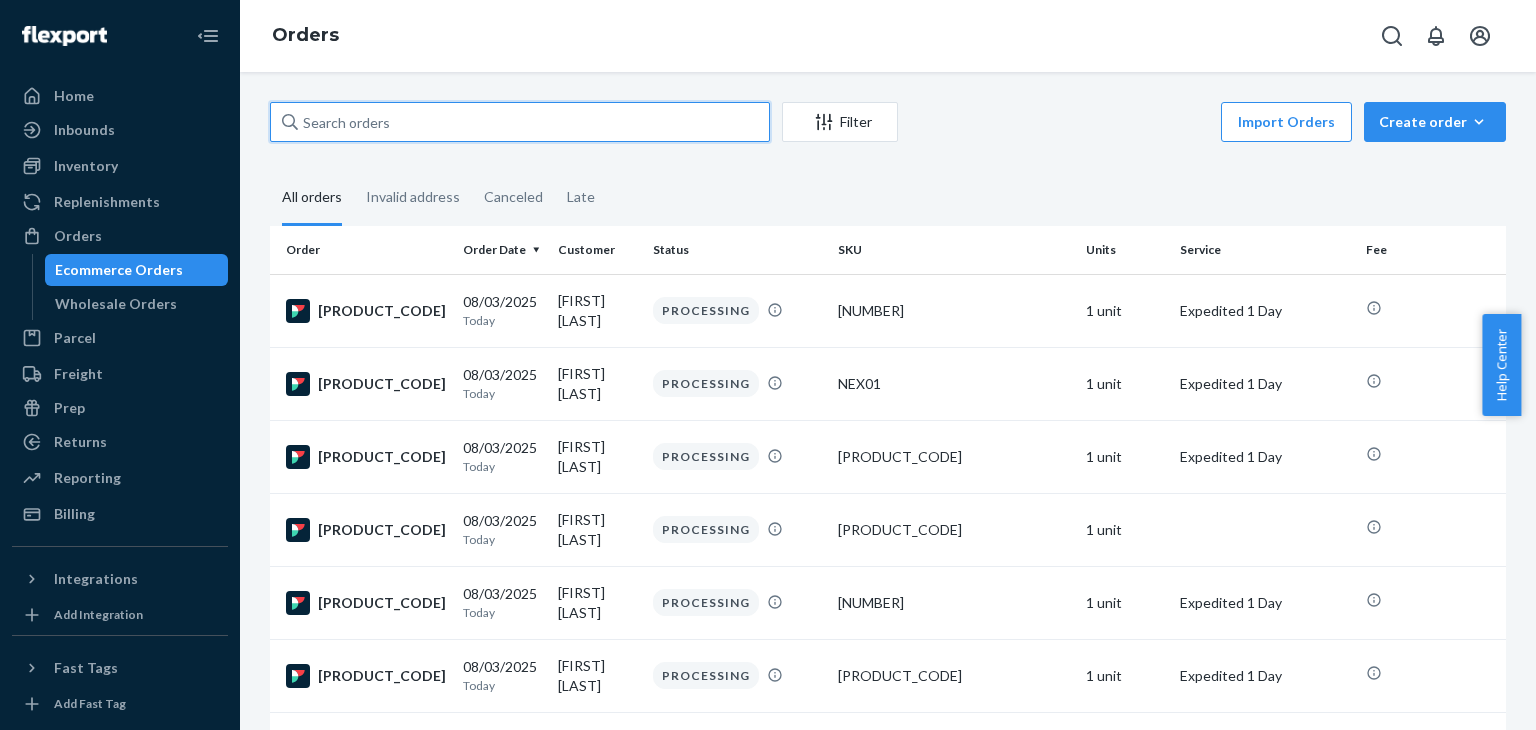 paste on "[FIRST] [LAST]" 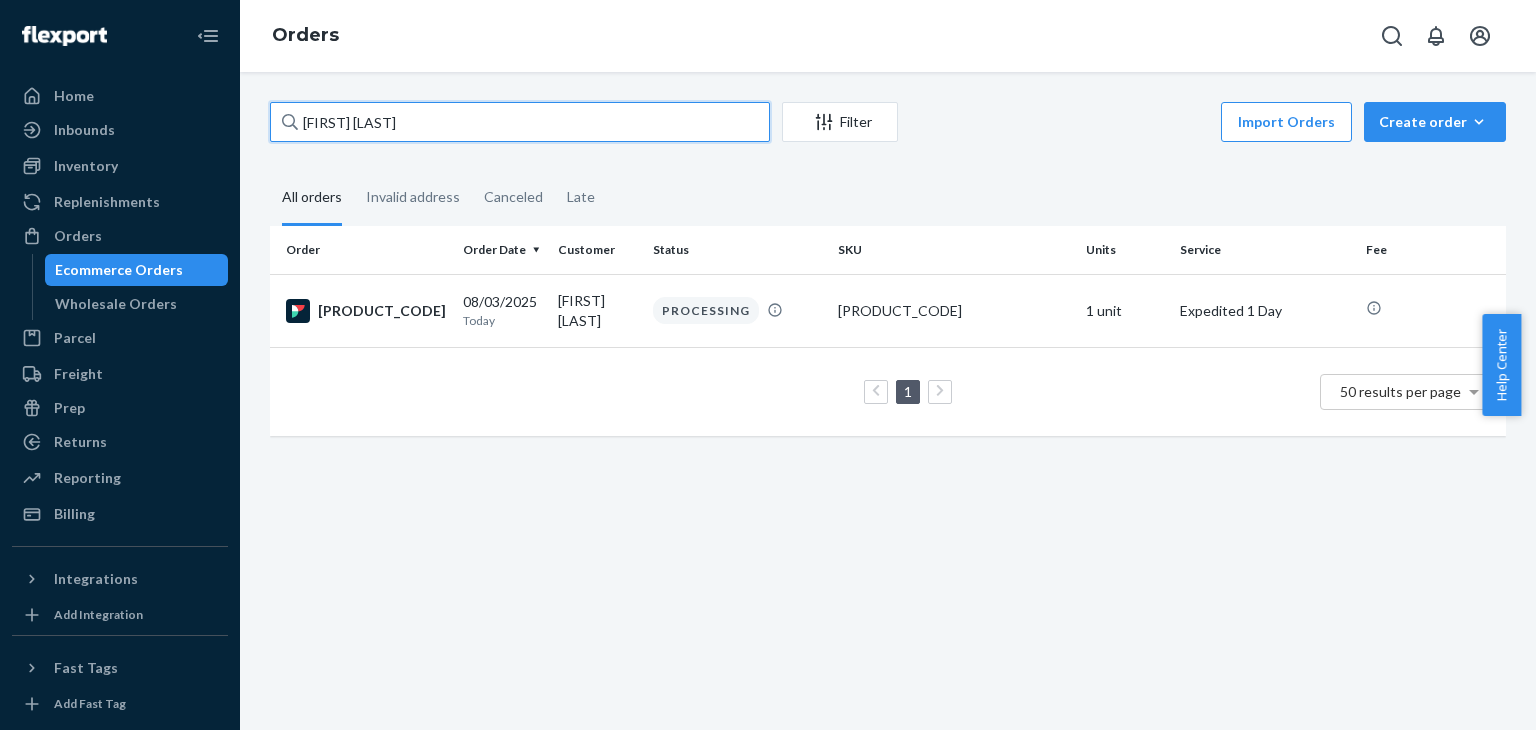 click on "[FIRST] [LAST]" at bounding box center (520, 122) 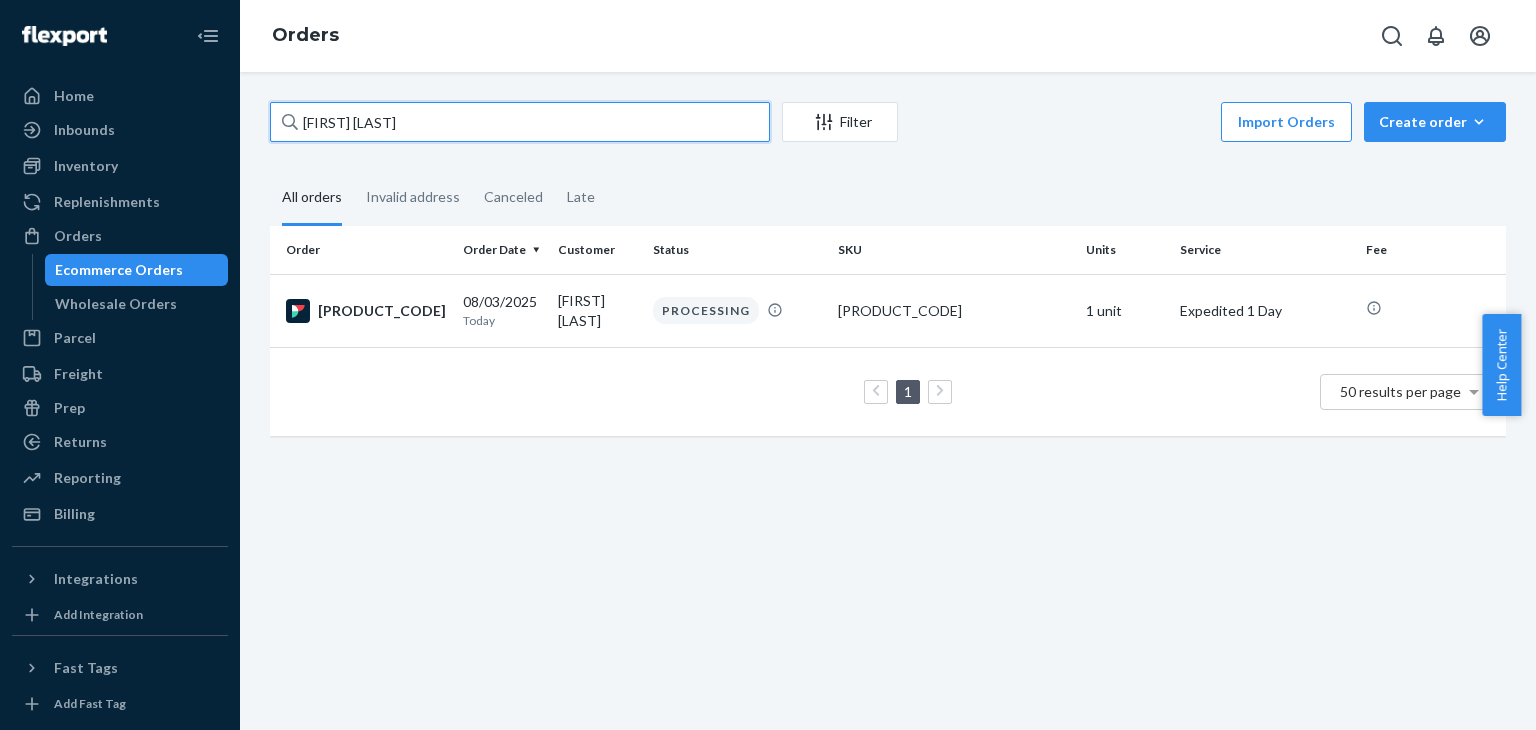 click on "[FIRST] [LAST]" at bounding box center [520, 122] 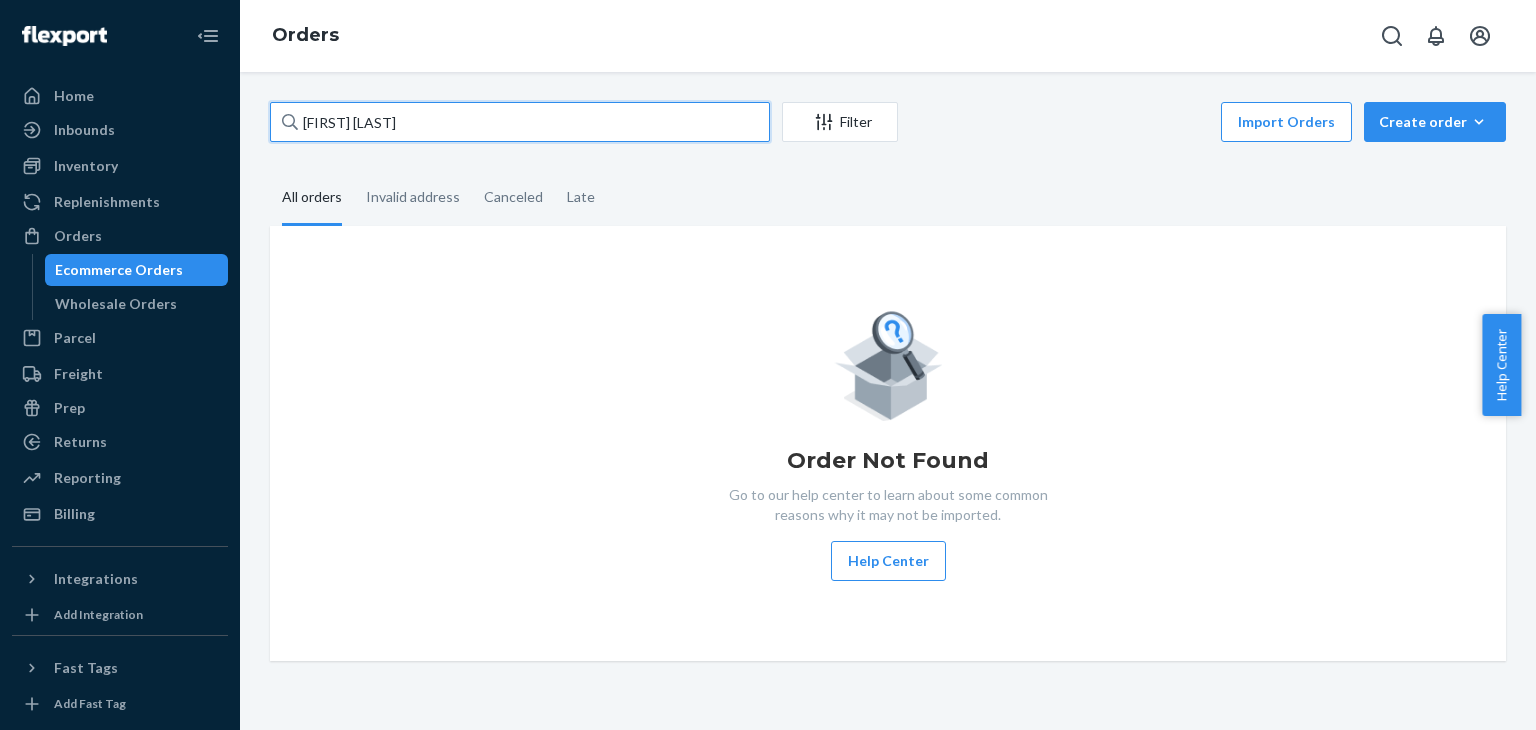 click on "[FIRST] [LAST]" at bounding box center [520, 122] 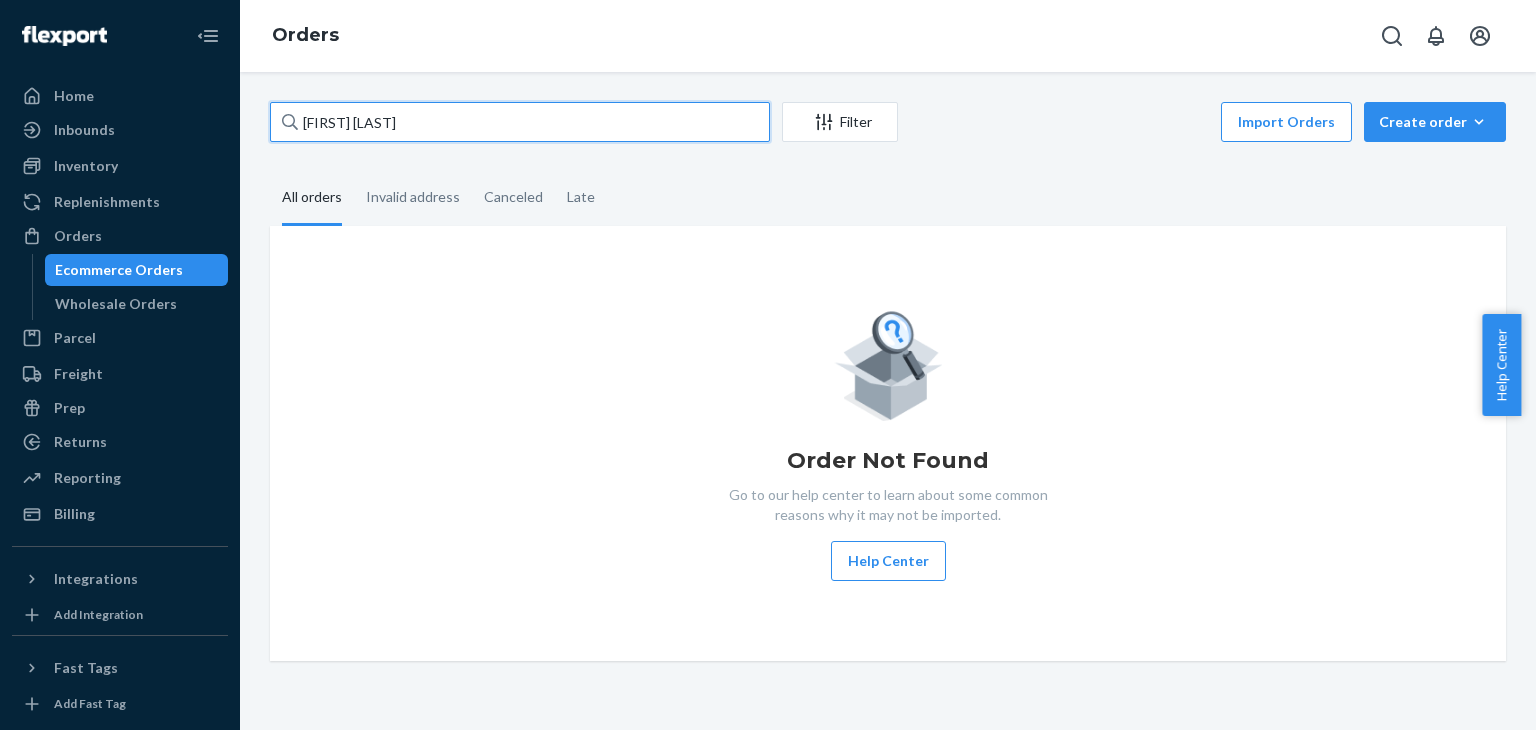 paste on "[FIRST] [LAST]" 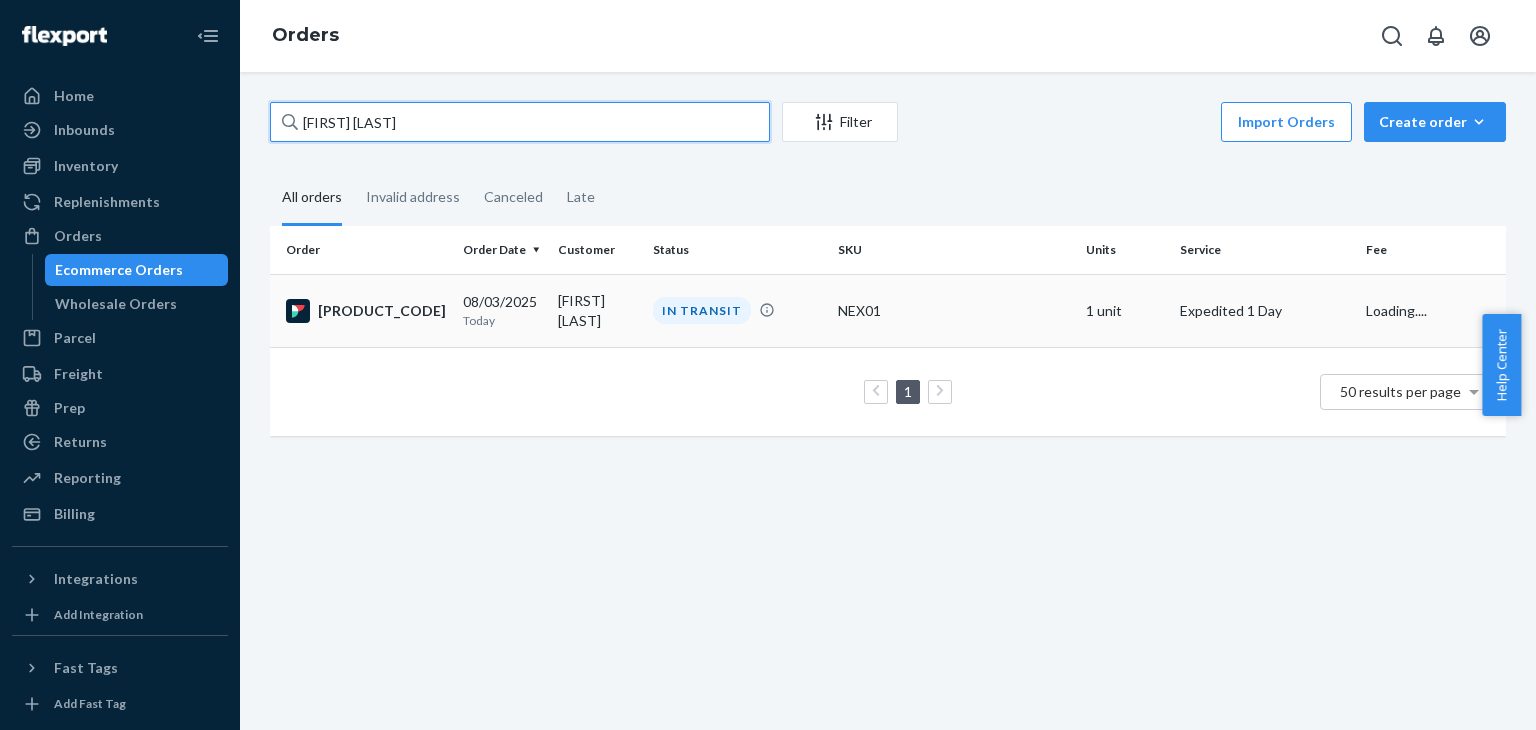 type on "[FIRST] [LAST]" 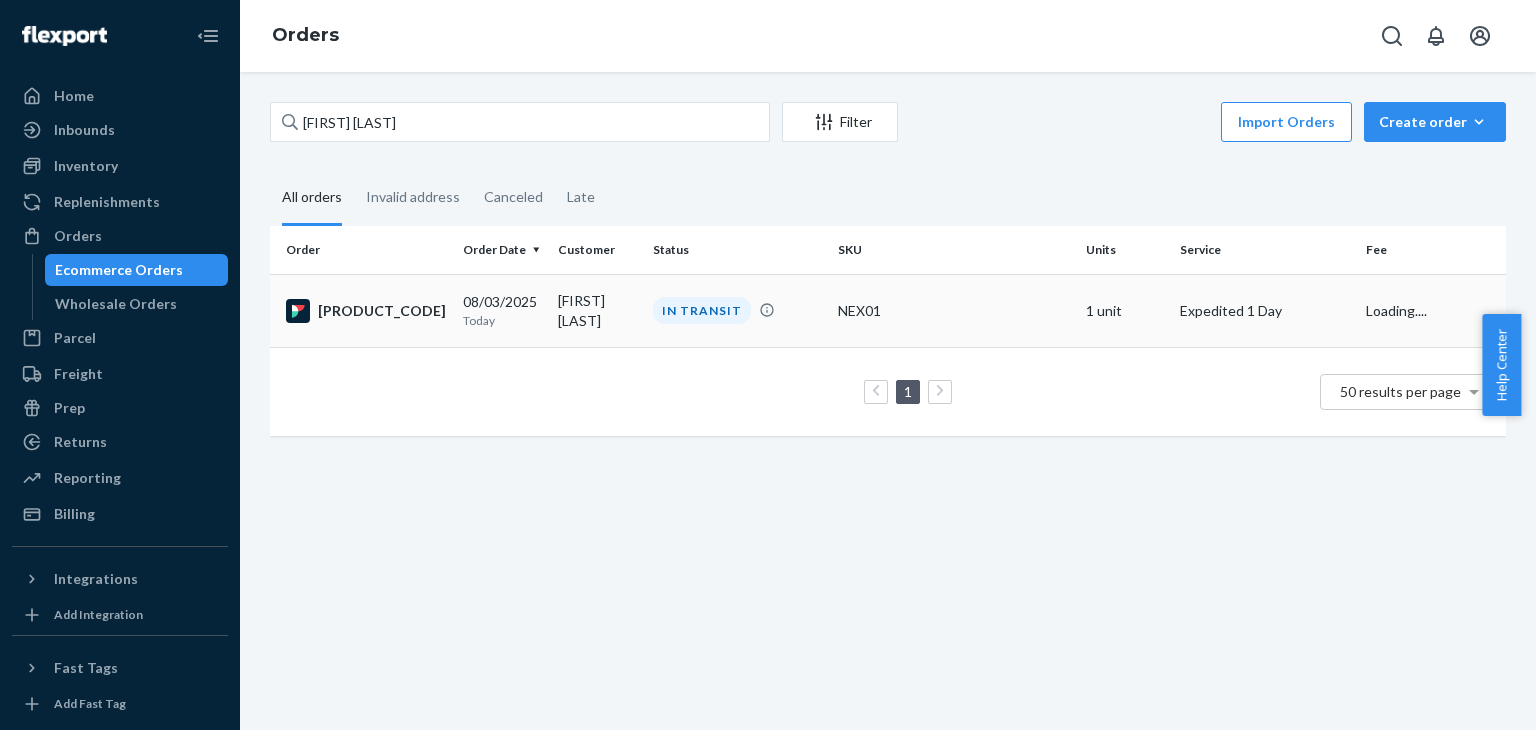 click on "[PRODUCT_CODE]" at bounding box center [366, 311] 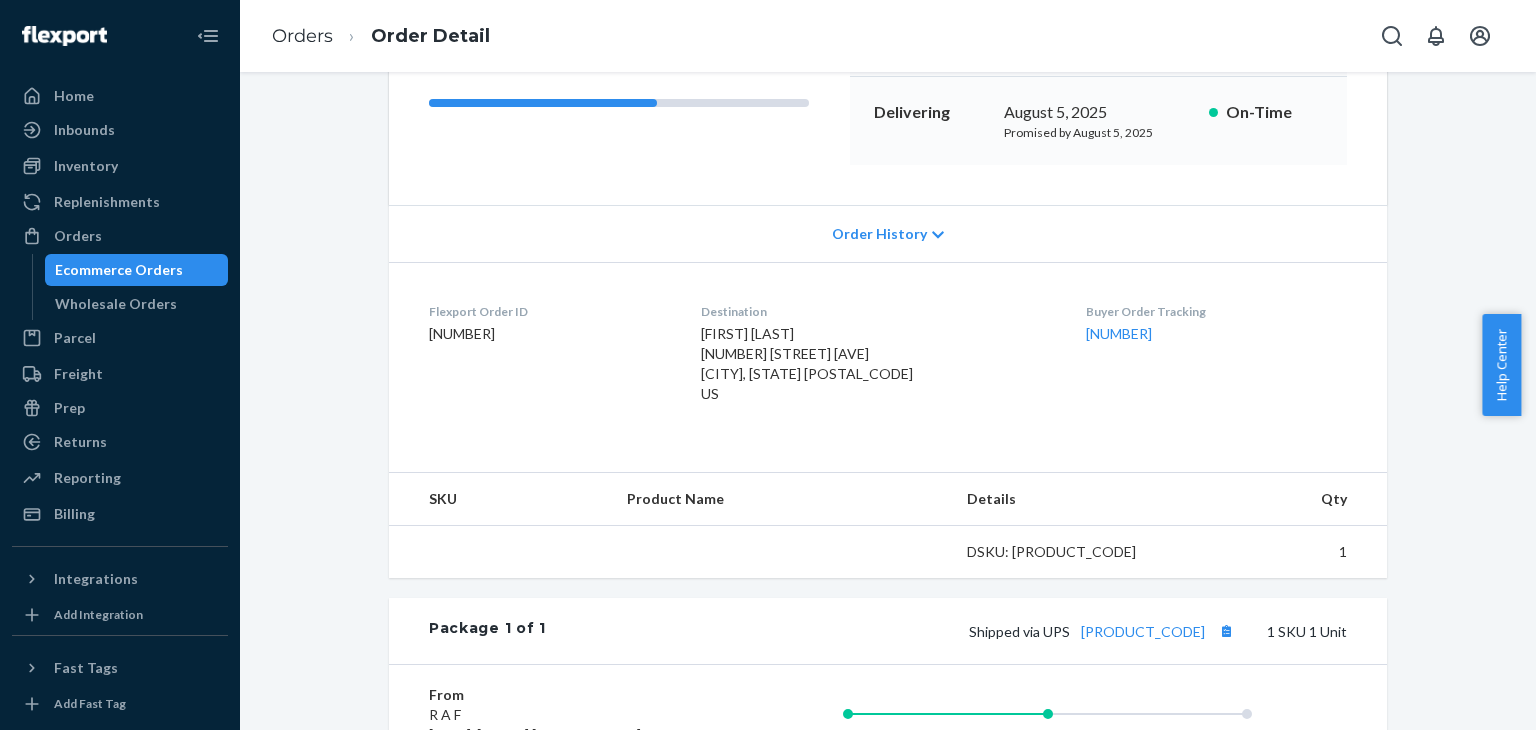 scroll, scrollTop: 300, scrollLeft: 0, axis: vertical 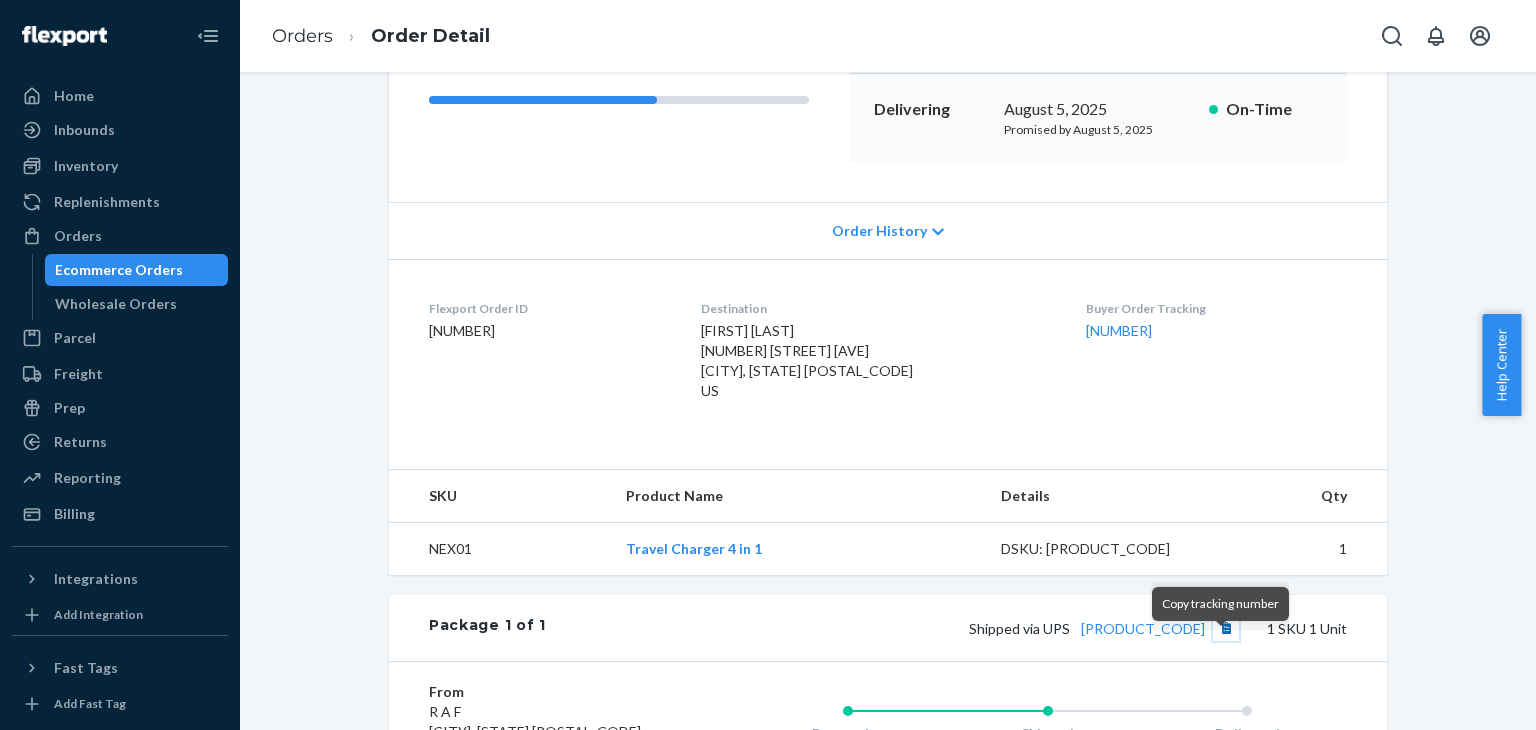 click at bounding box center [1226, 628] 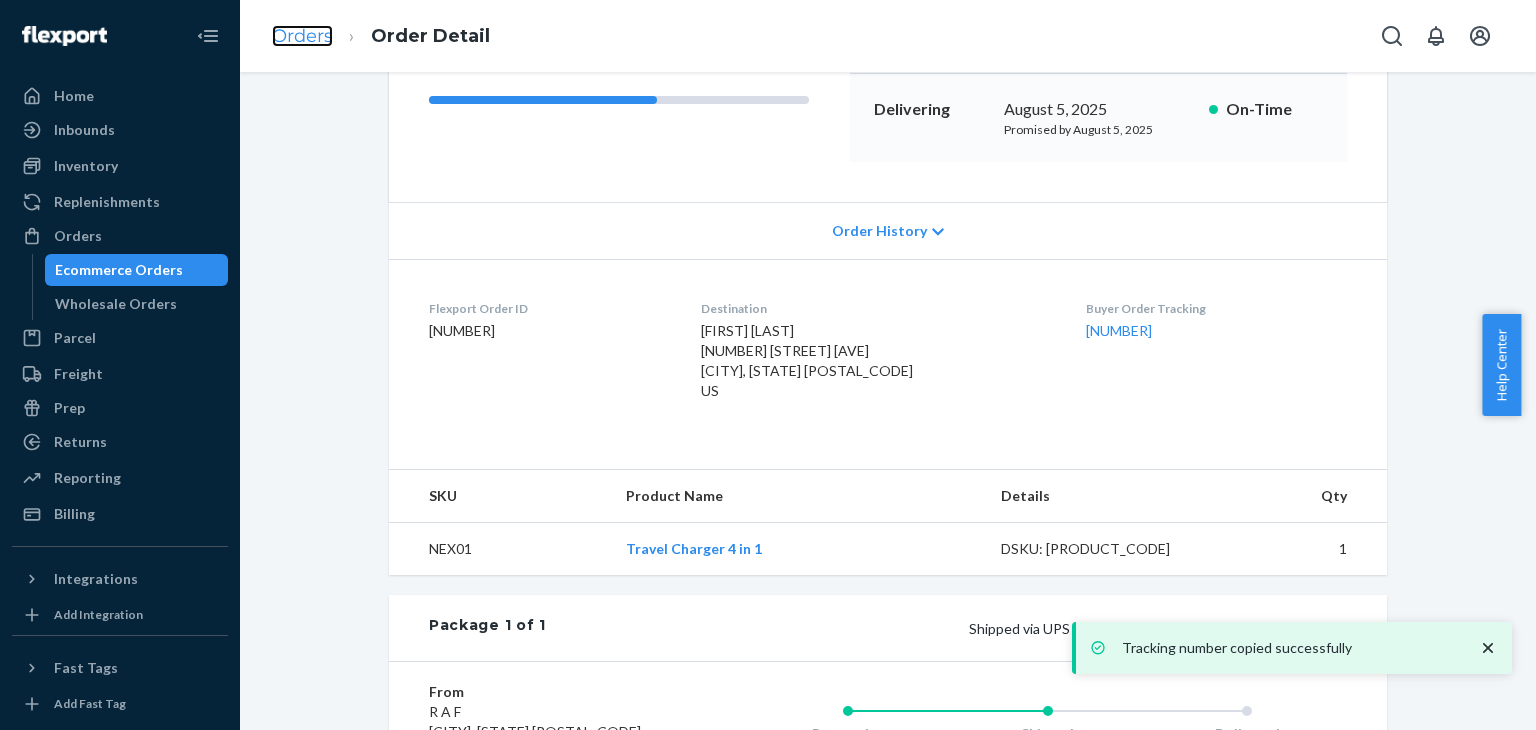 click on "Orders" at bounding box center [302, 36] 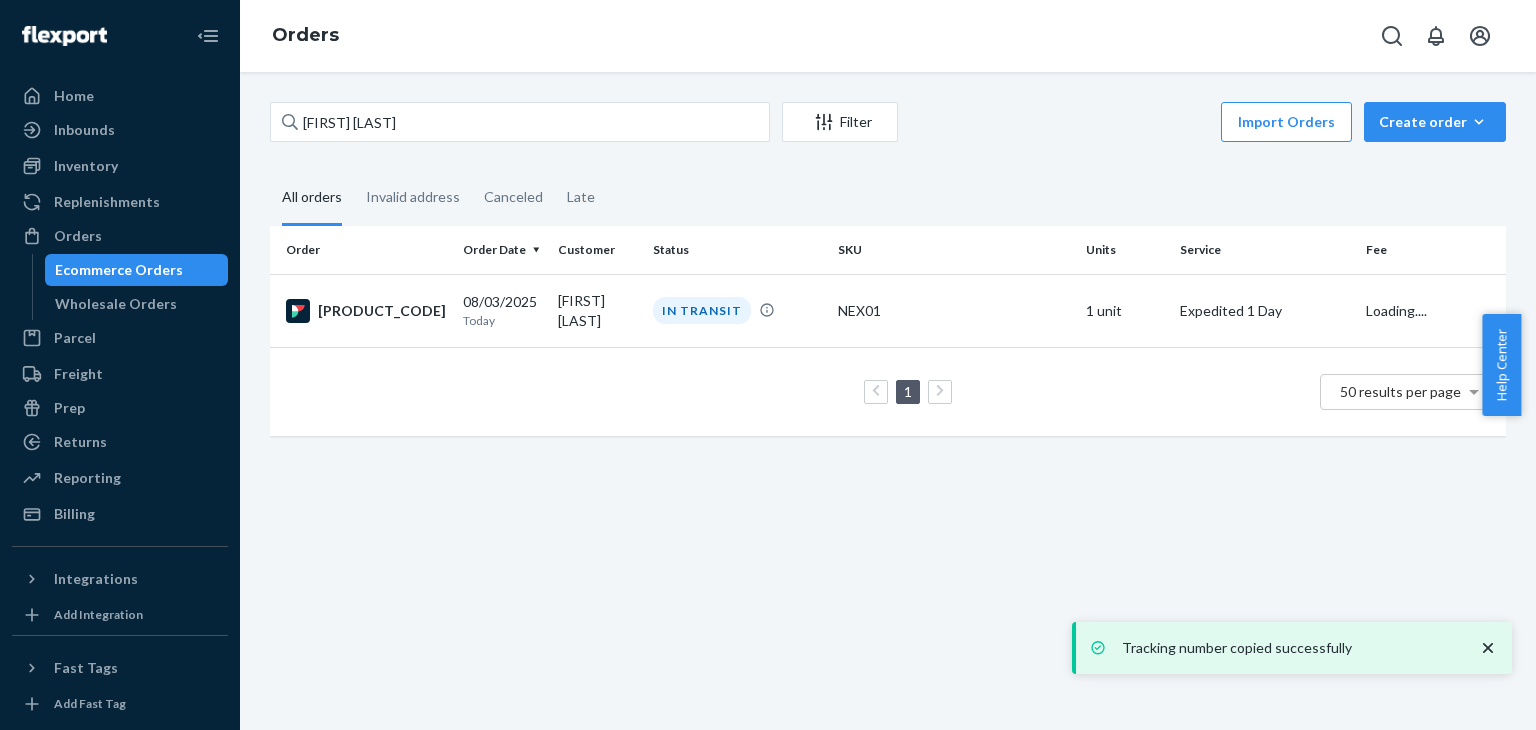scroll, scrollTop: 0, scrollLeft: 0, axis: both 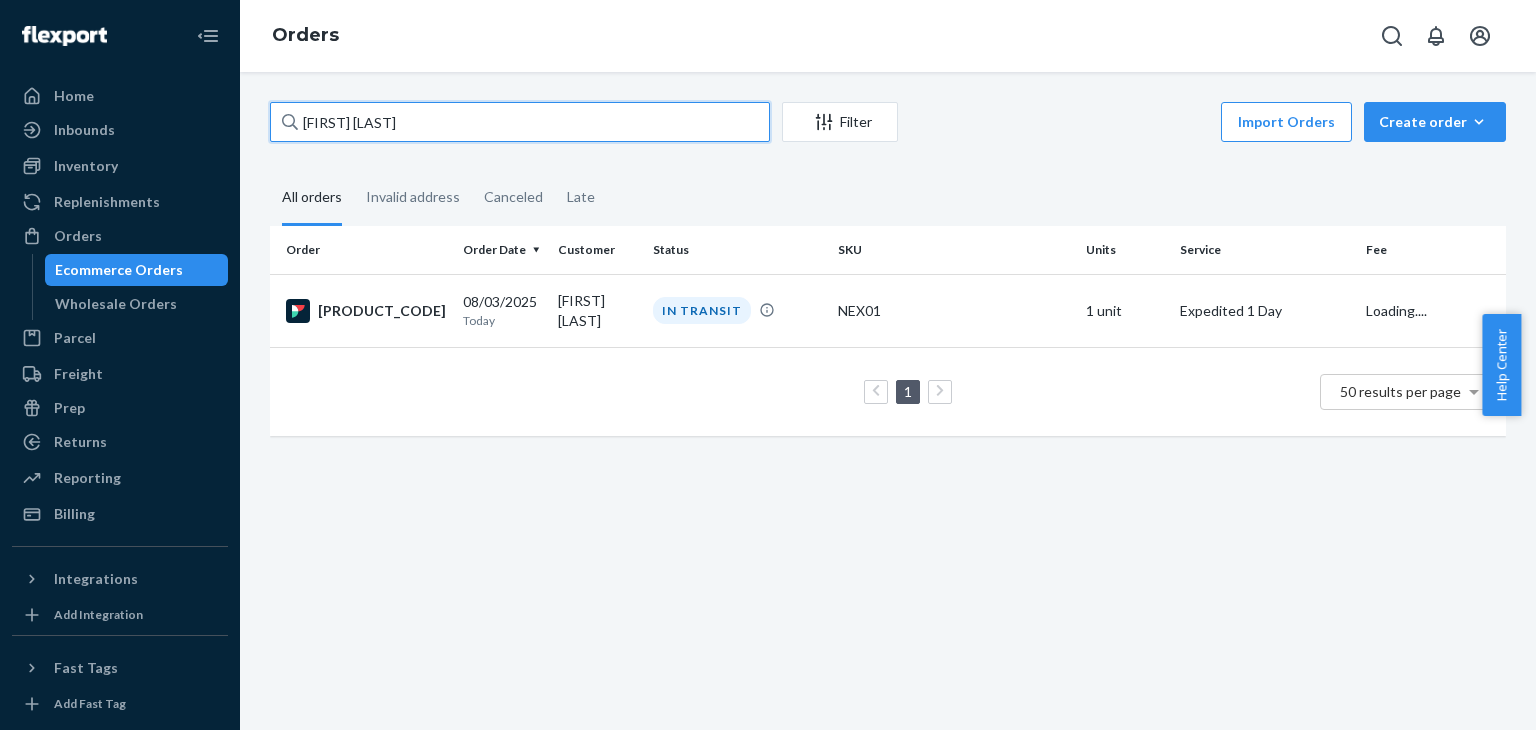 click on "[FIRST] [LAST]" at bounding box center [520, 122] 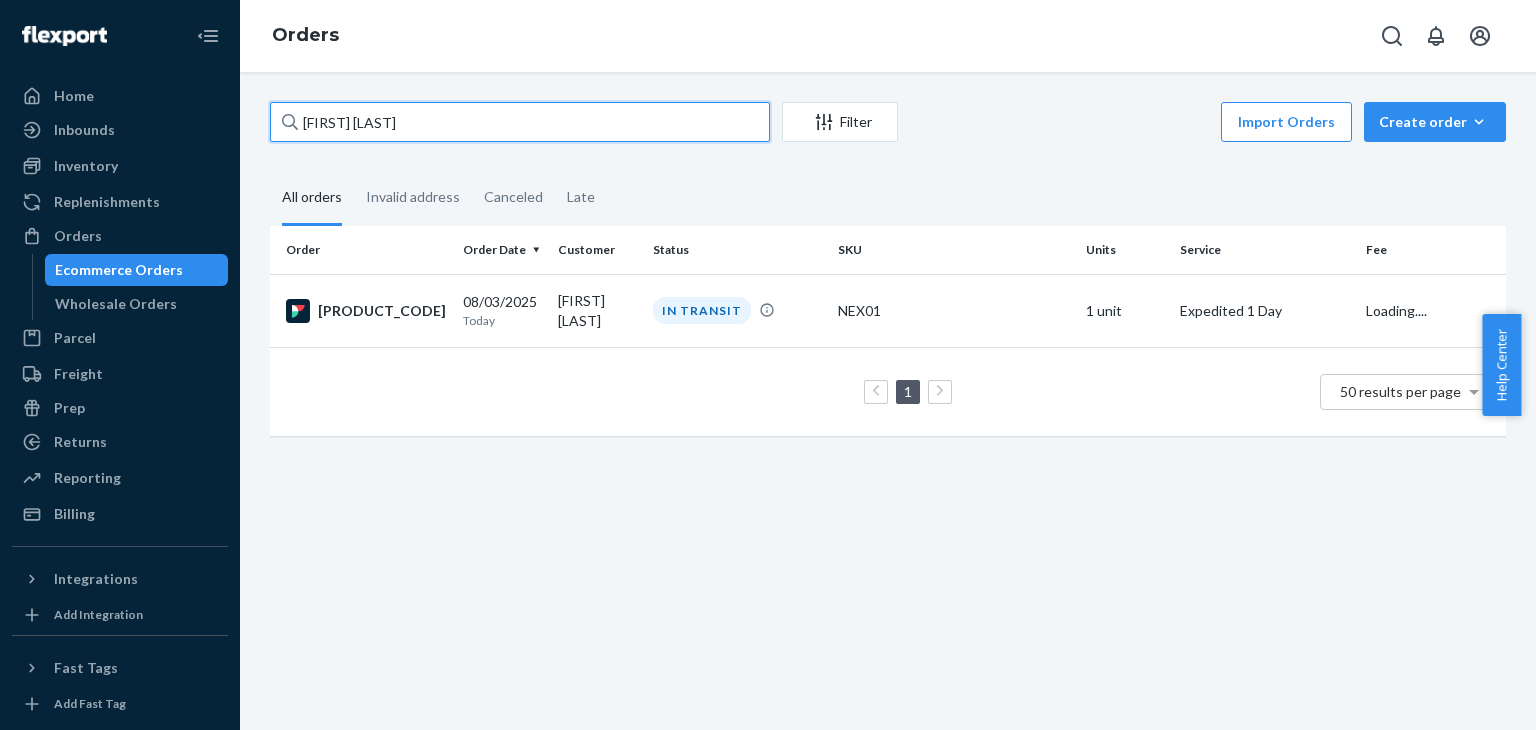 click on "[FIRST] [LAST]" at bounding box center [520, 122] 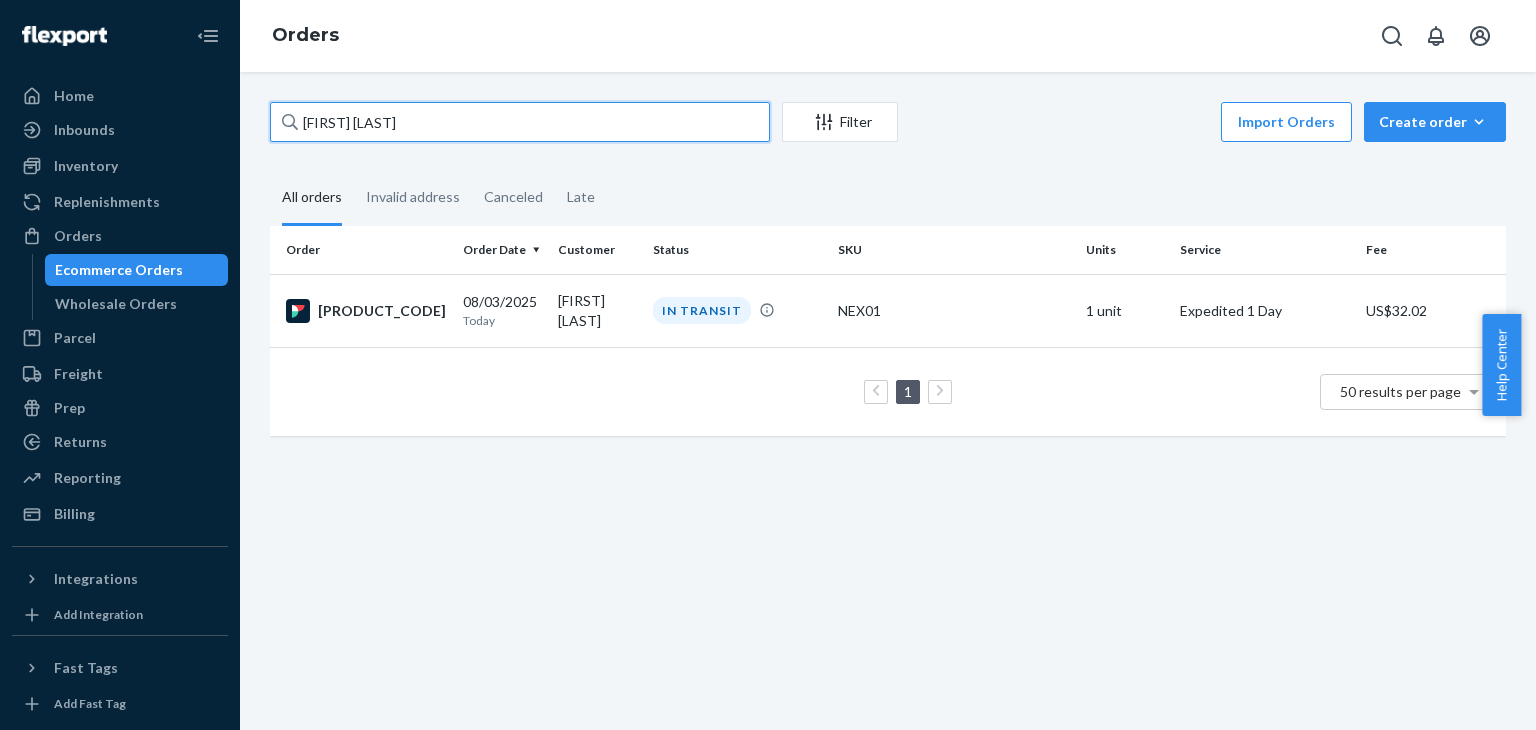 paste on "[FIRST] [LAST]" 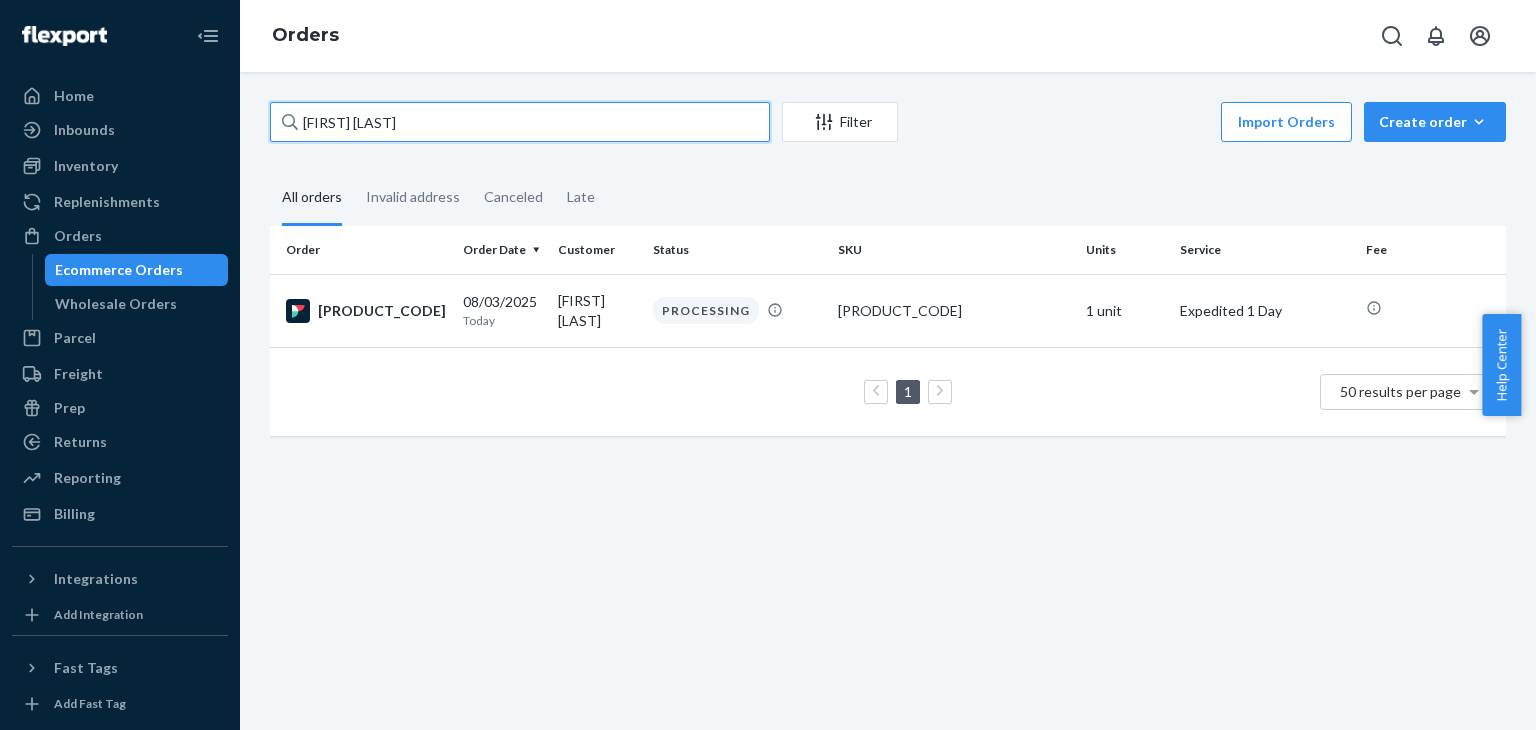 click on "[FIRST] [LAST]" at bounding box center (520, 122) 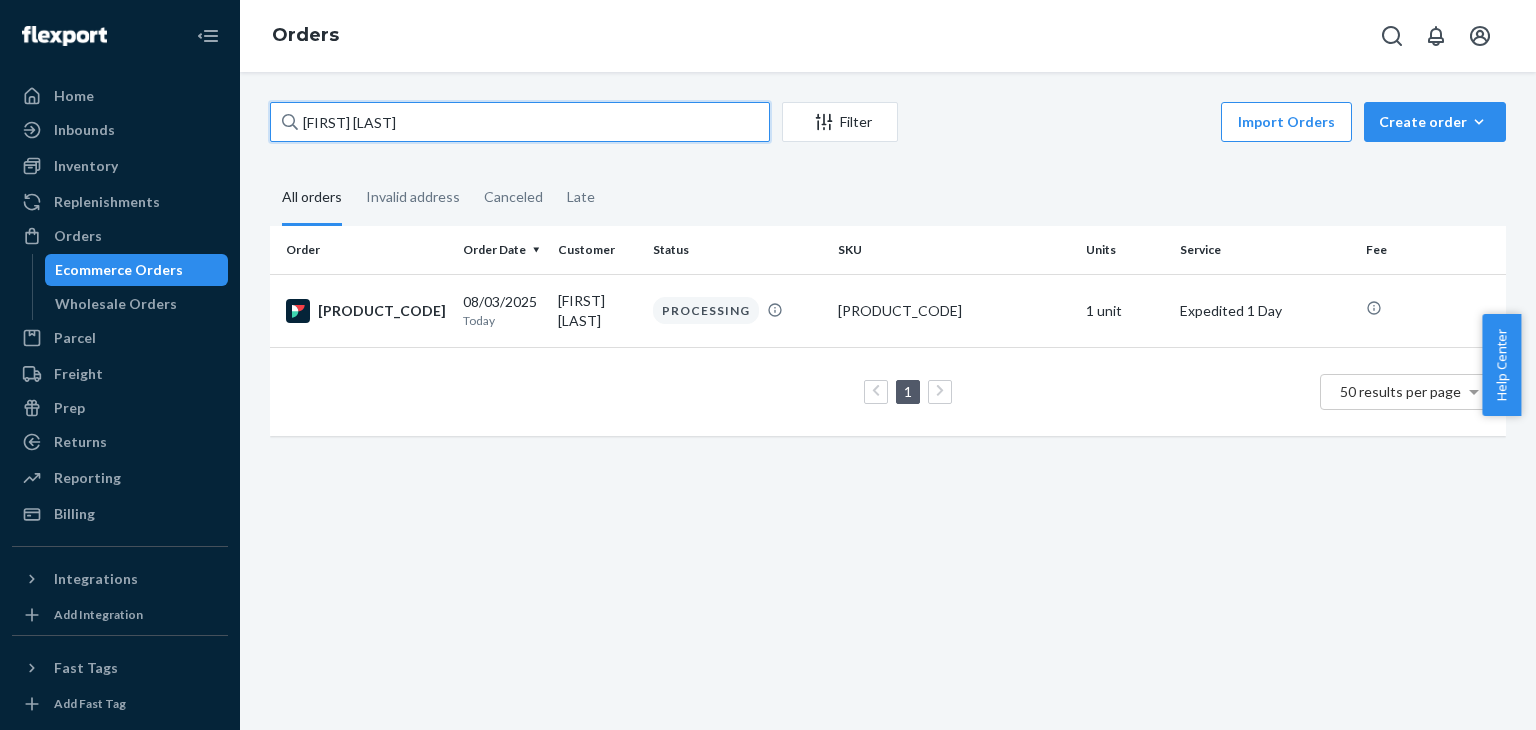 paste on "[FIRST] [LAST]" 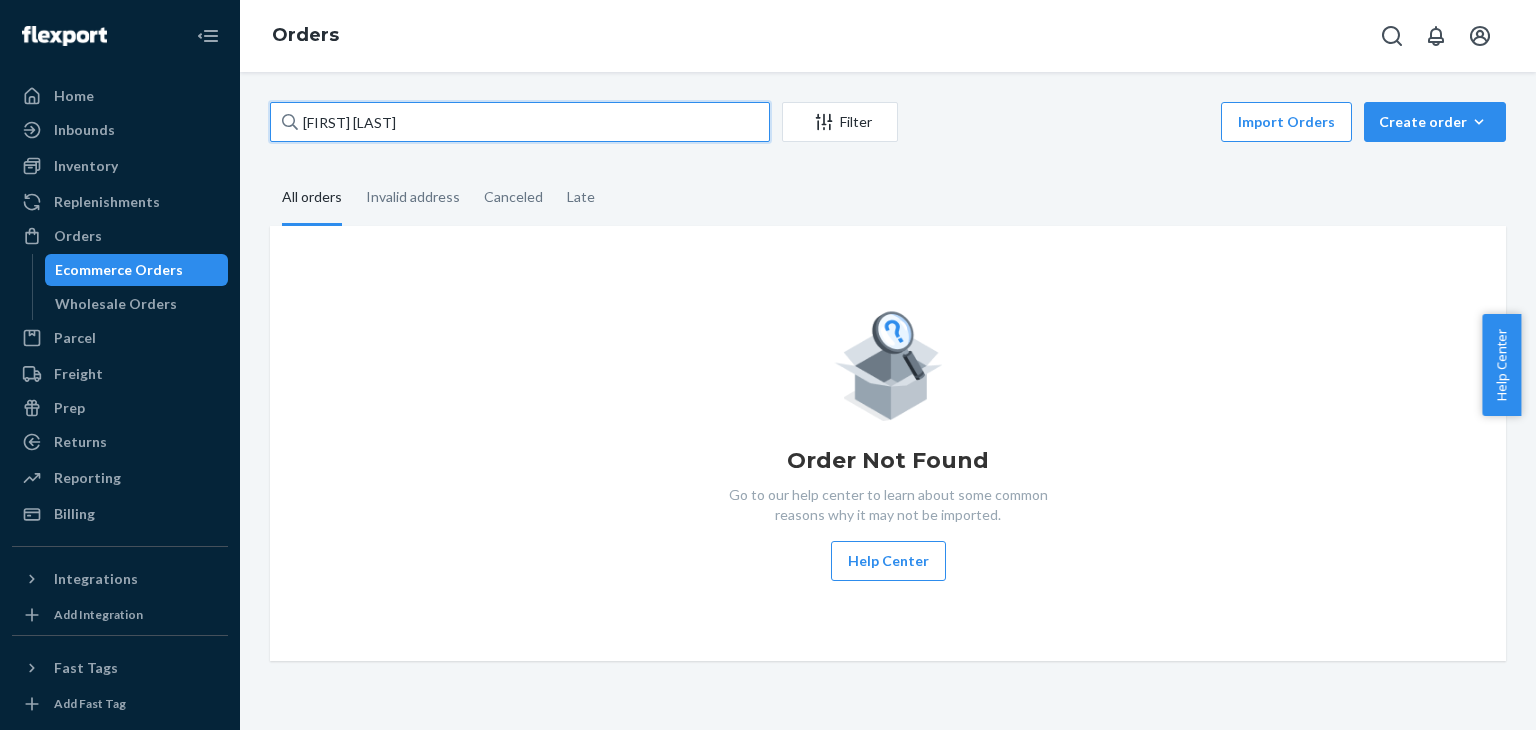 click on "[FIRST] [LAST]" at bounding box center (520, 122) 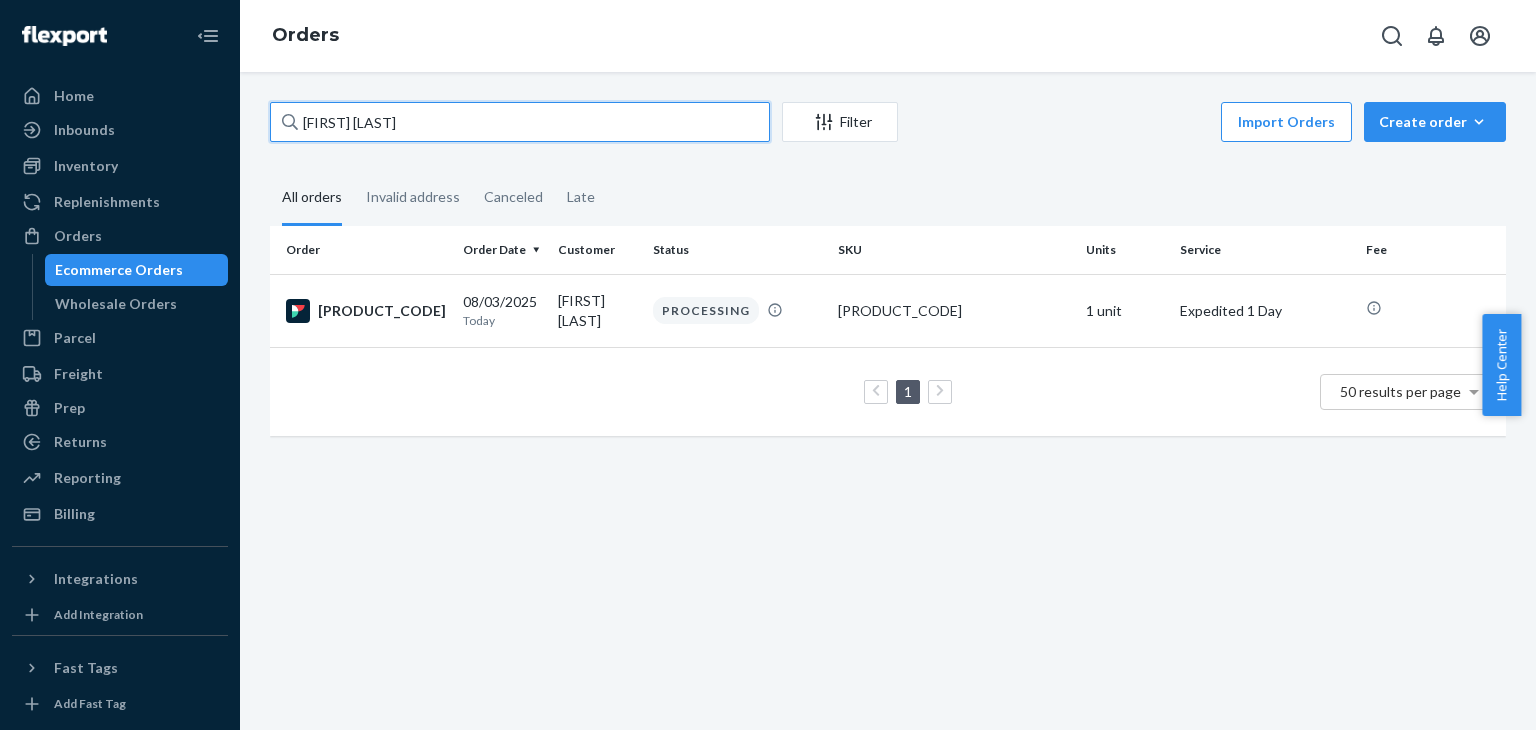 click on "[FIRST] [LAST]" at bounding box center [520, 122] 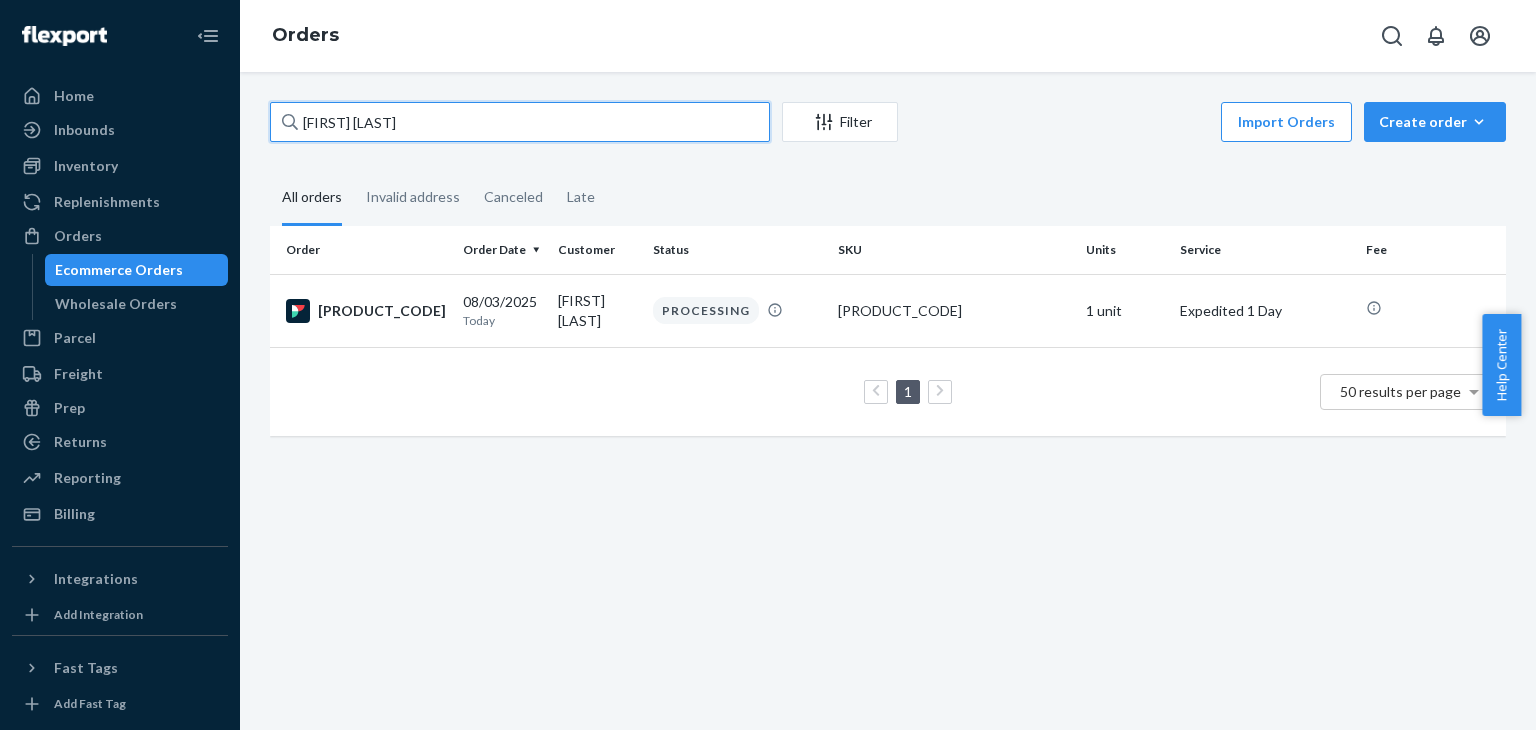 click on "[FIRST] [LAST]" at bounding box center (520, 122) 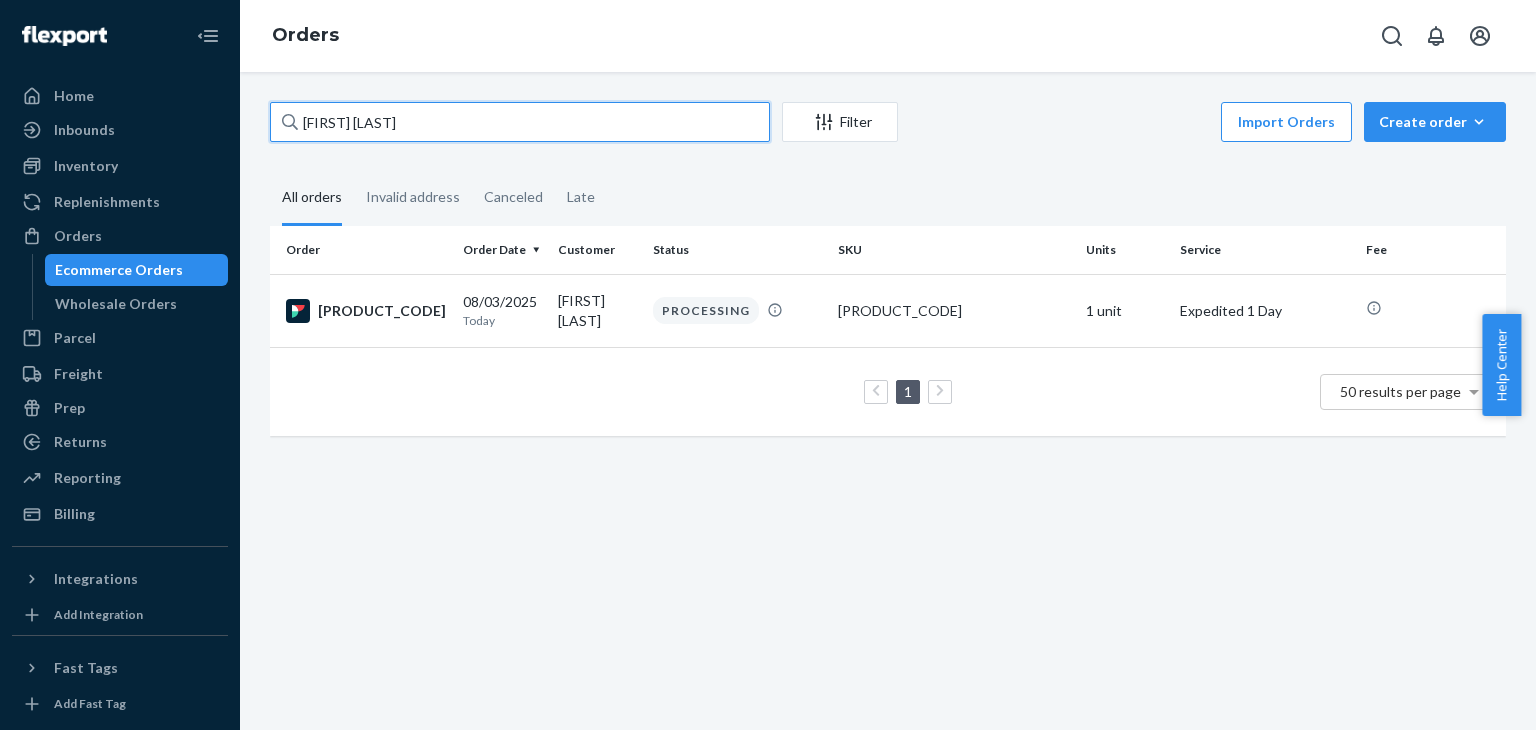paste on "[FIRST] [LAST]" 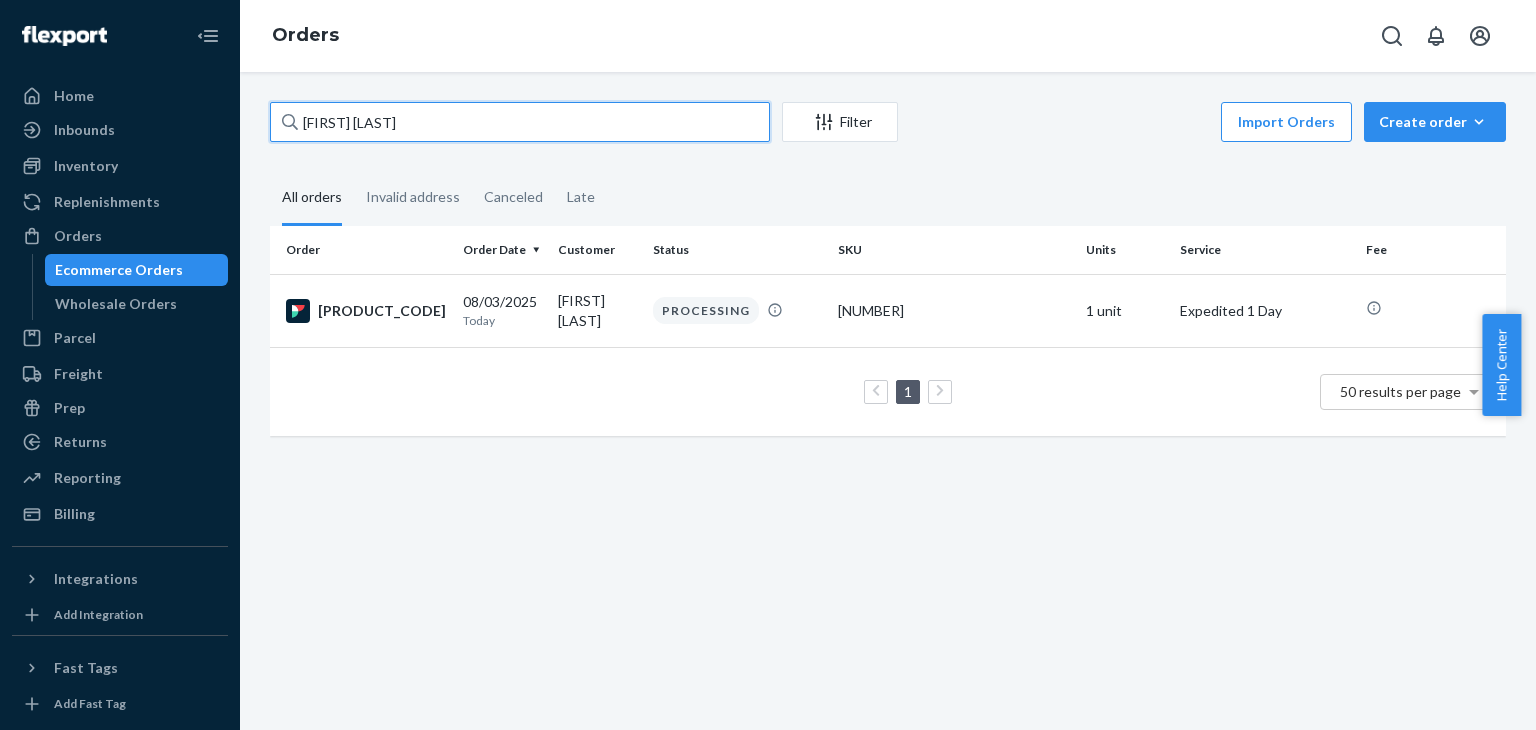 click on "[FIRST] [LAST]" at bounding box center (520, 122) 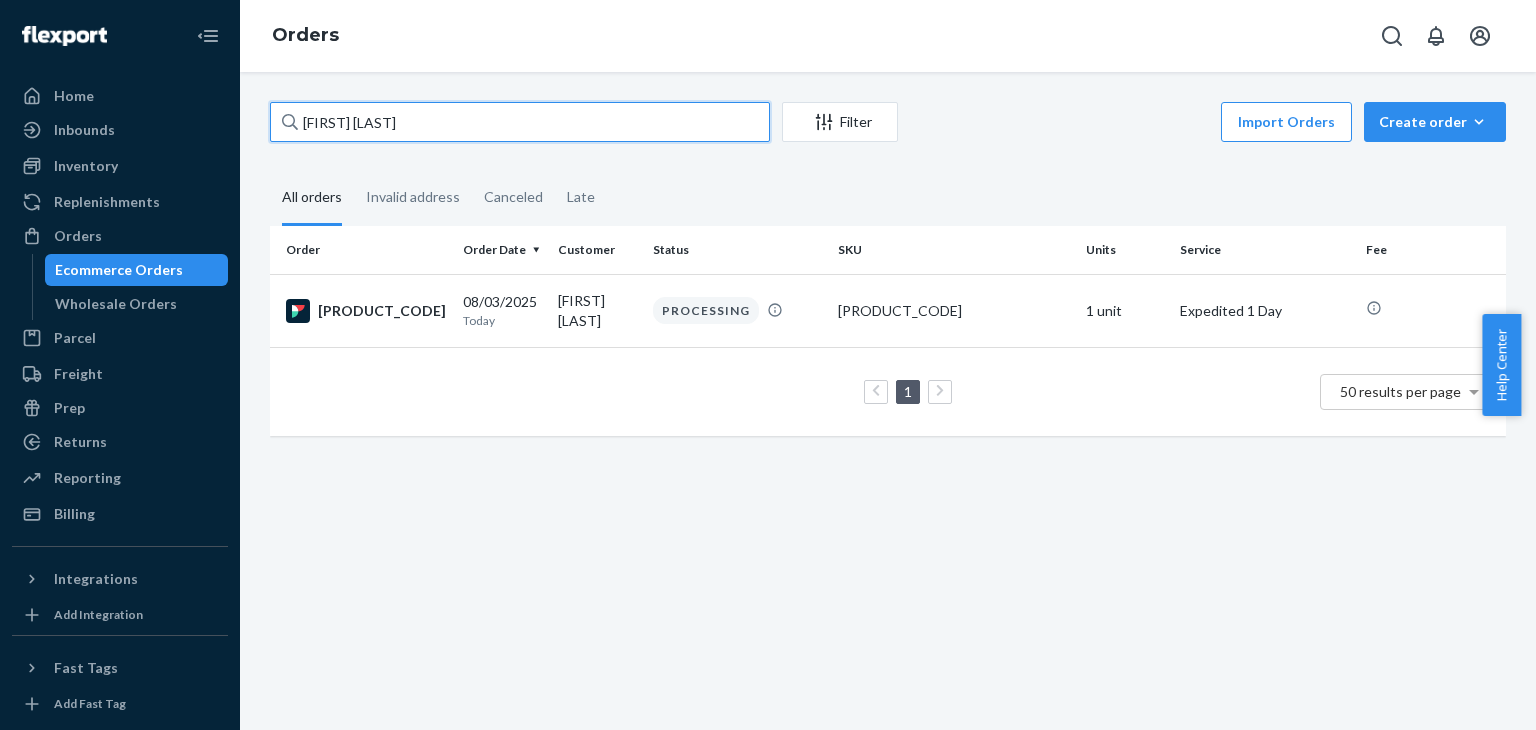 click on "[FIRST] [LAST]" at bounding box center (520, 122) 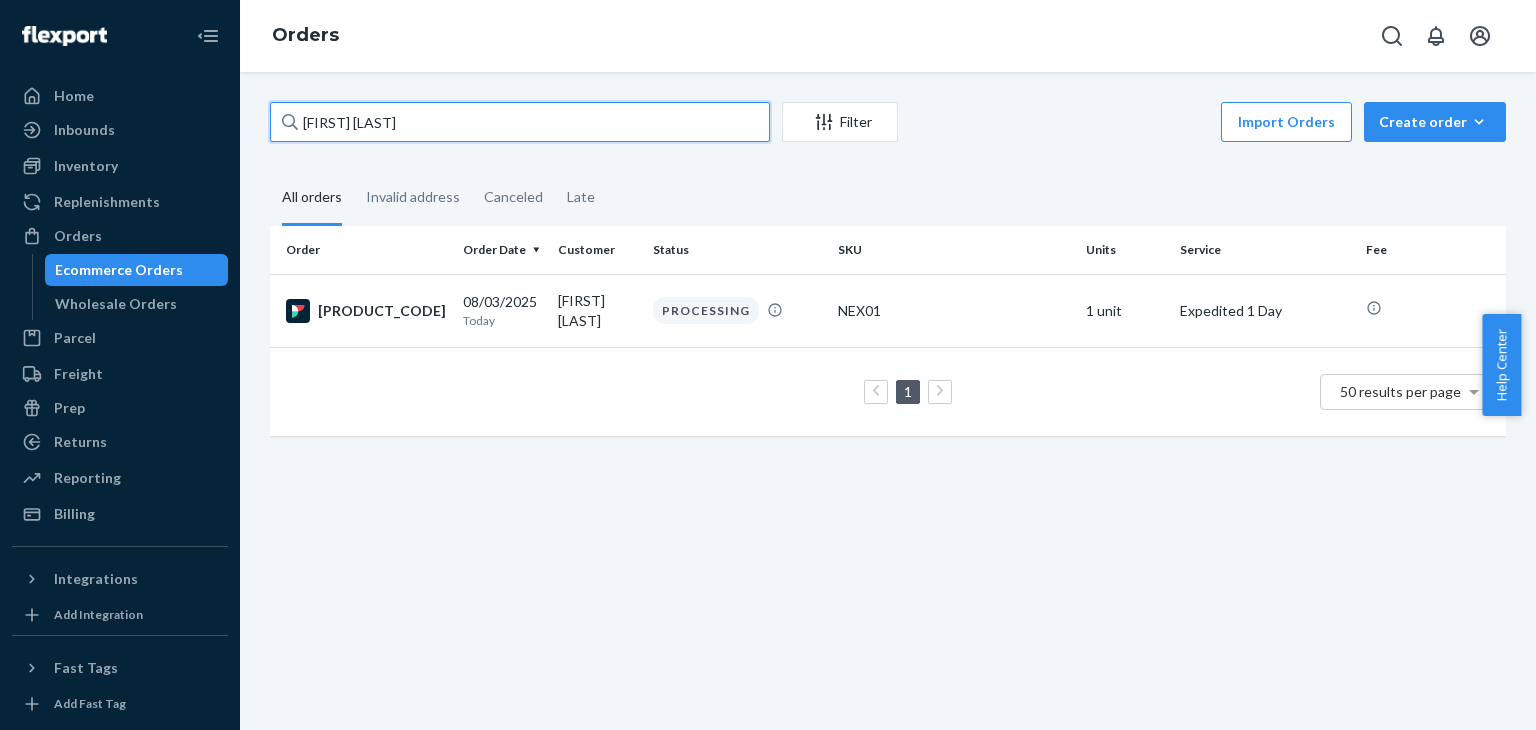 click on "[FIRST] [LAST]" at bounding box center [520, 122] 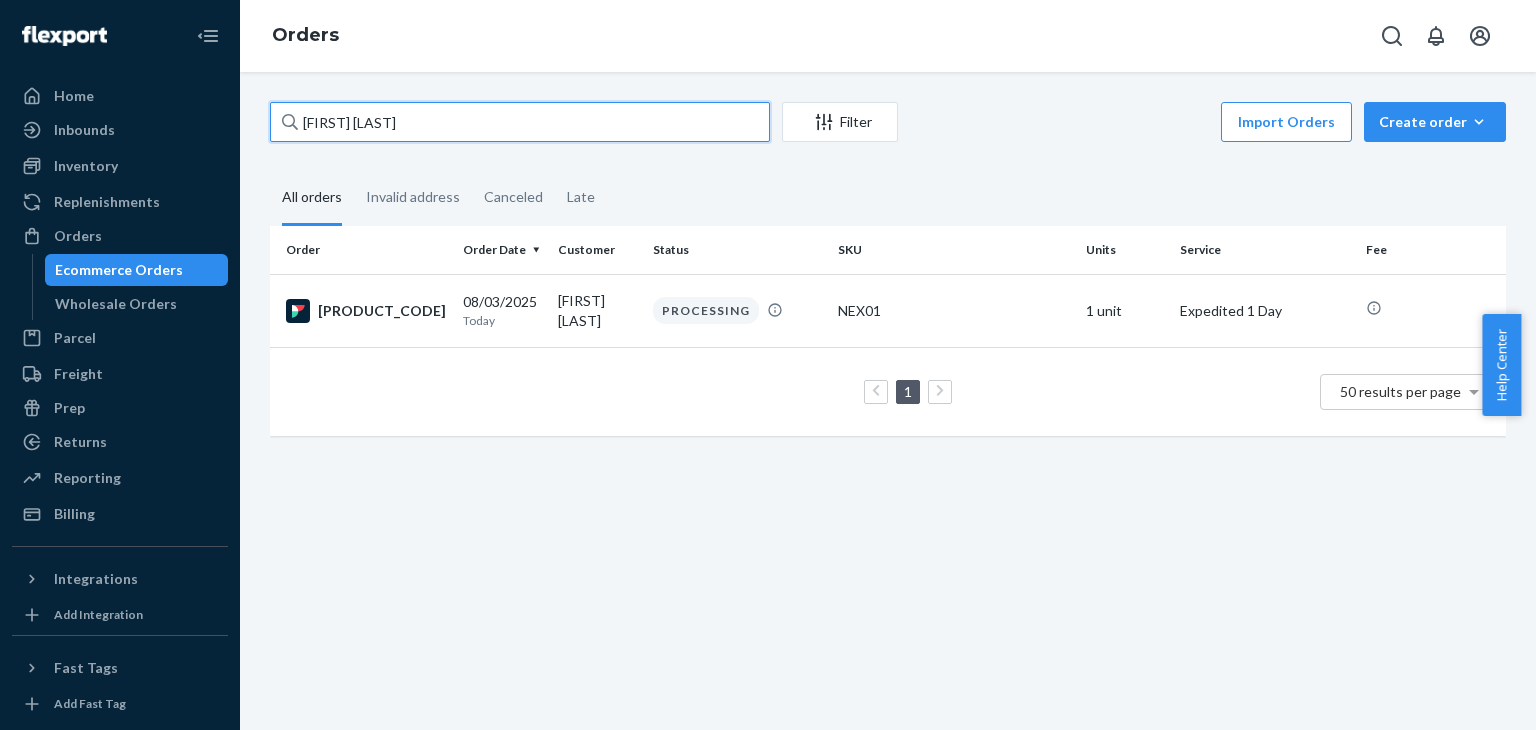click on "[FIRST] [LAST]" at bounding box center [520, 122] 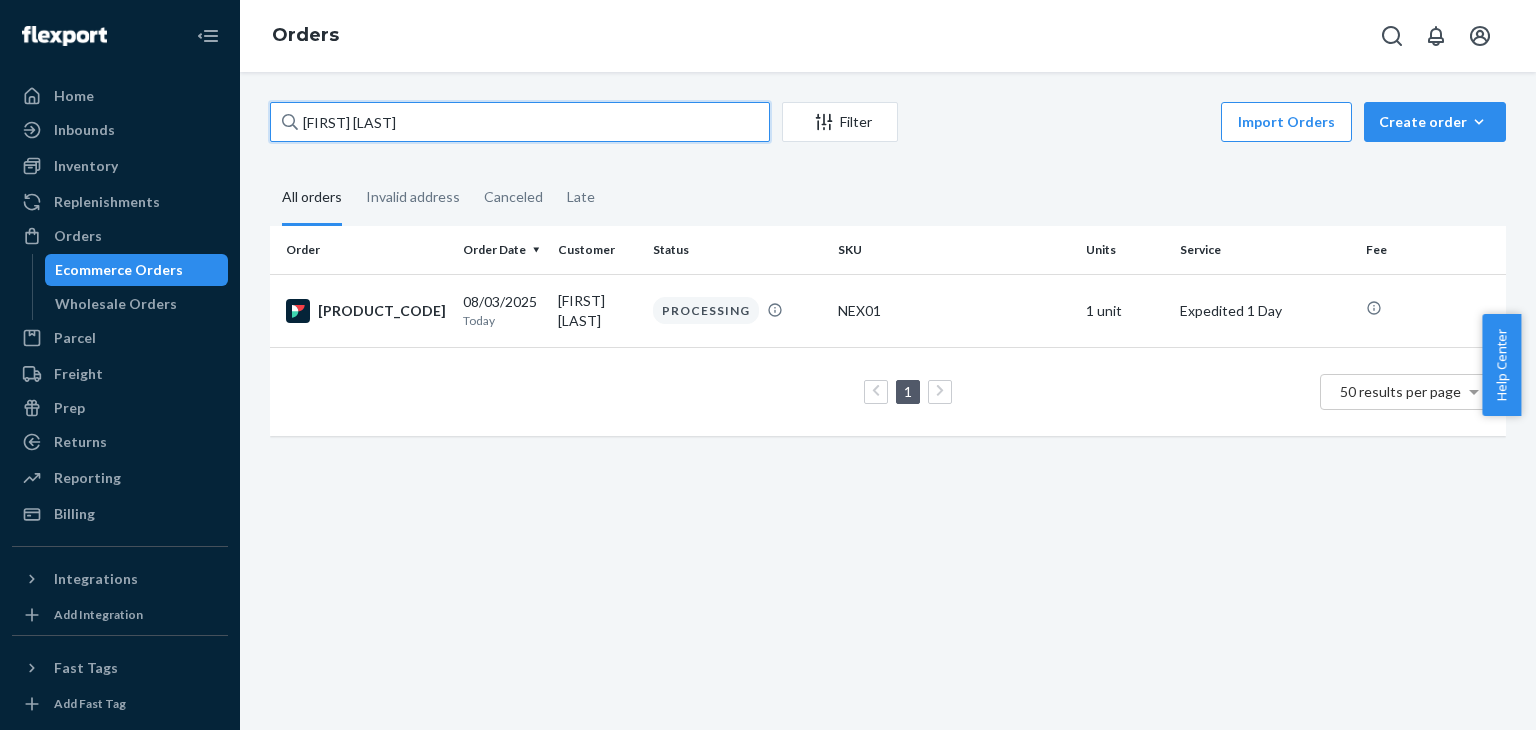 paste on "[FIRST] [LAST]" 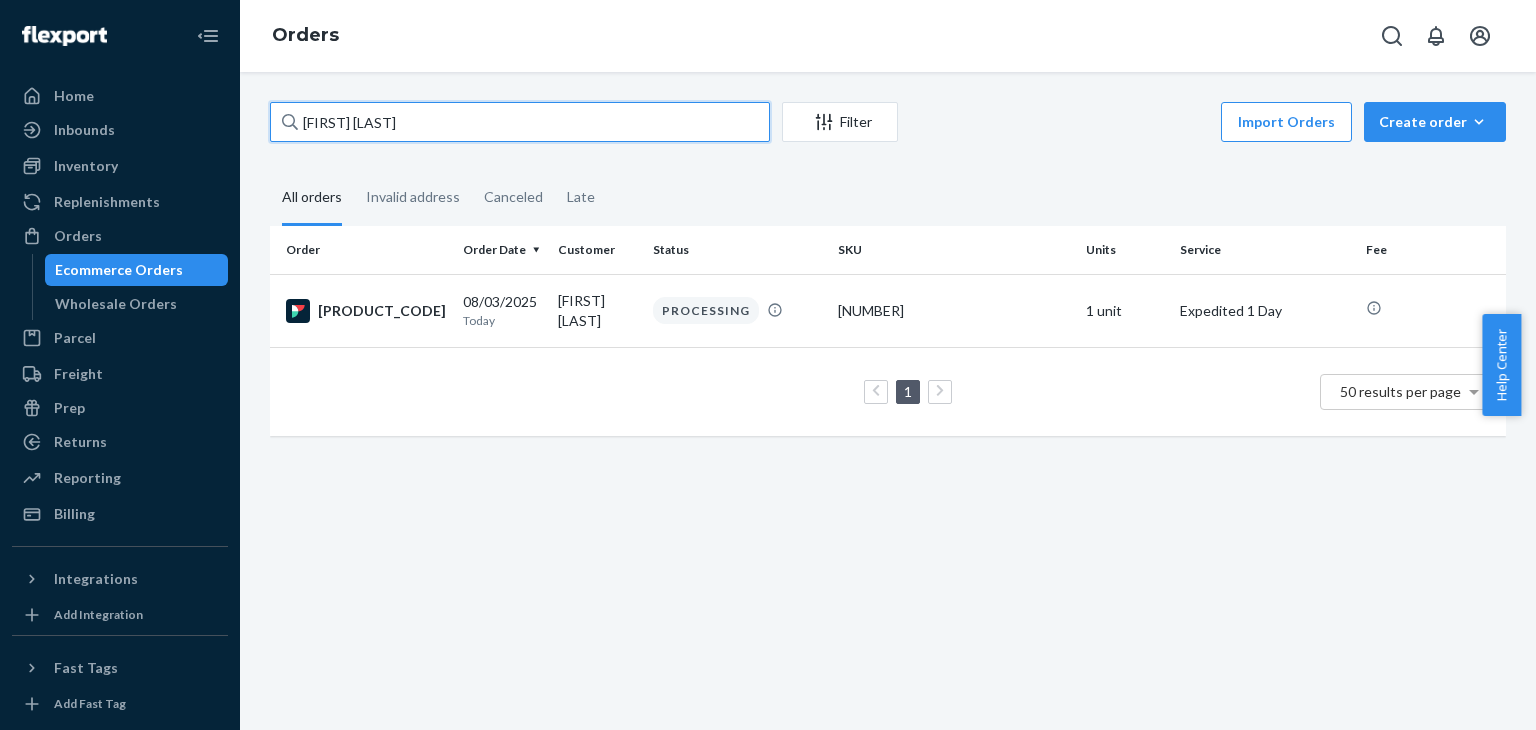 click on "[FIRST] [LAST]" at bounding box center (520, 122) 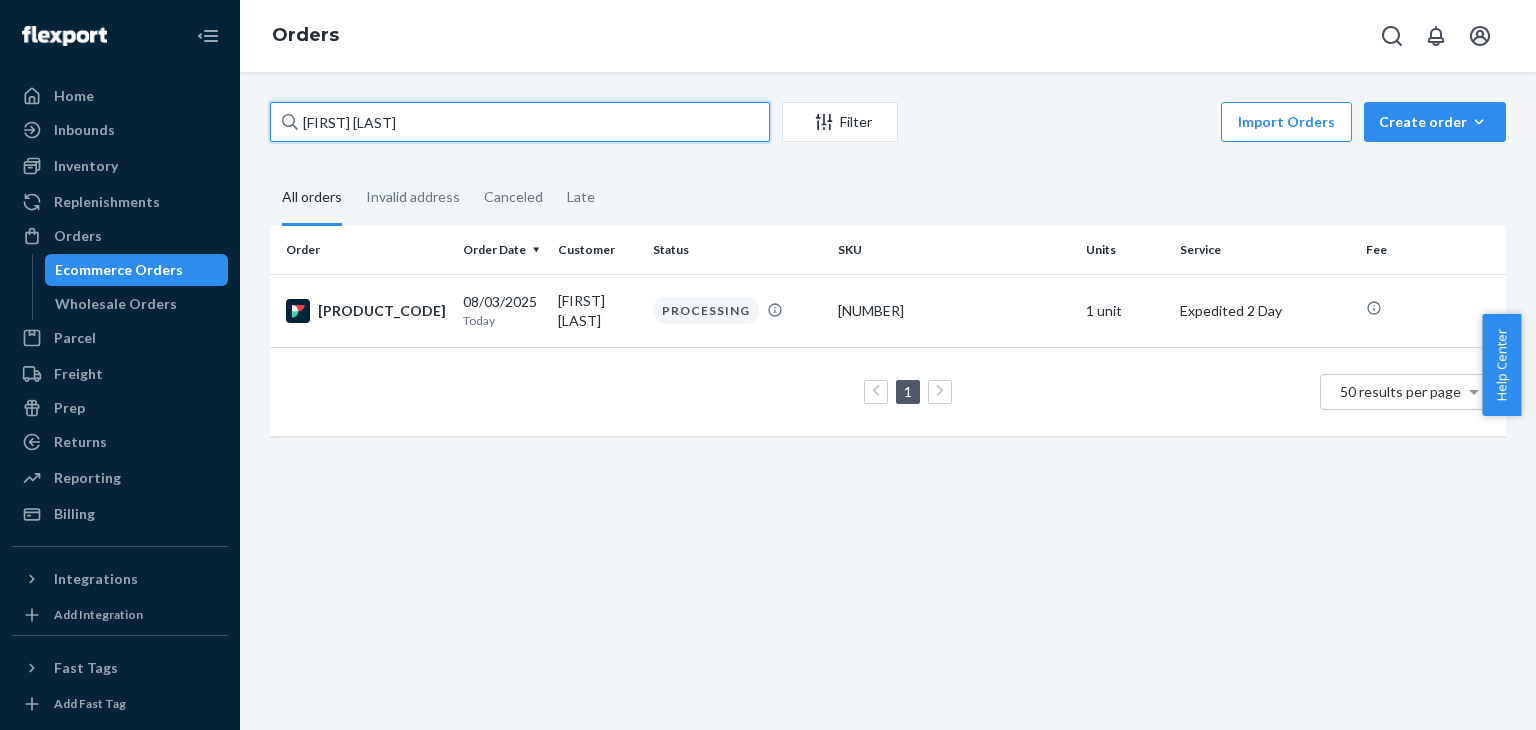 click on "[FIRST] [LAST]" at bounding box center [520, 122] 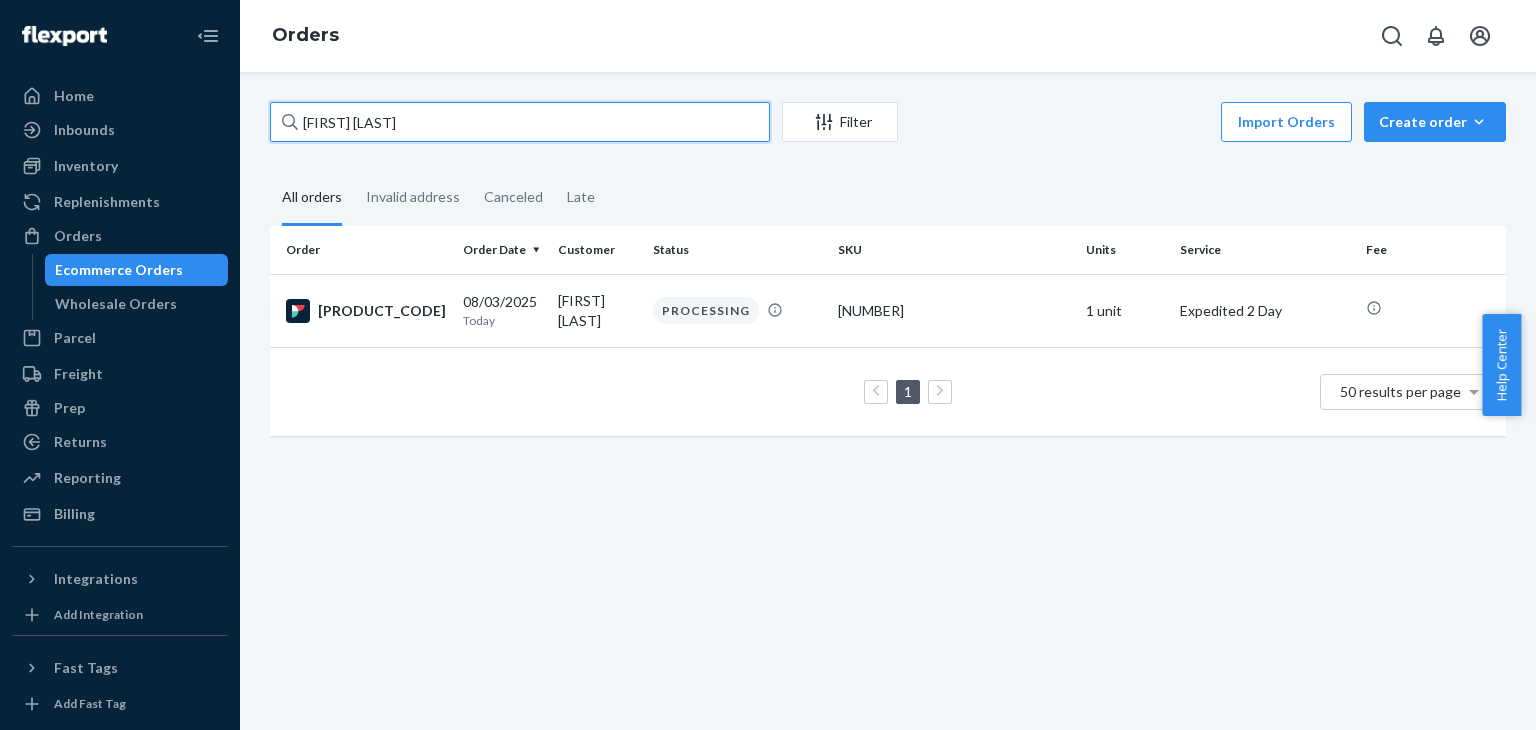 paste on "[FIRST] [LAST]" 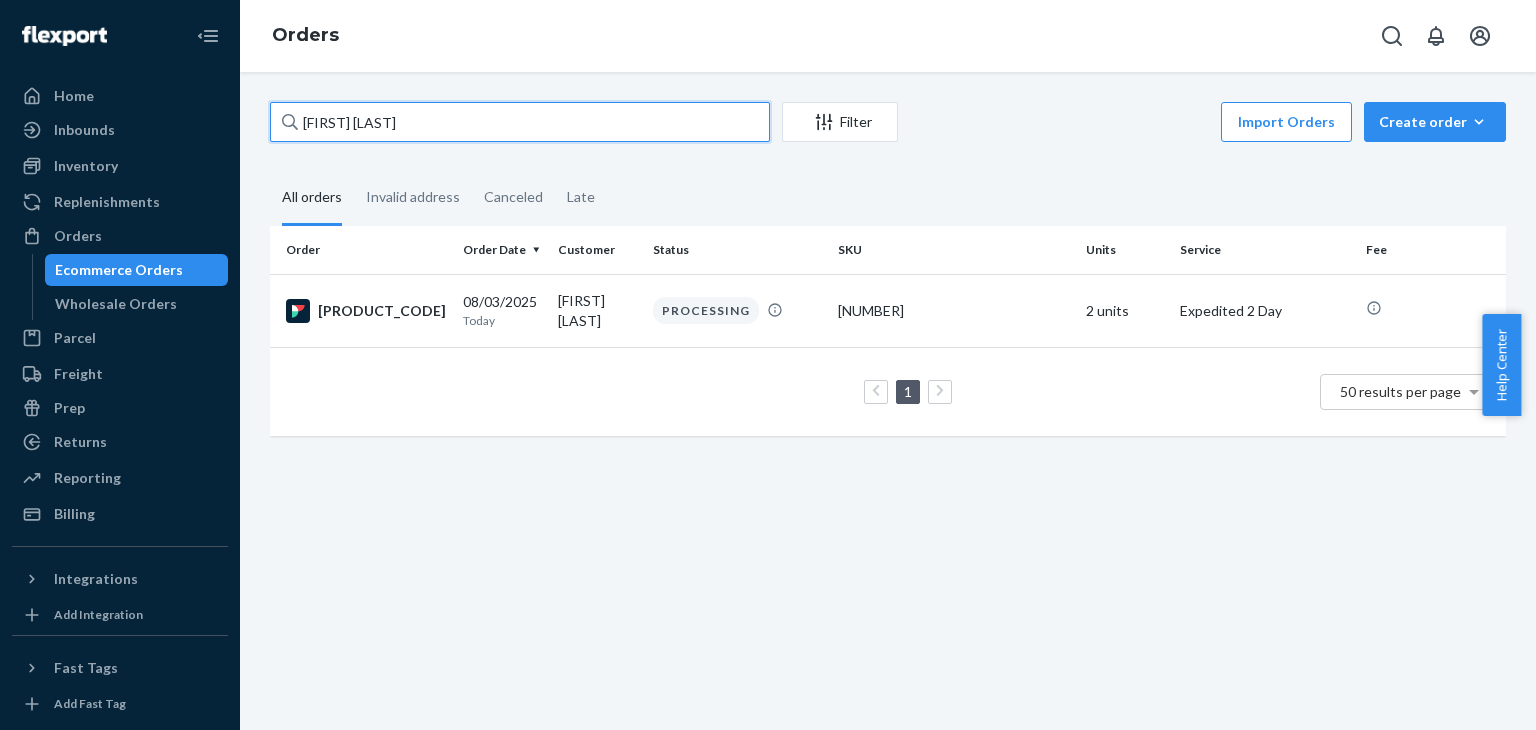 click on "[FIRST] [LAST]" at bounding box center [520, 122] 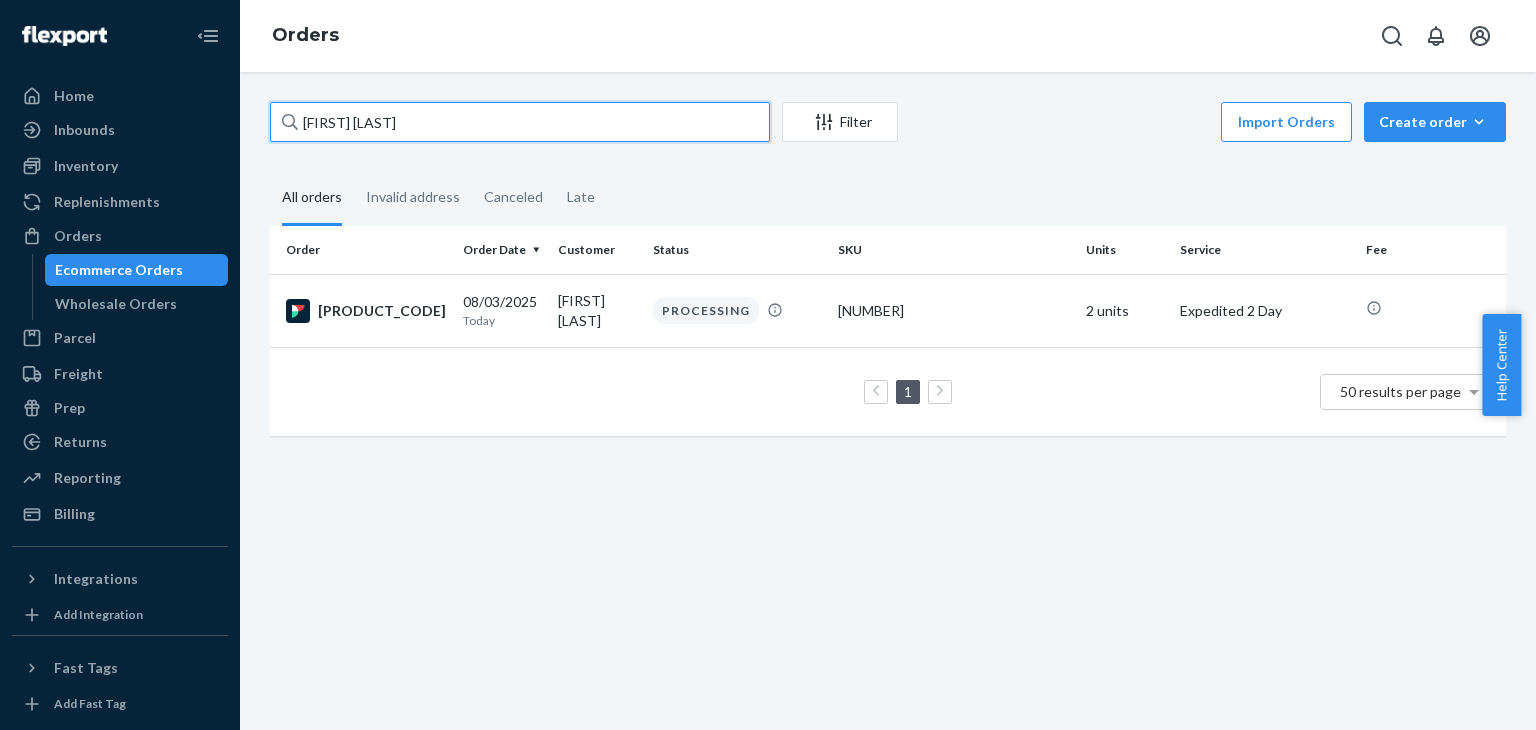 click on "[FIRST] [LAST]" at bounding box center [520, 122] 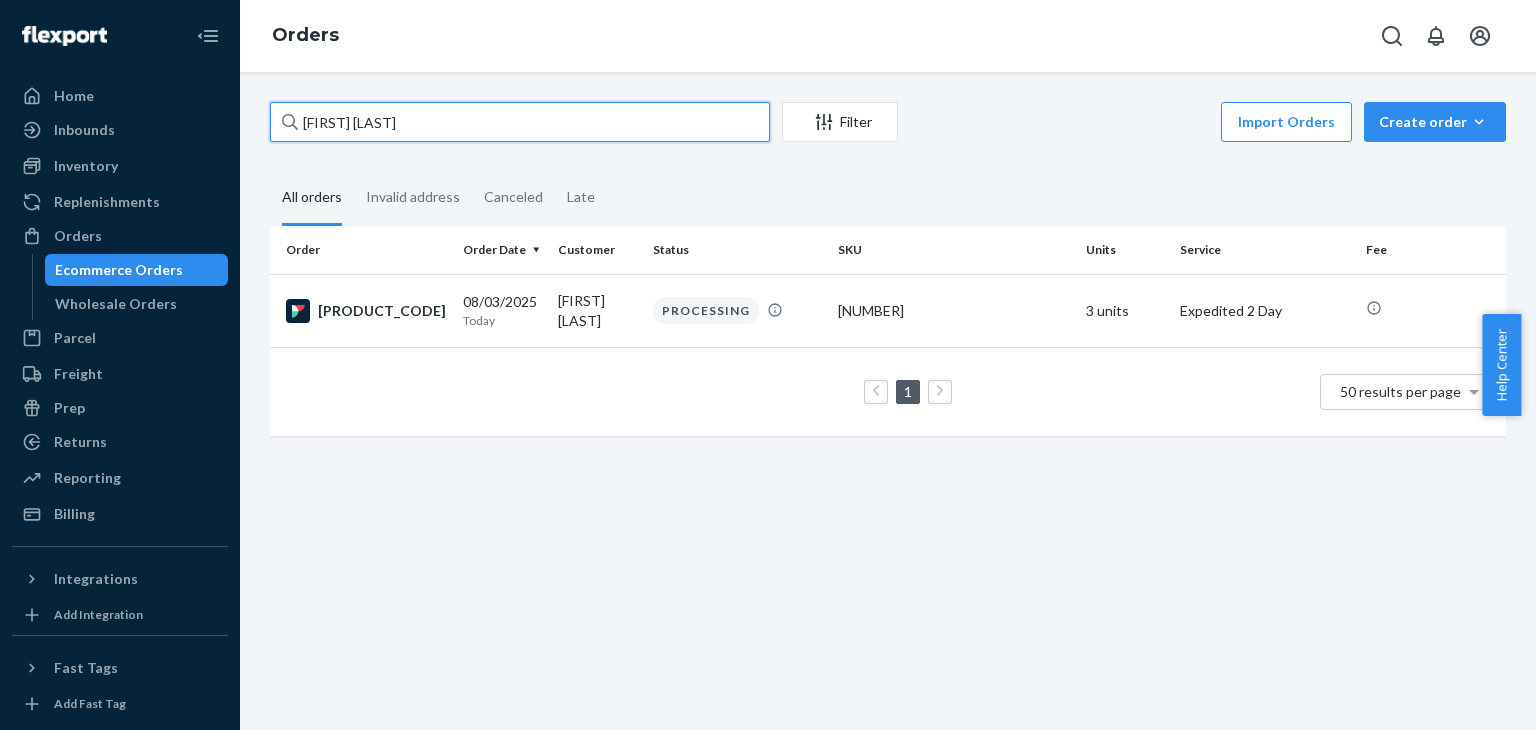 click on "[FIRST] [LAST]" at bounding box center [520, 122] 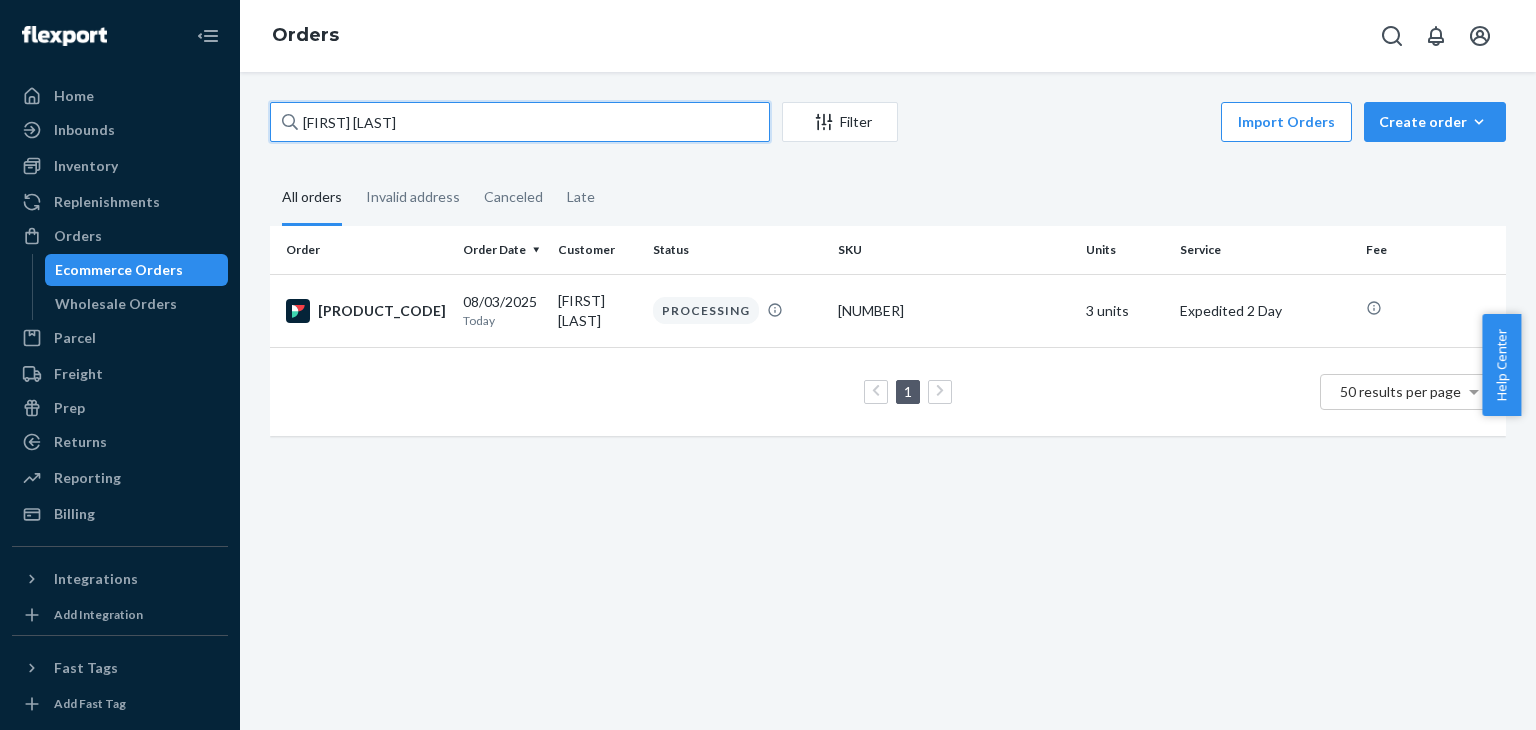 click on "[FIRST] [LAST]" at bounding box center [520, 122] 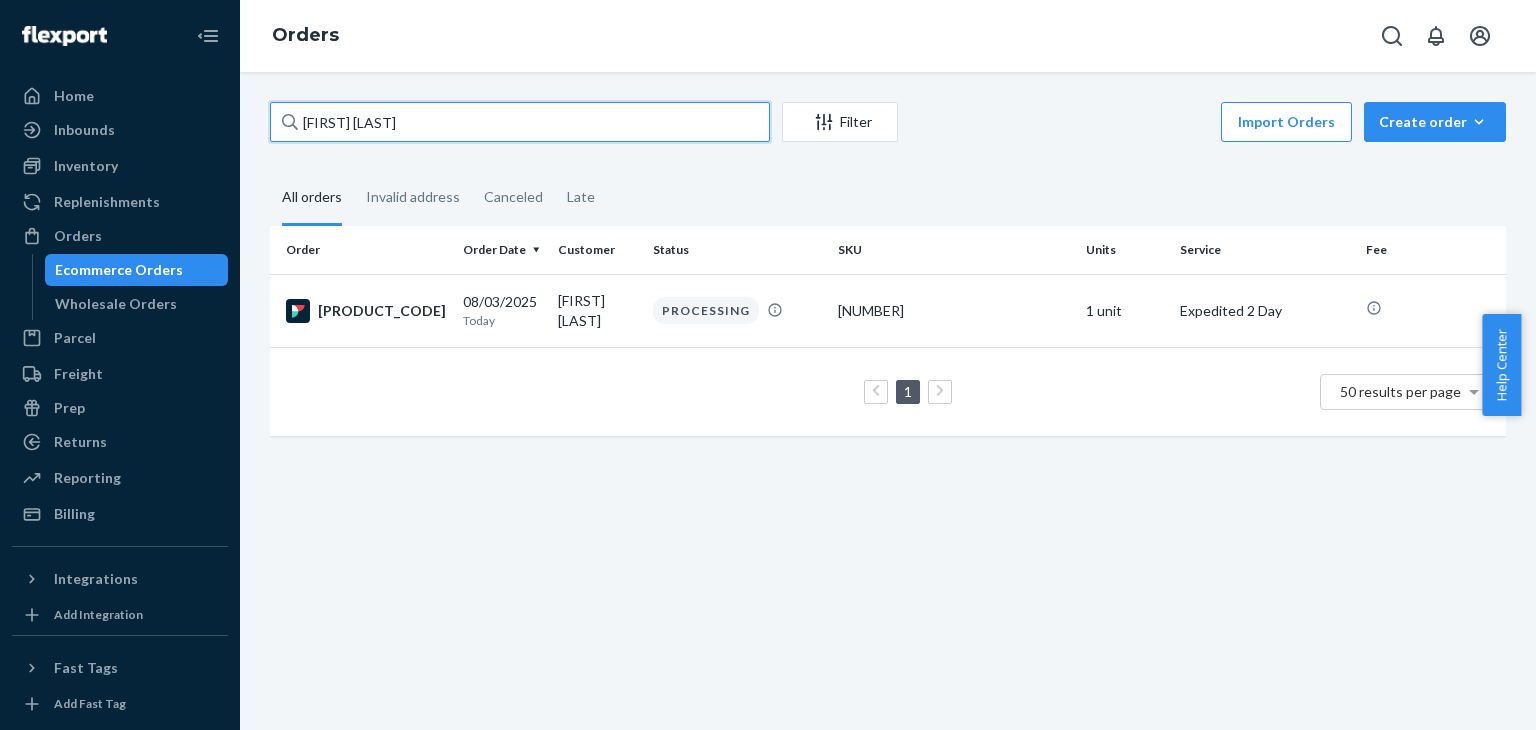 click on "[FIRST] [LAST]" at bounding box center (520, 122) 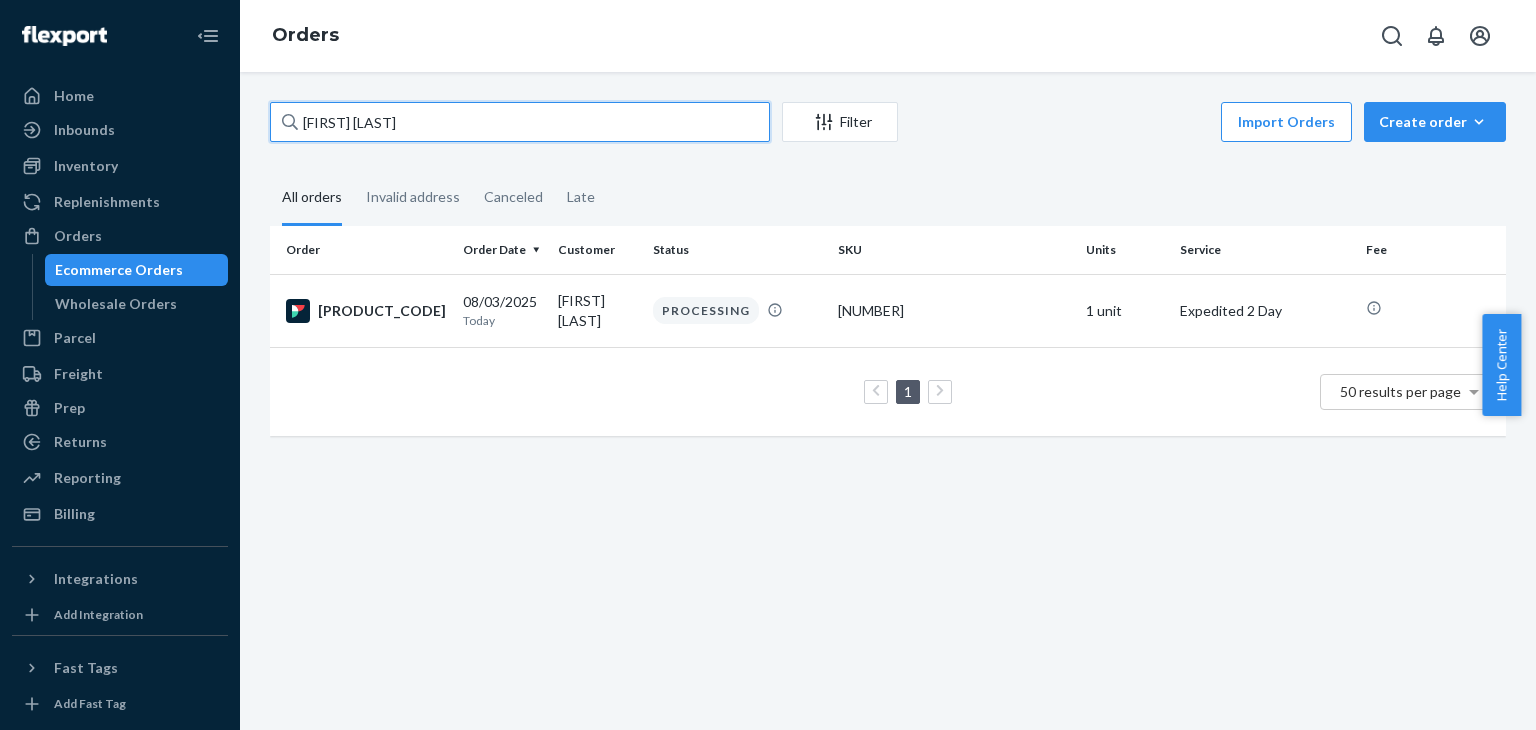 click on "[FIRST] [LAST]" at bounding box center [520, 122] 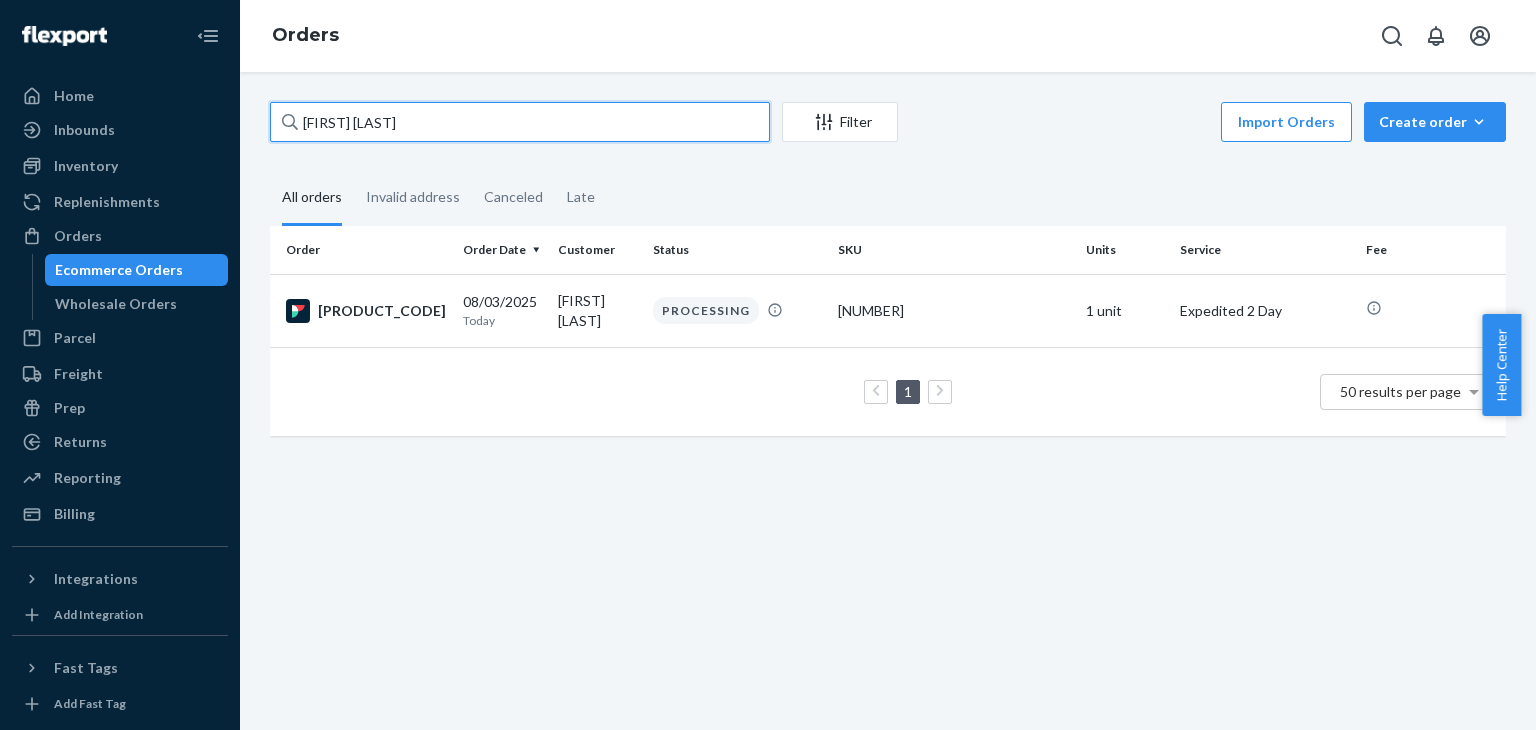 paste on "[FIRST] [LAST]" 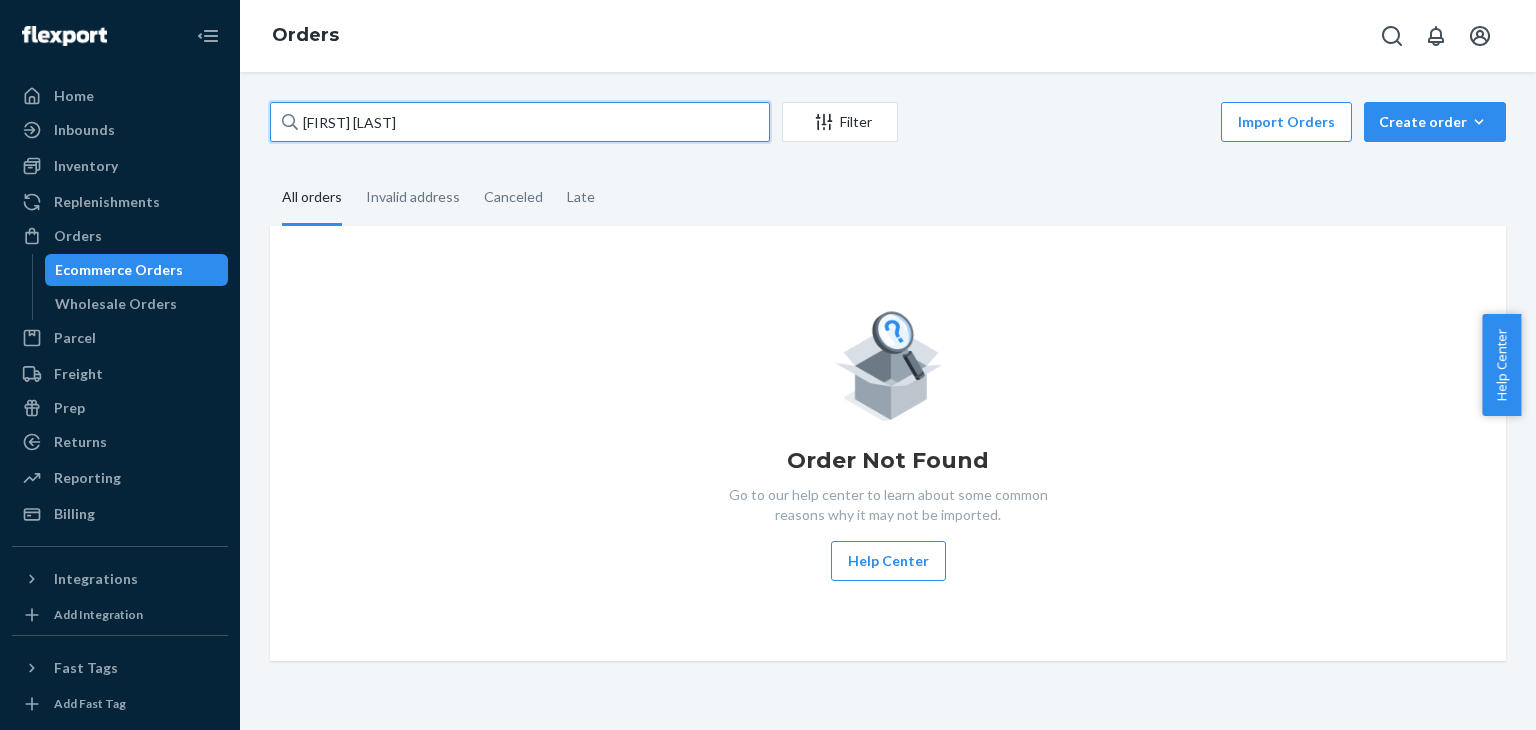 click on "[FIRST] [LAST]" at bounding box center (520, 122) 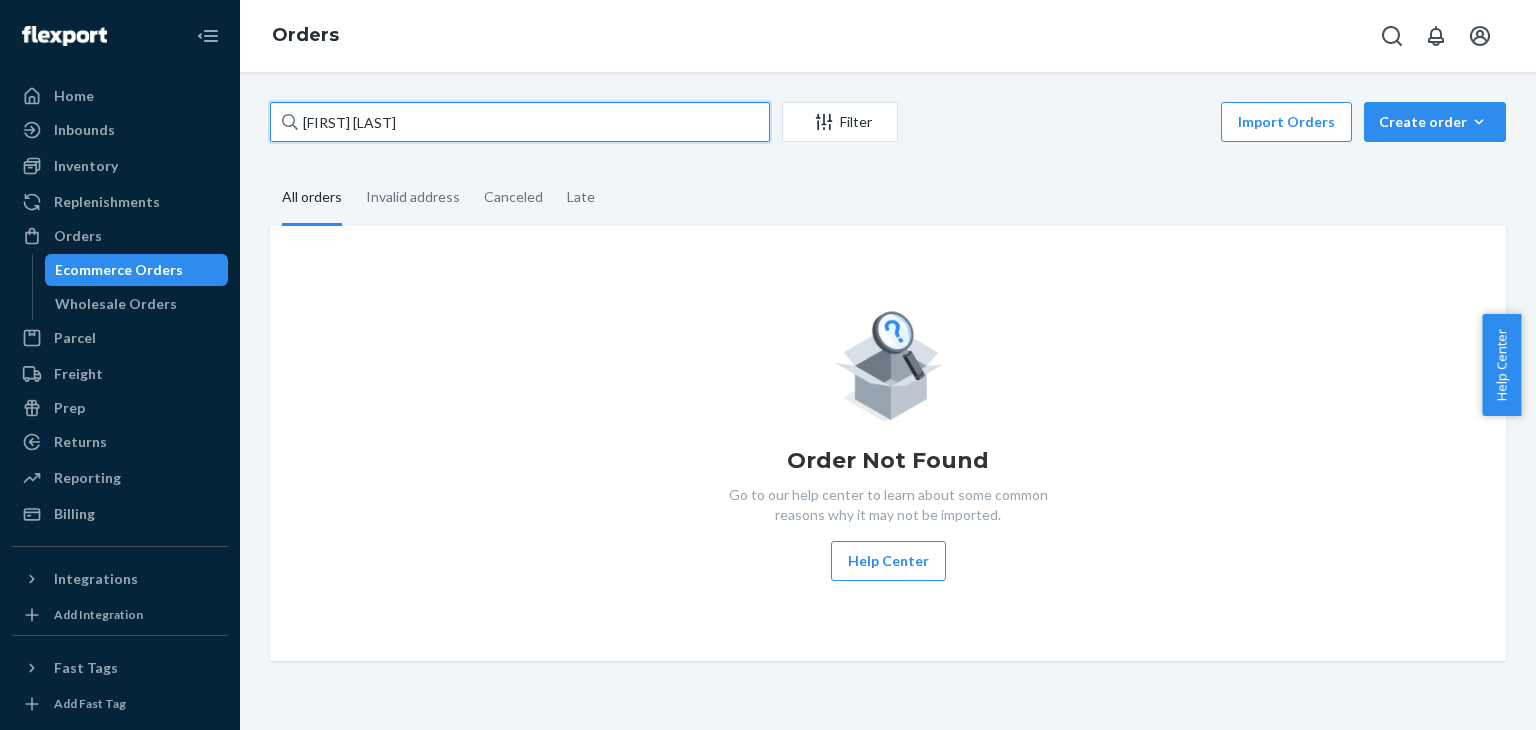 click on "[FIRST] [LAST]" at bounding box center [520, 122] 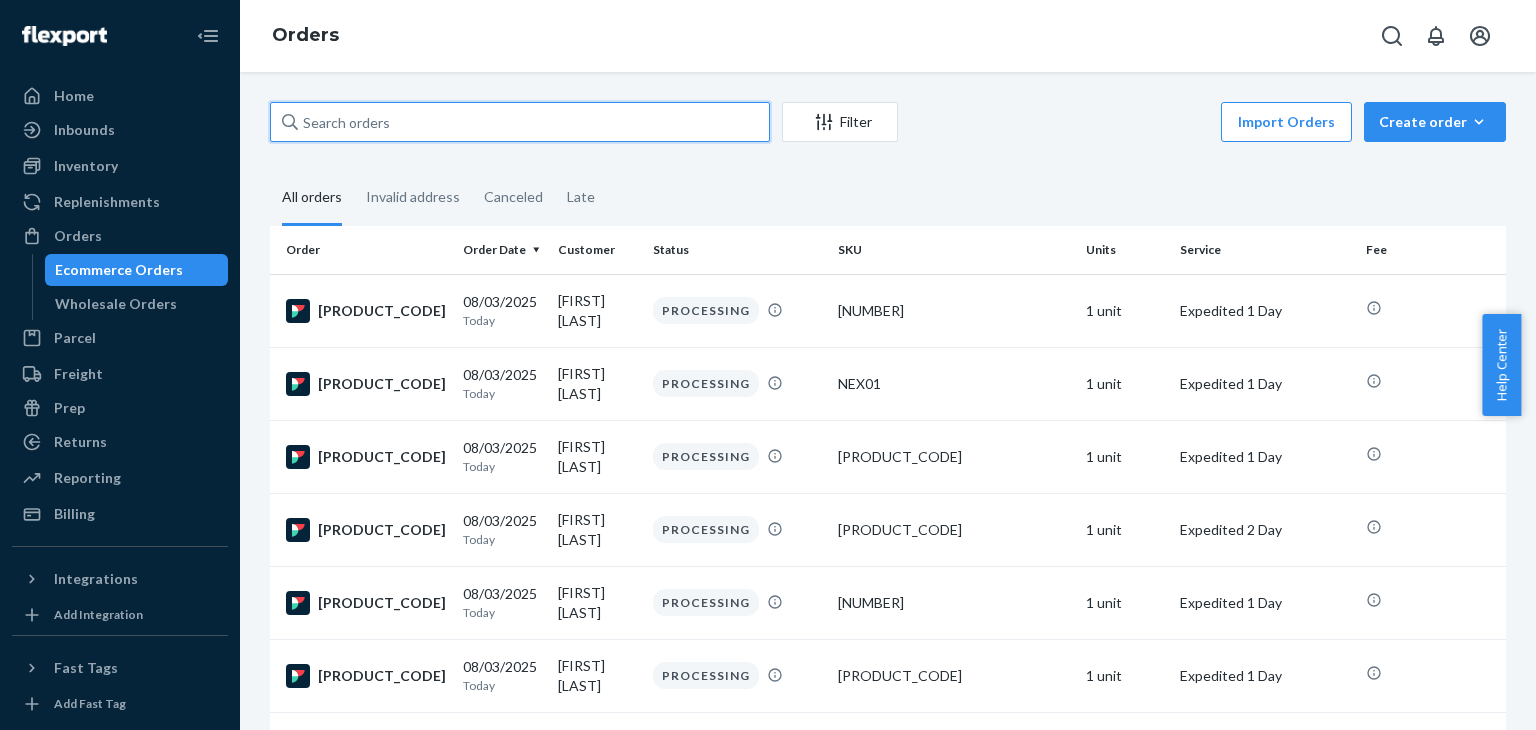 paste on "[FIRST] [LAST]" 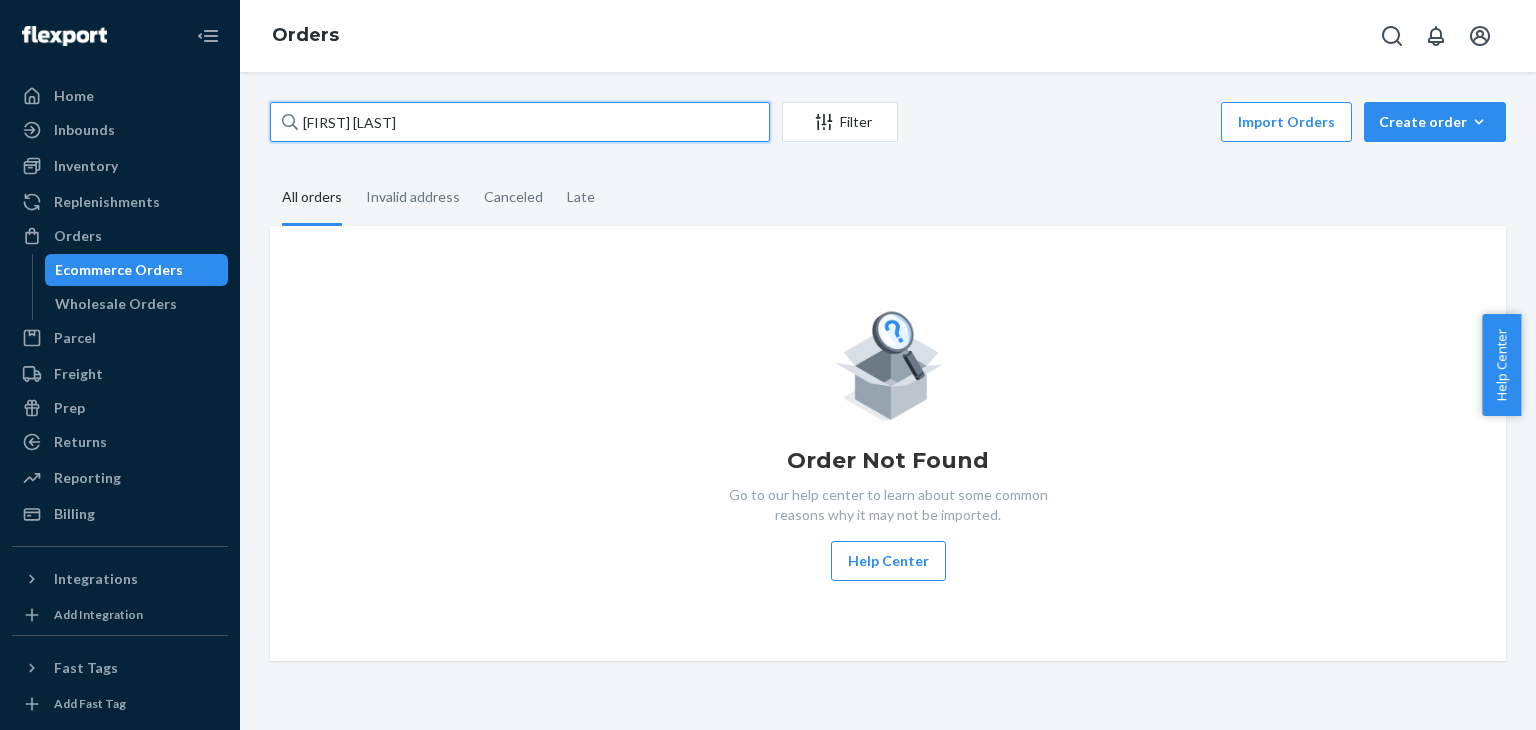 click on "[FIRST] [LAST]" at bounding box center [520, 122] 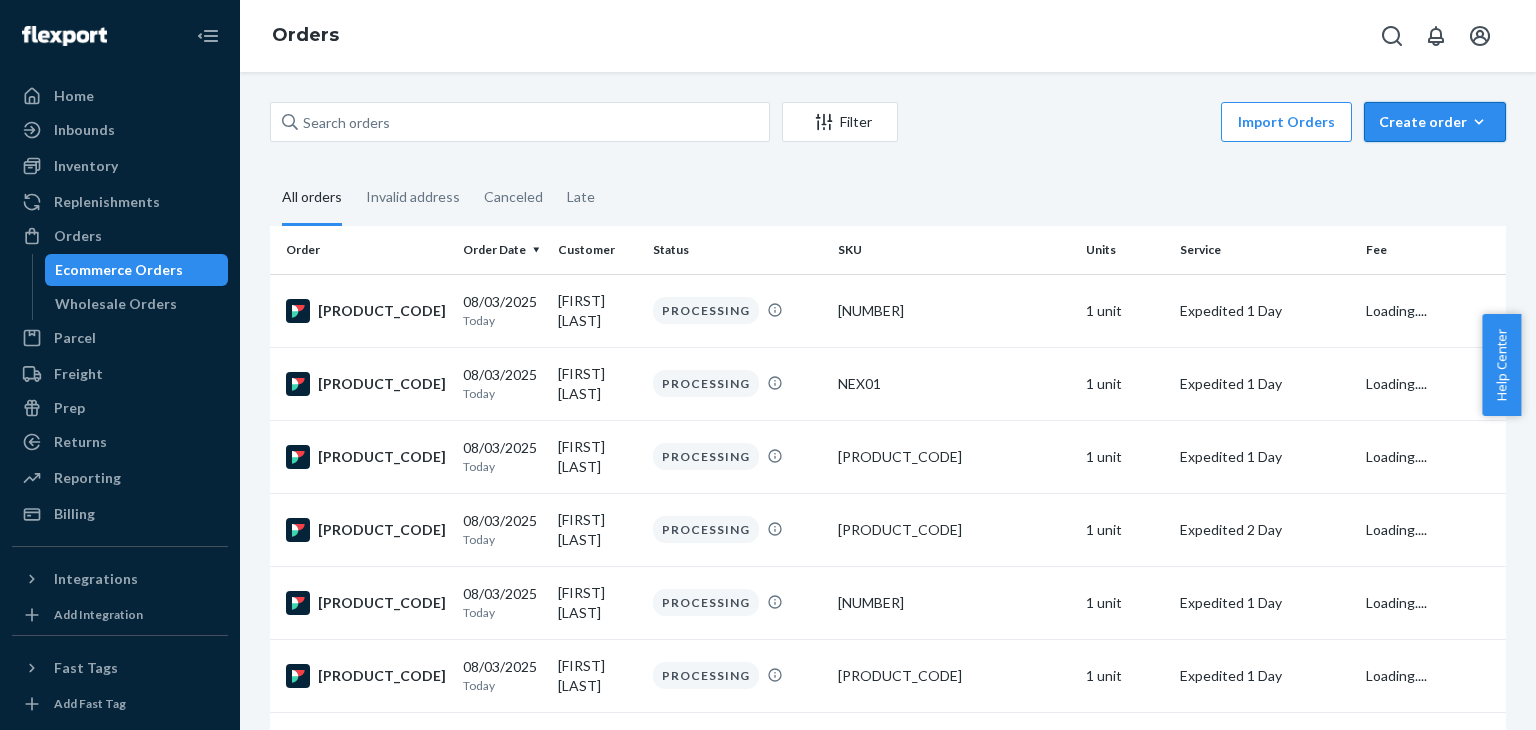 click on "Create order" at bounding box center [1435, 122] 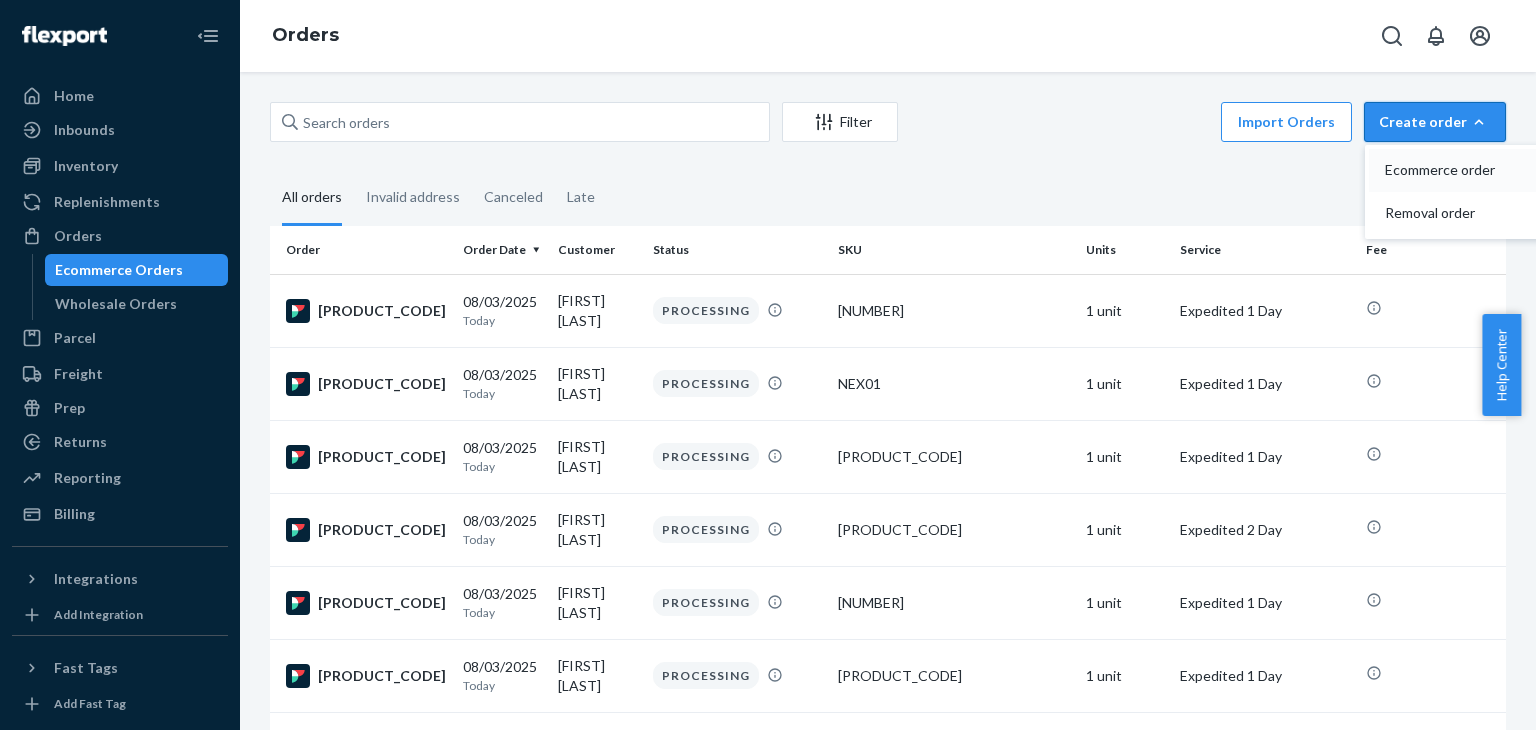 click on "Ecommerce order" at bounding box center (1447, 170) 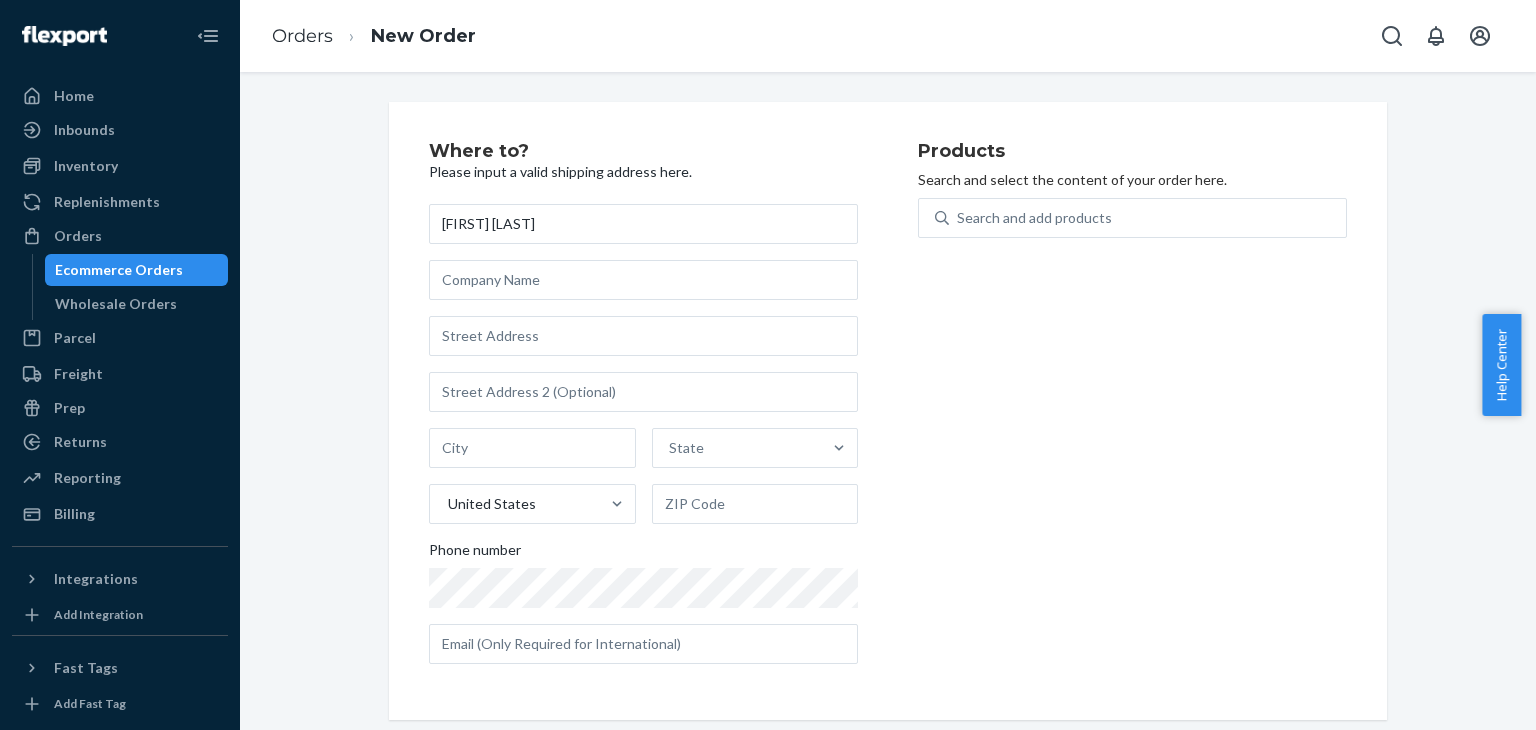 type on "[FIRST] [LAST]" 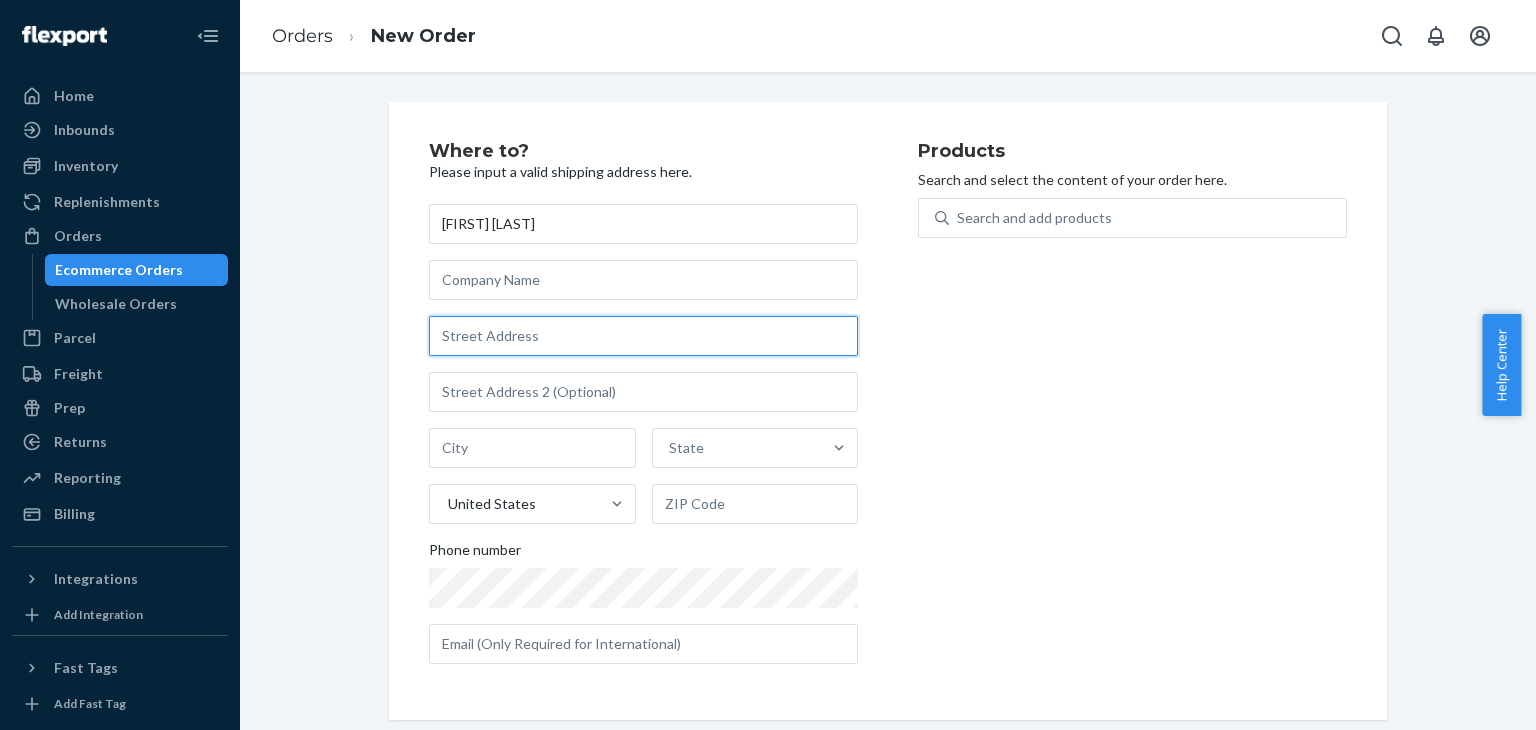 click at bounding box center [643, 336] 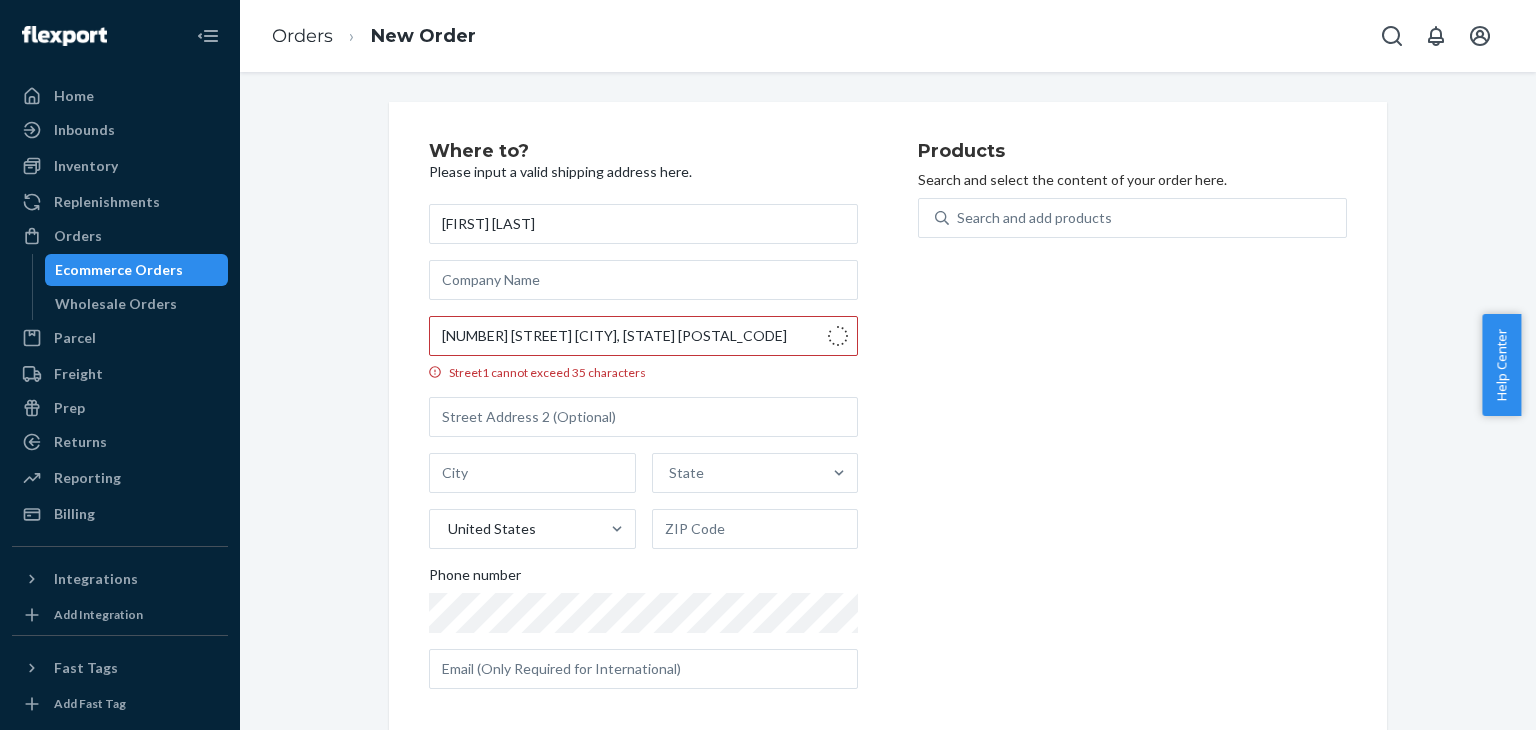 type on "[NUMBER] [STREET]" 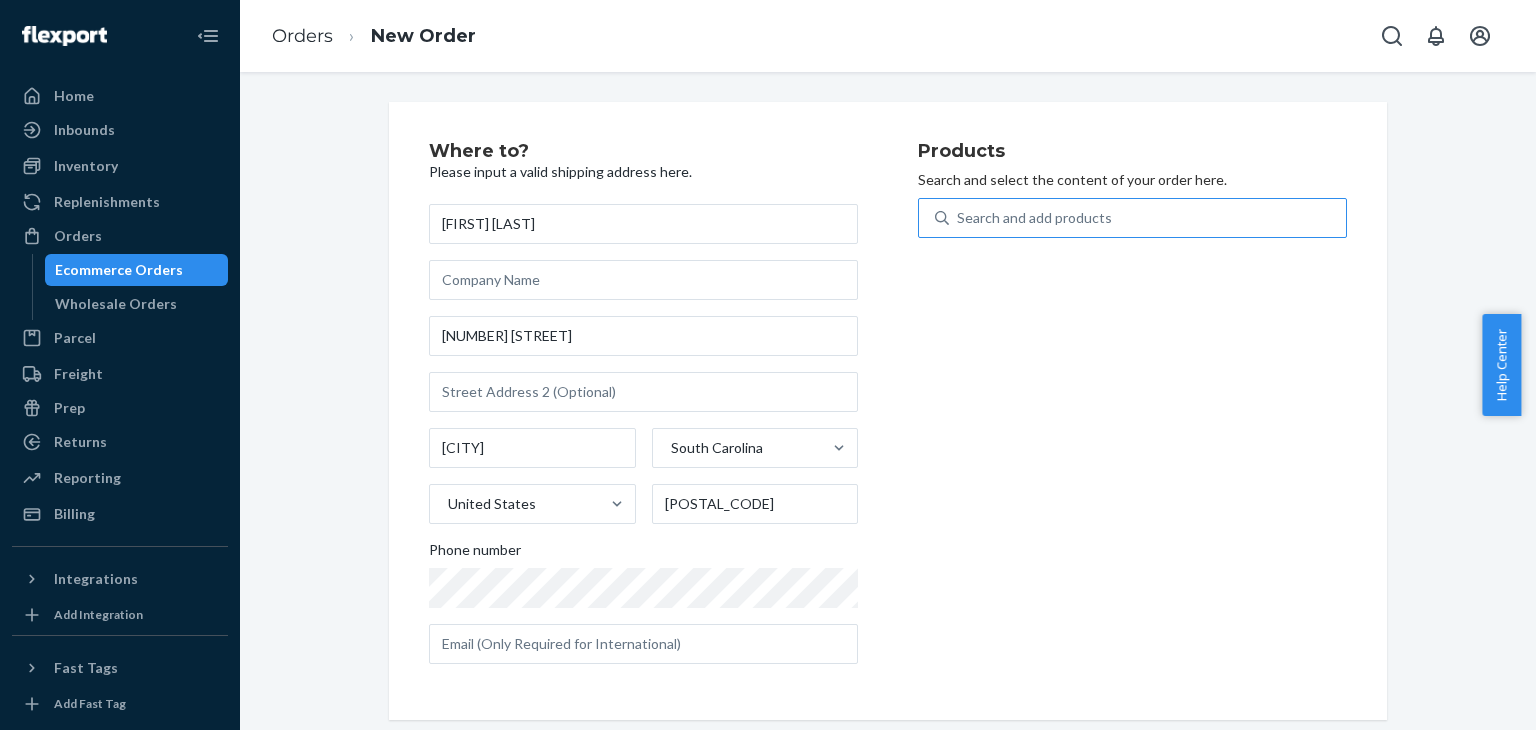 click on "Search and add products" at bounding box center (1034, 218) 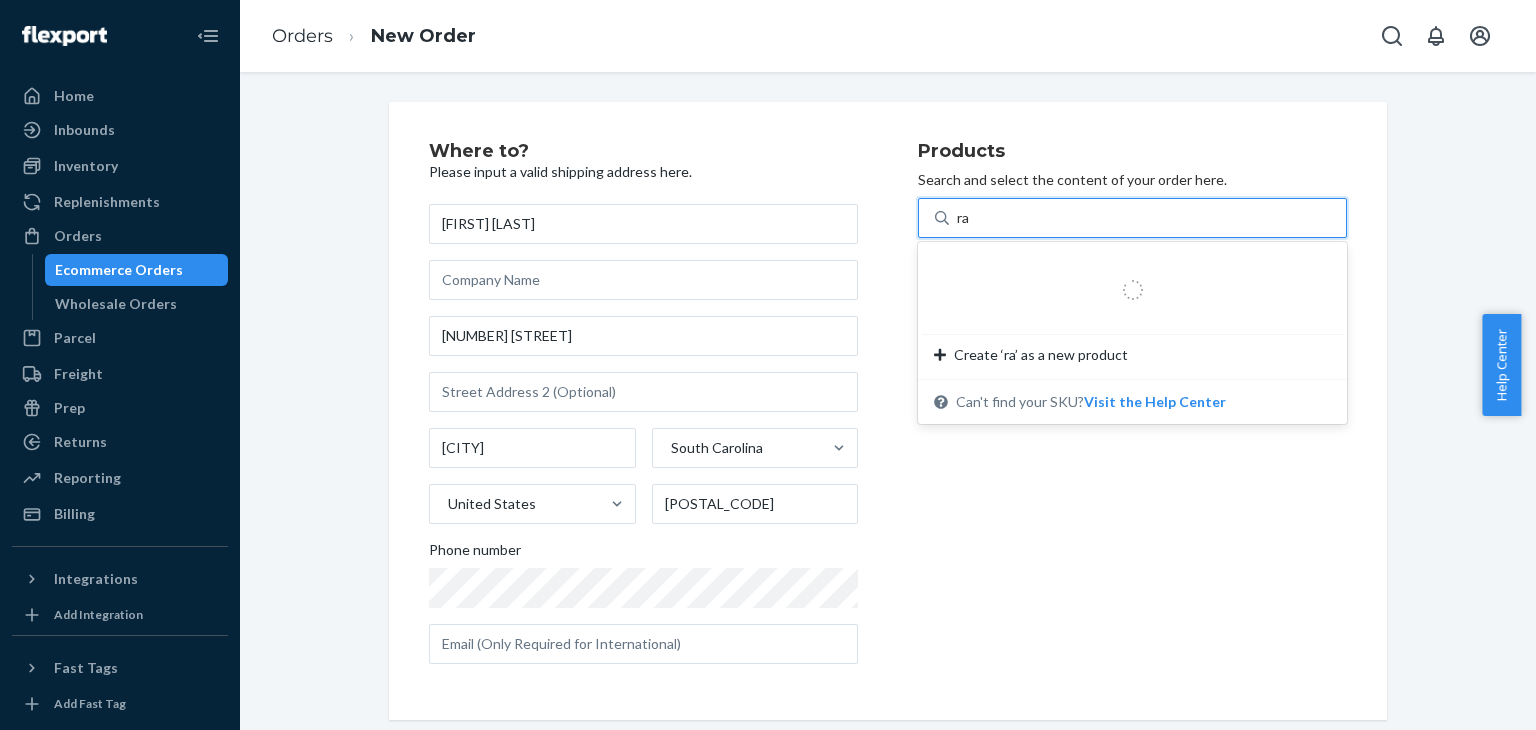 type on "raf" 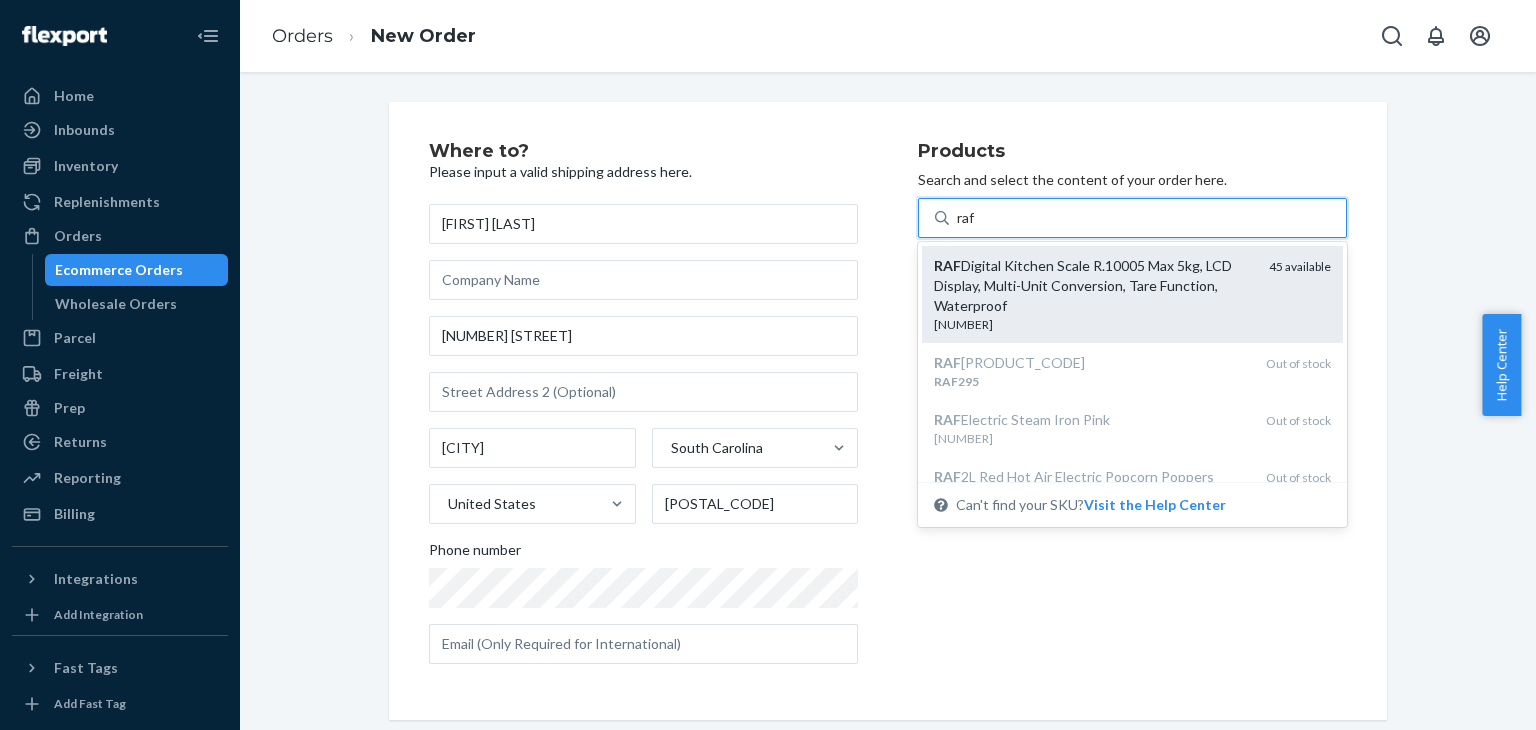 click on "RAF  Digital Kitchen Scale R.10005 Max 5kg, LCD Display, Multi-Unit Conversion, Tare Function, Waterproof" at bounding box center (1093, 286) 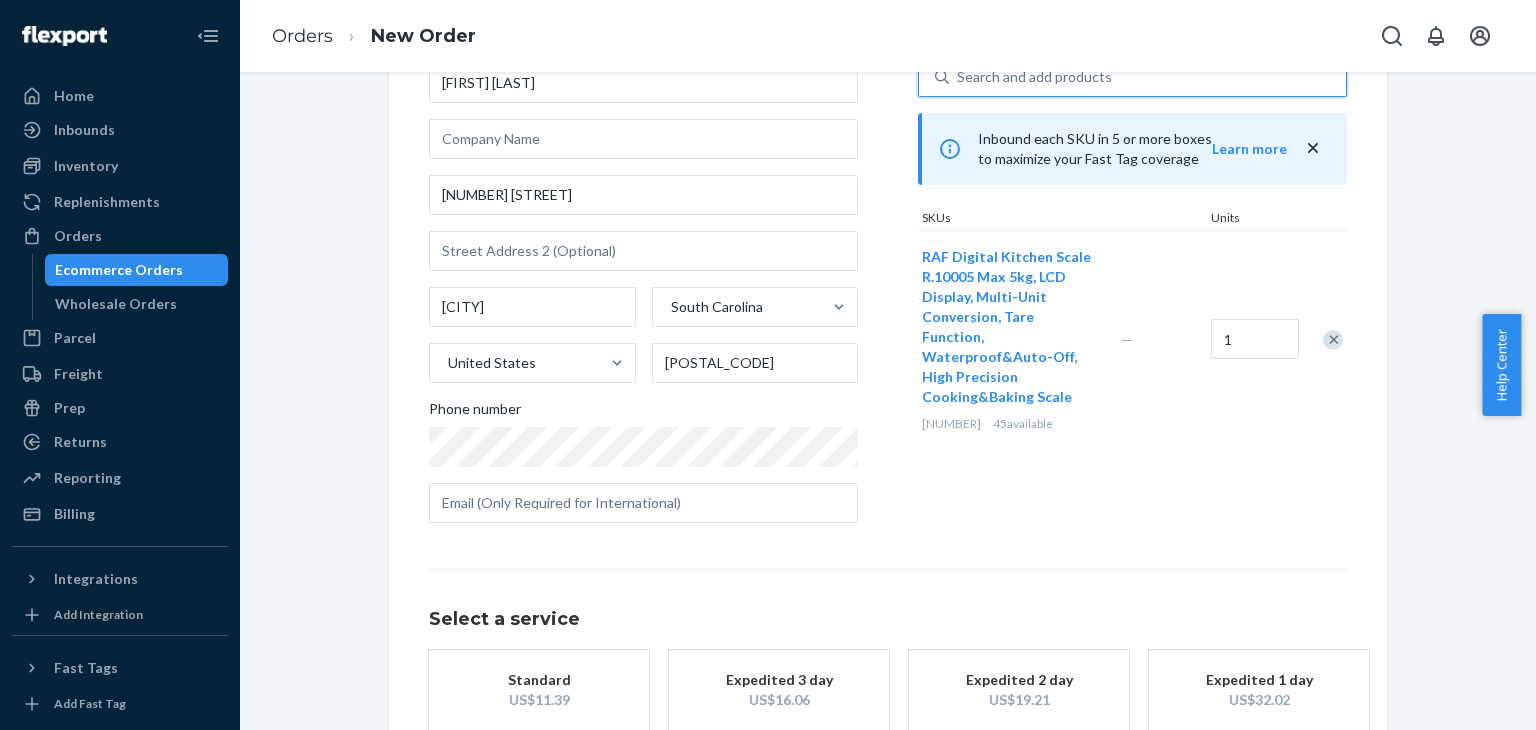 scroll, scrollTop: 260, scrollLeft: 0, axis: vertical 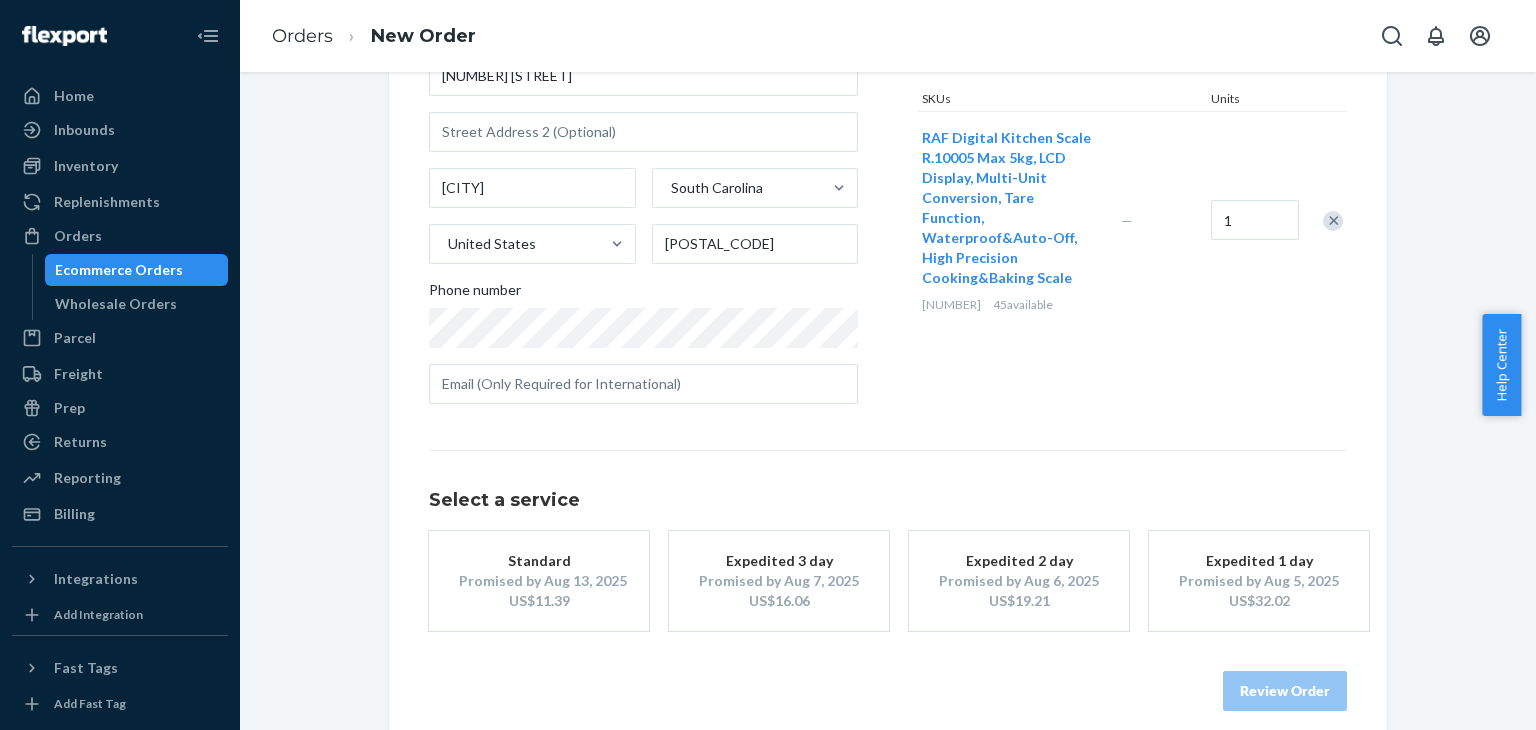click on "Expedited 2 day" at bounding box center [1019, 561] 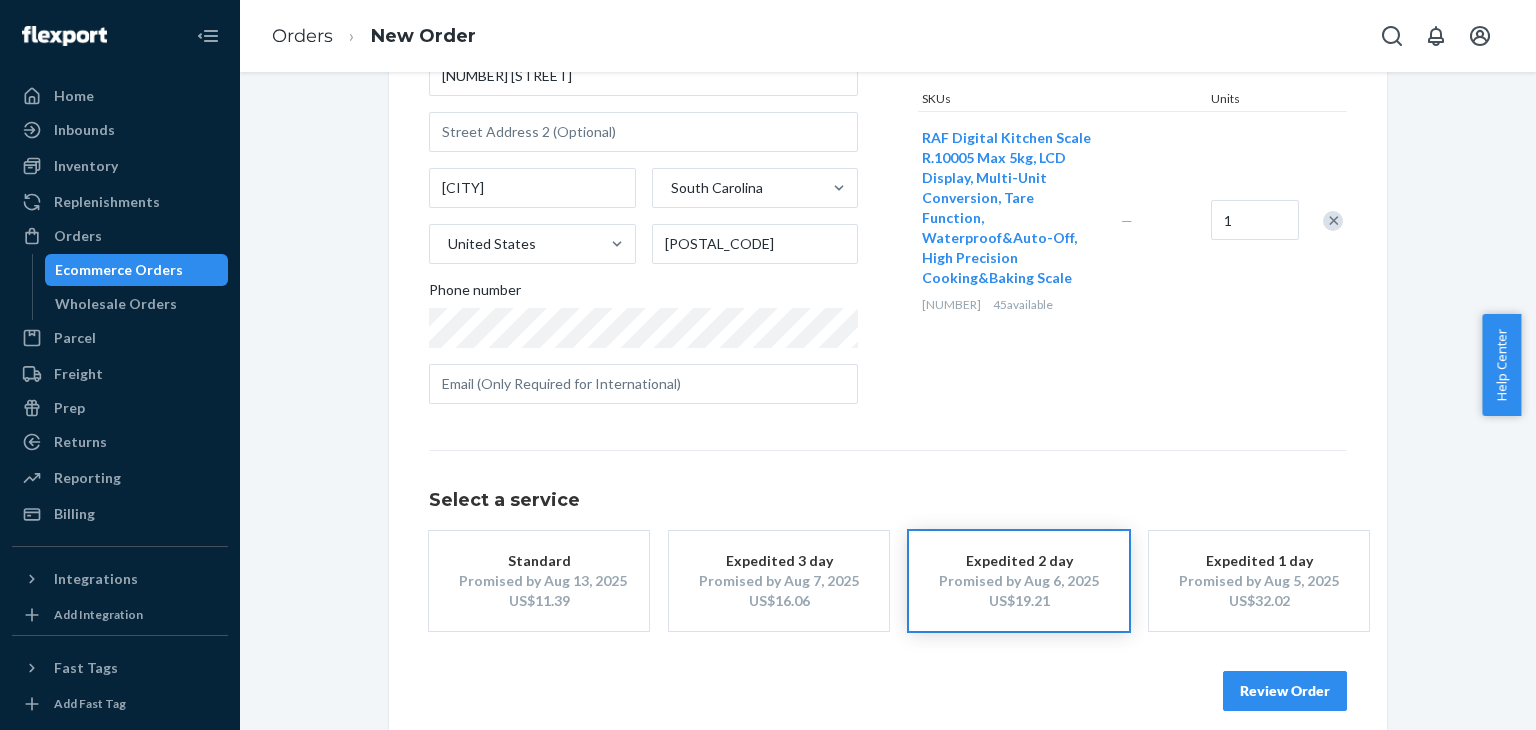 click on "Review Order" at bounding box center (1285, 691) 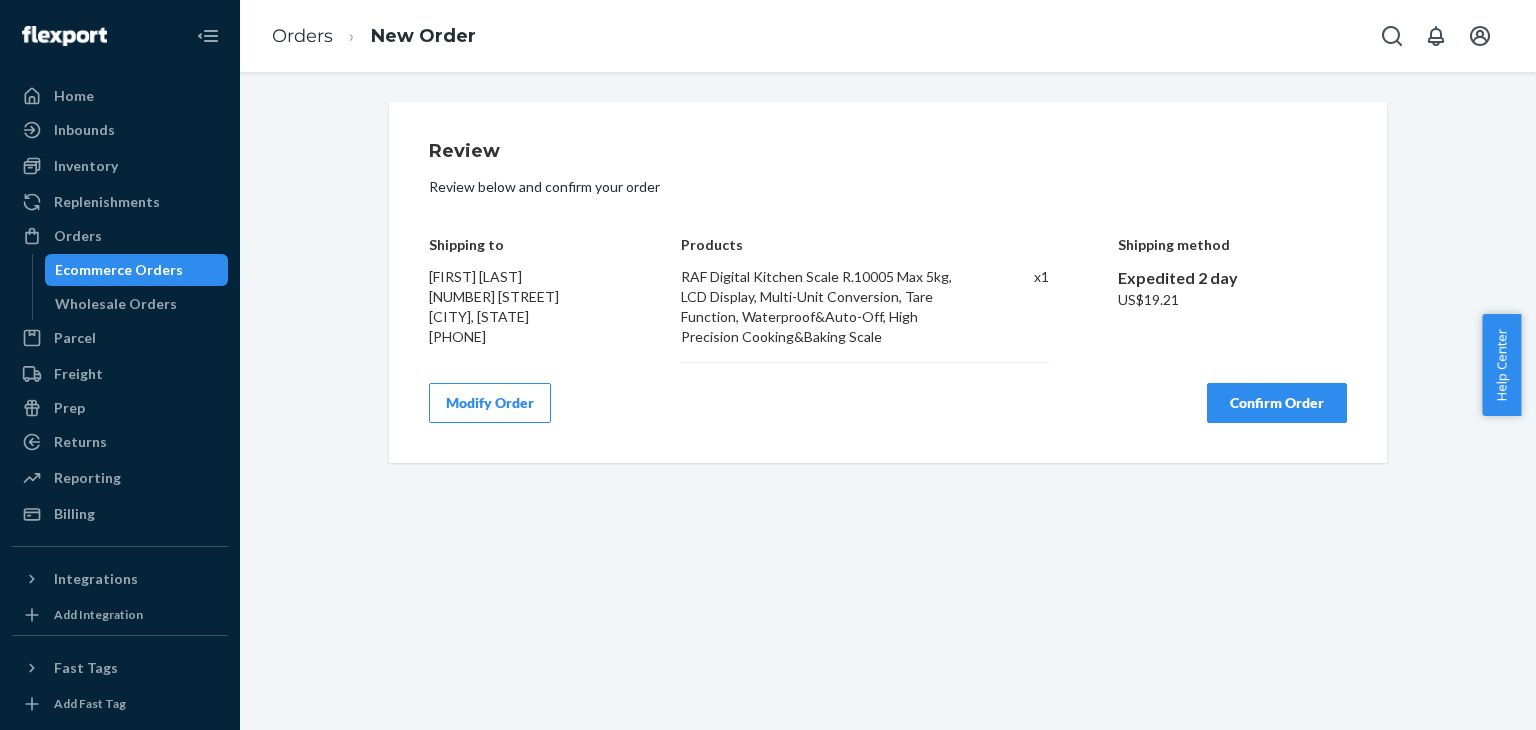 click on "Confirm Order" at bounding box center (1277, 403) 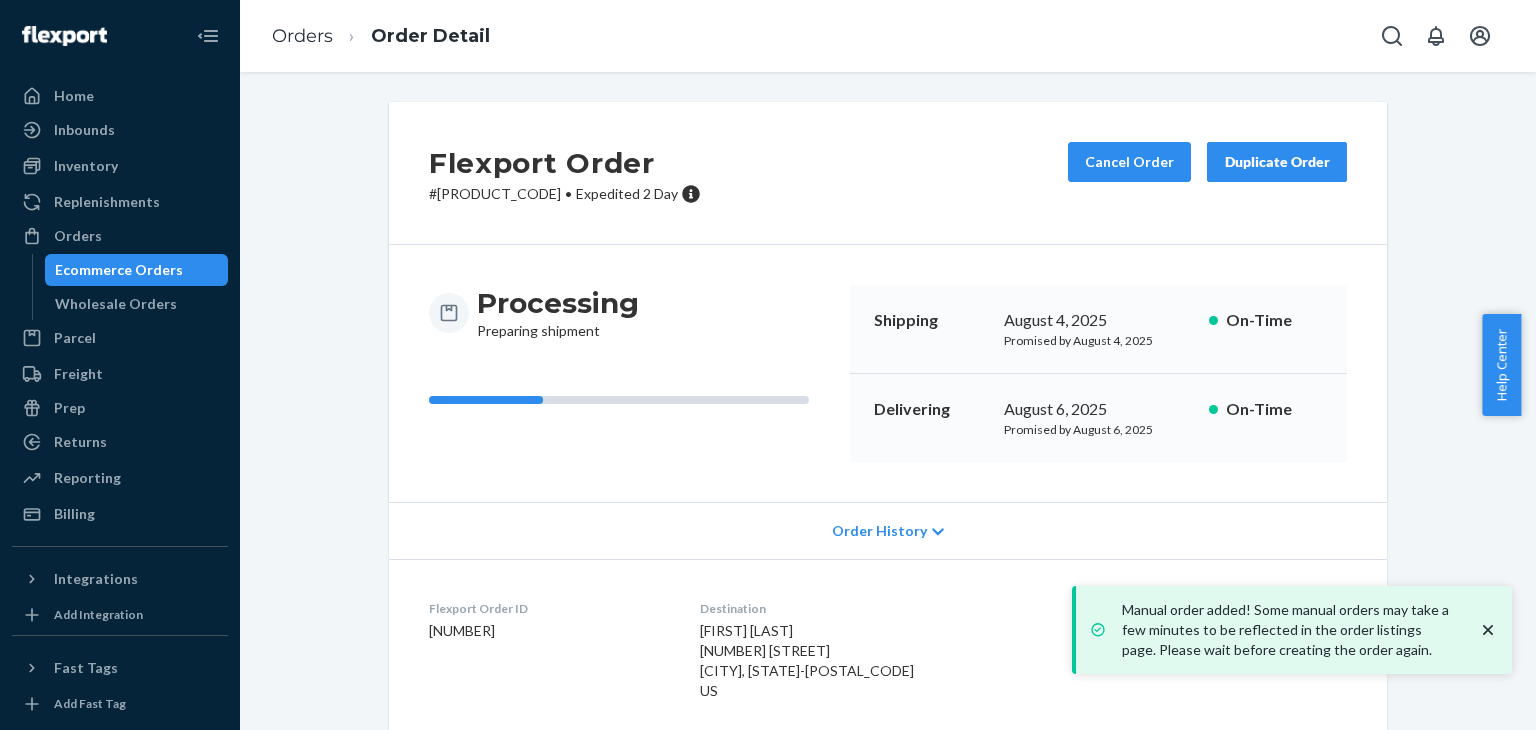 click on "Order Detail" at bounding box center [411, 36] 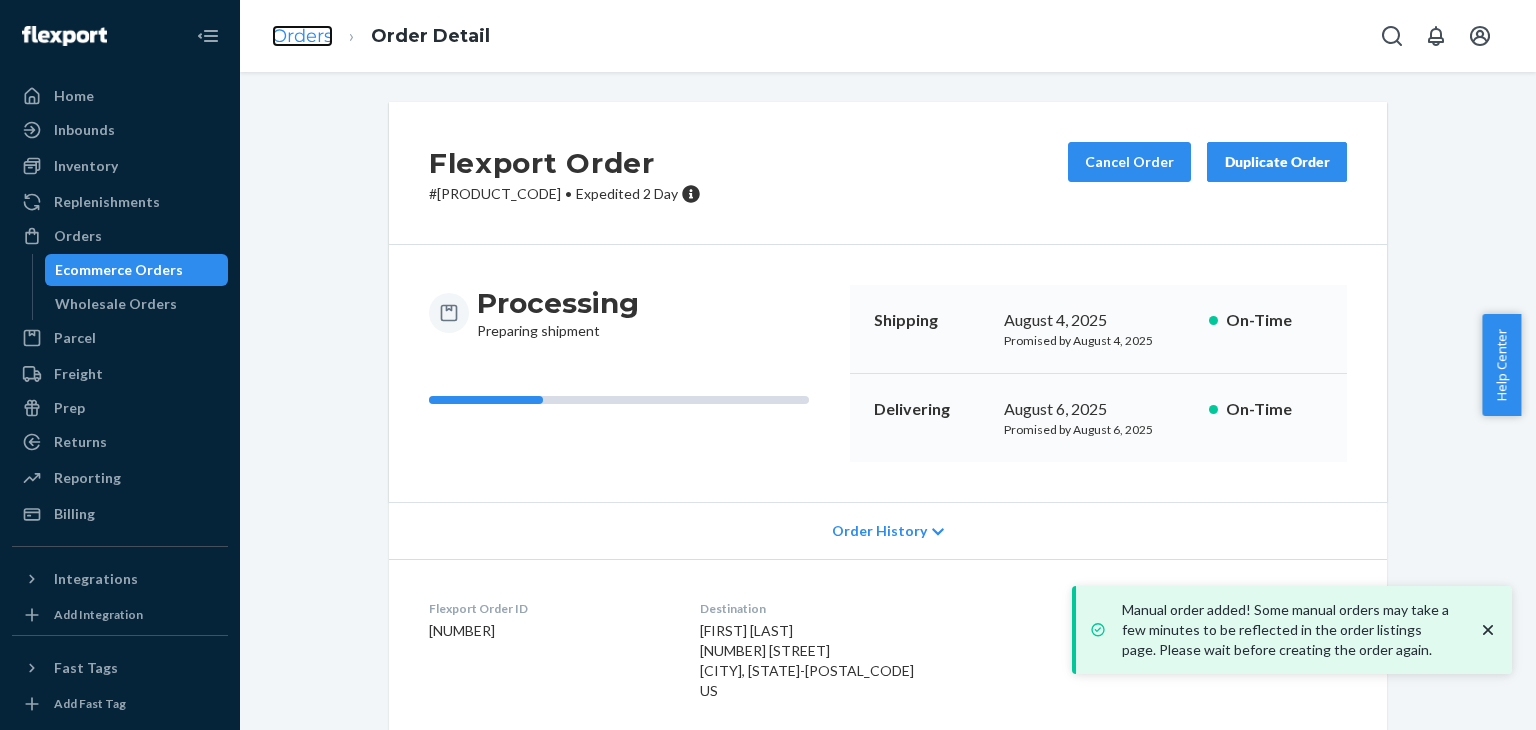 click on "Orders" at bounding box center [302, 36] 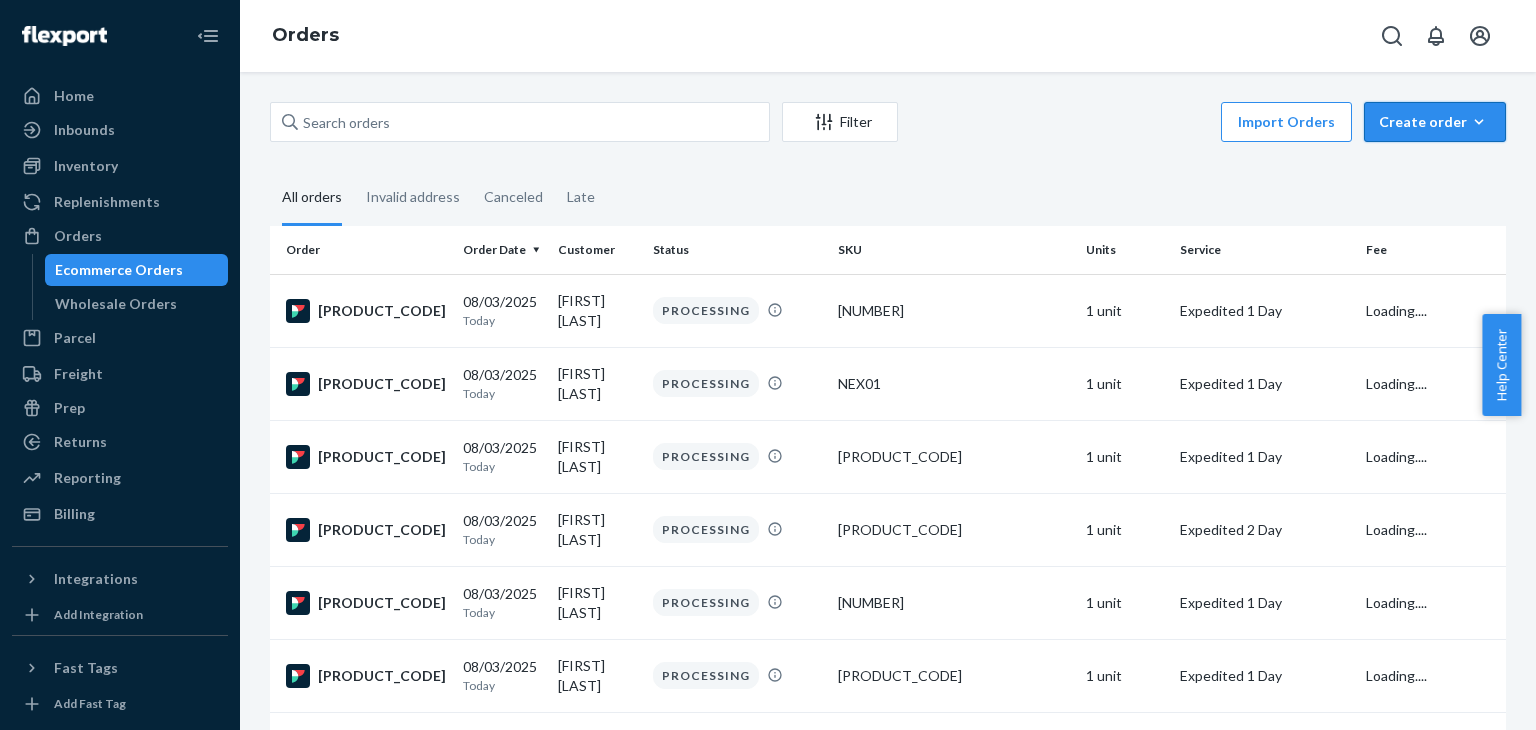click on "Create order" at bounding box center [1435, 122] 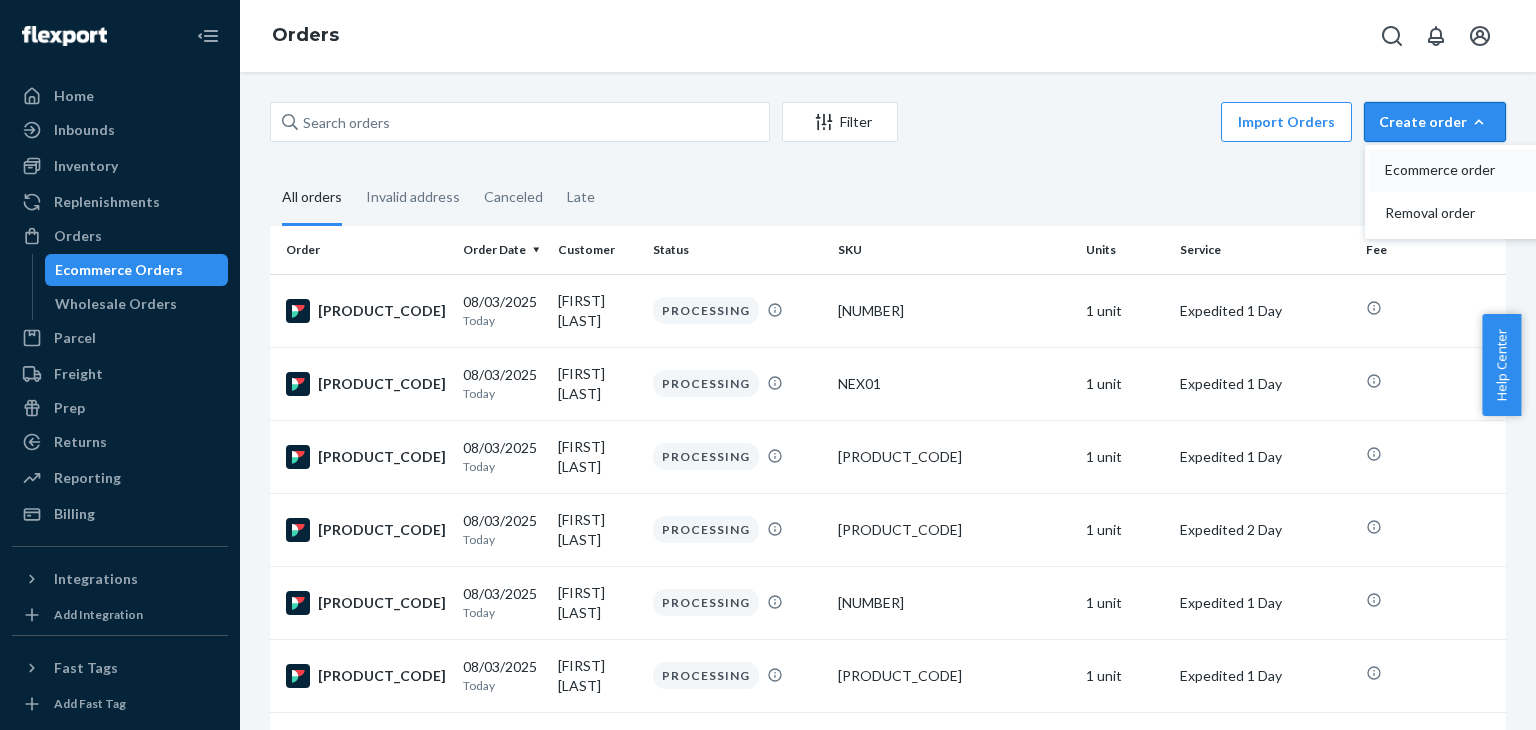 click on "Ecommerce order" at bounding box center [1447, 170] 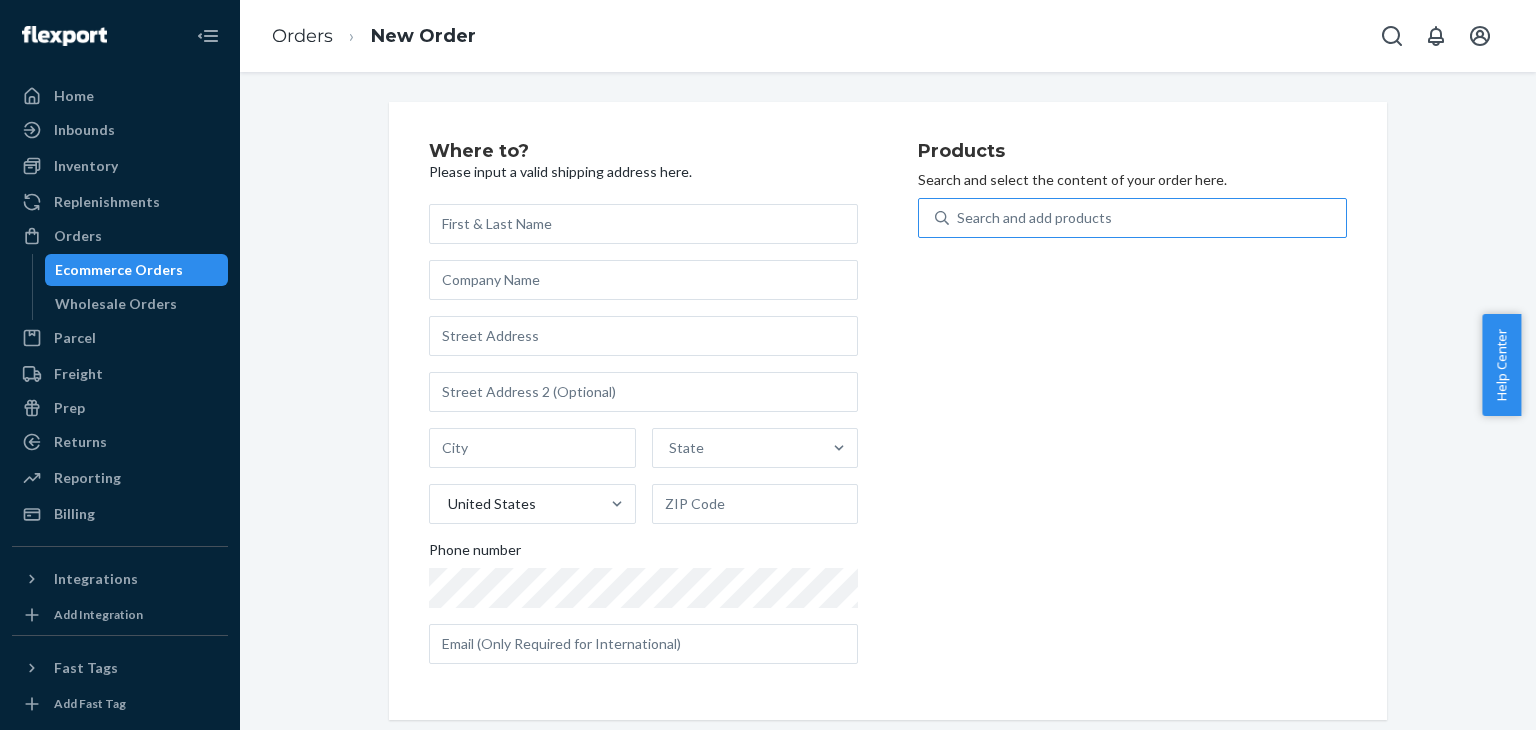 click on "Search and add products" at bounding box center [1034, 218] 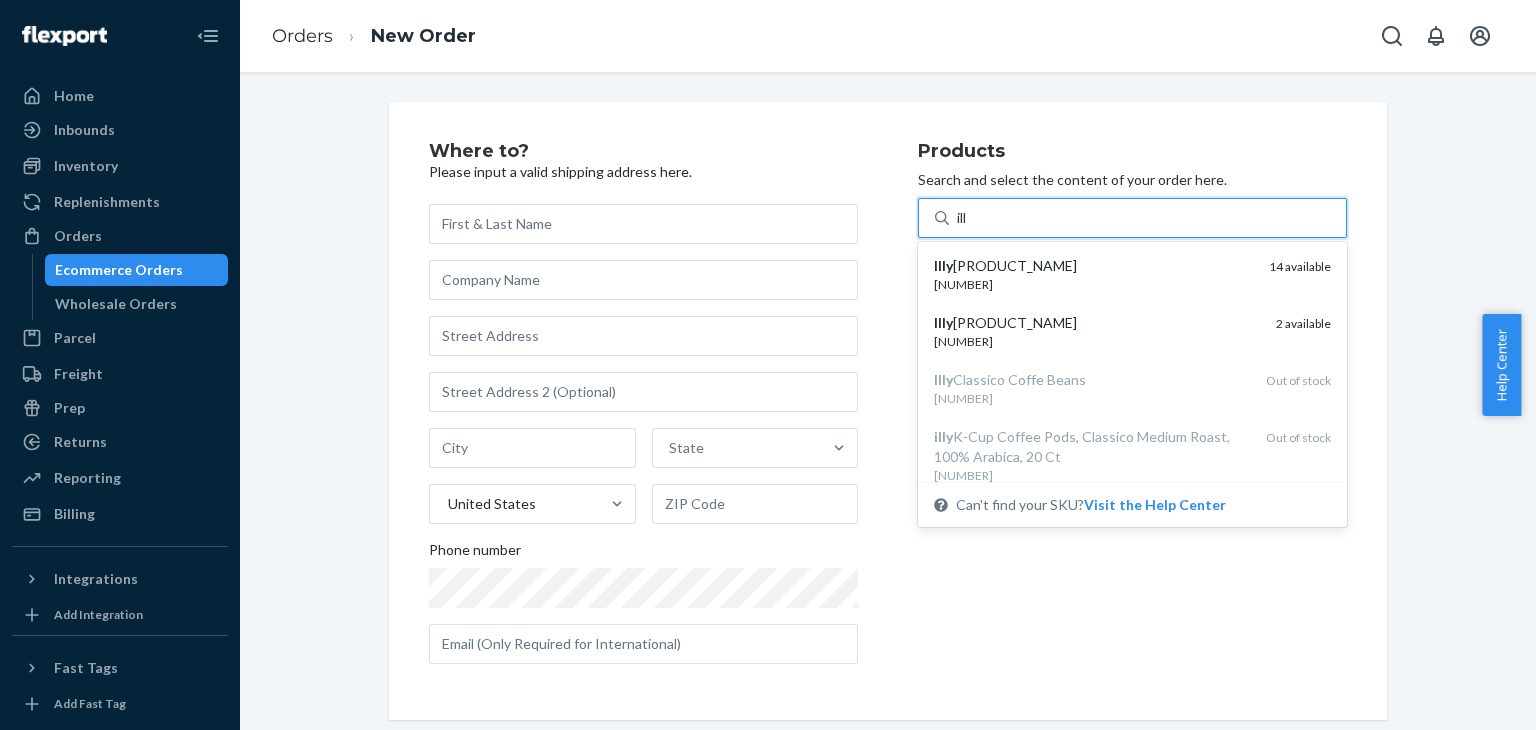 type on "ill" 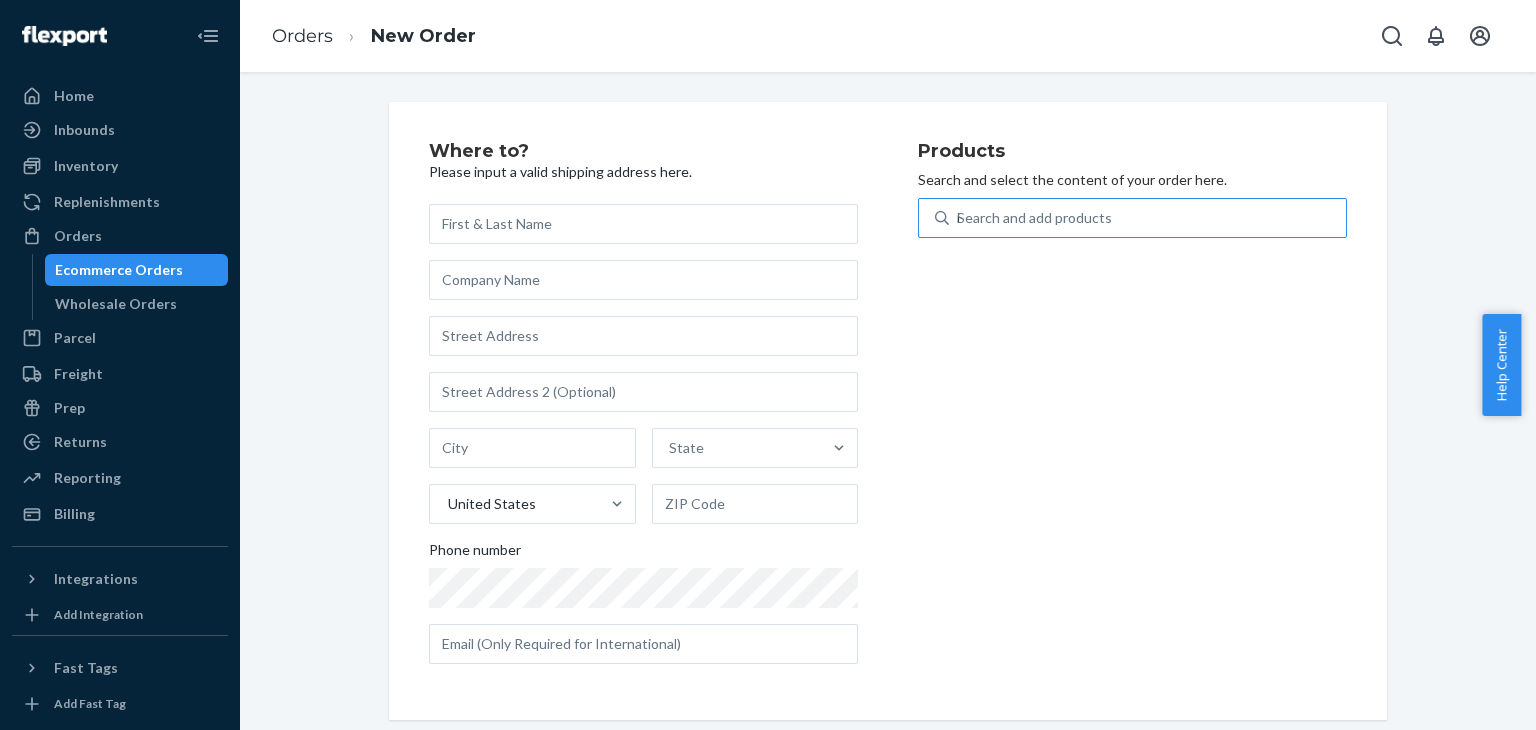 type 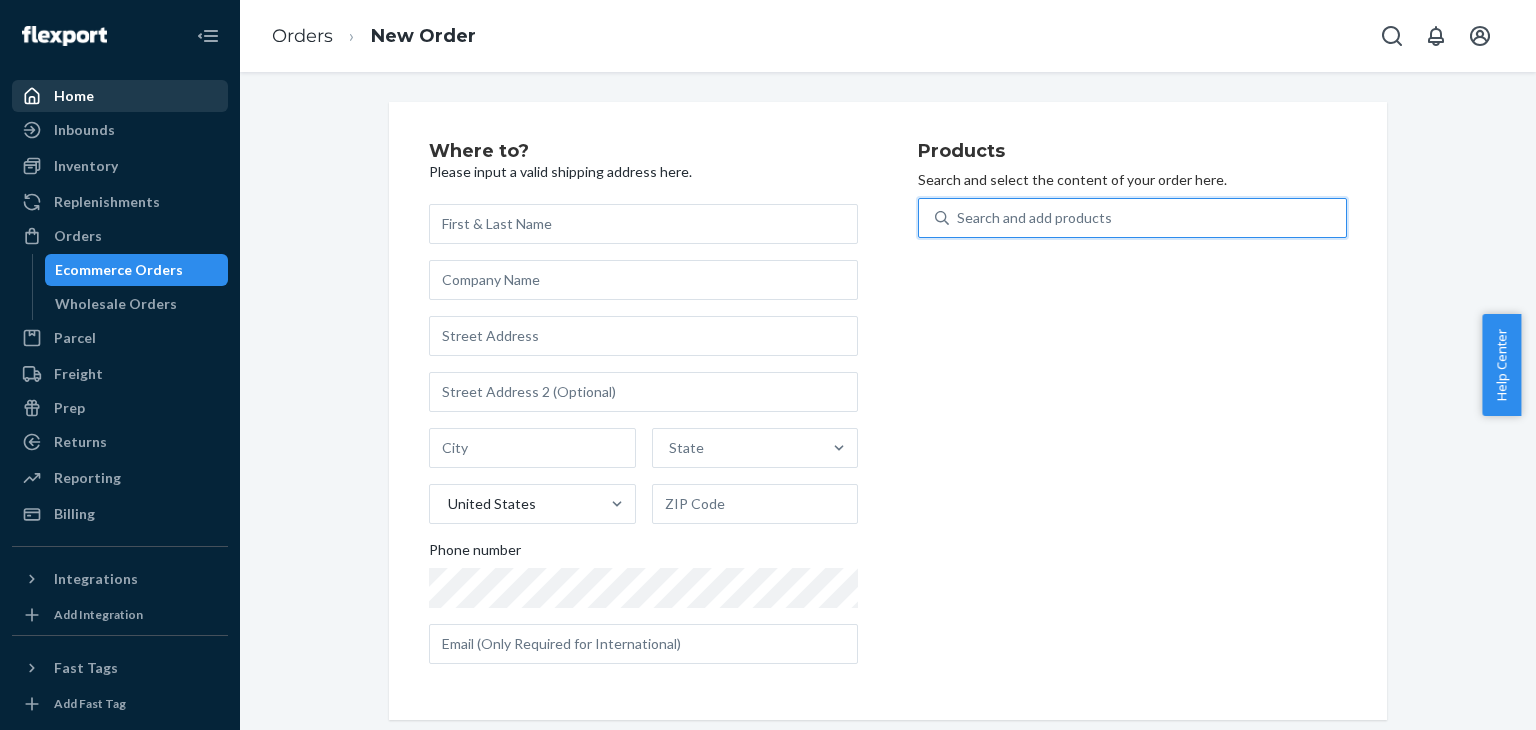 click on "Home" at bounding box center [120, 96] 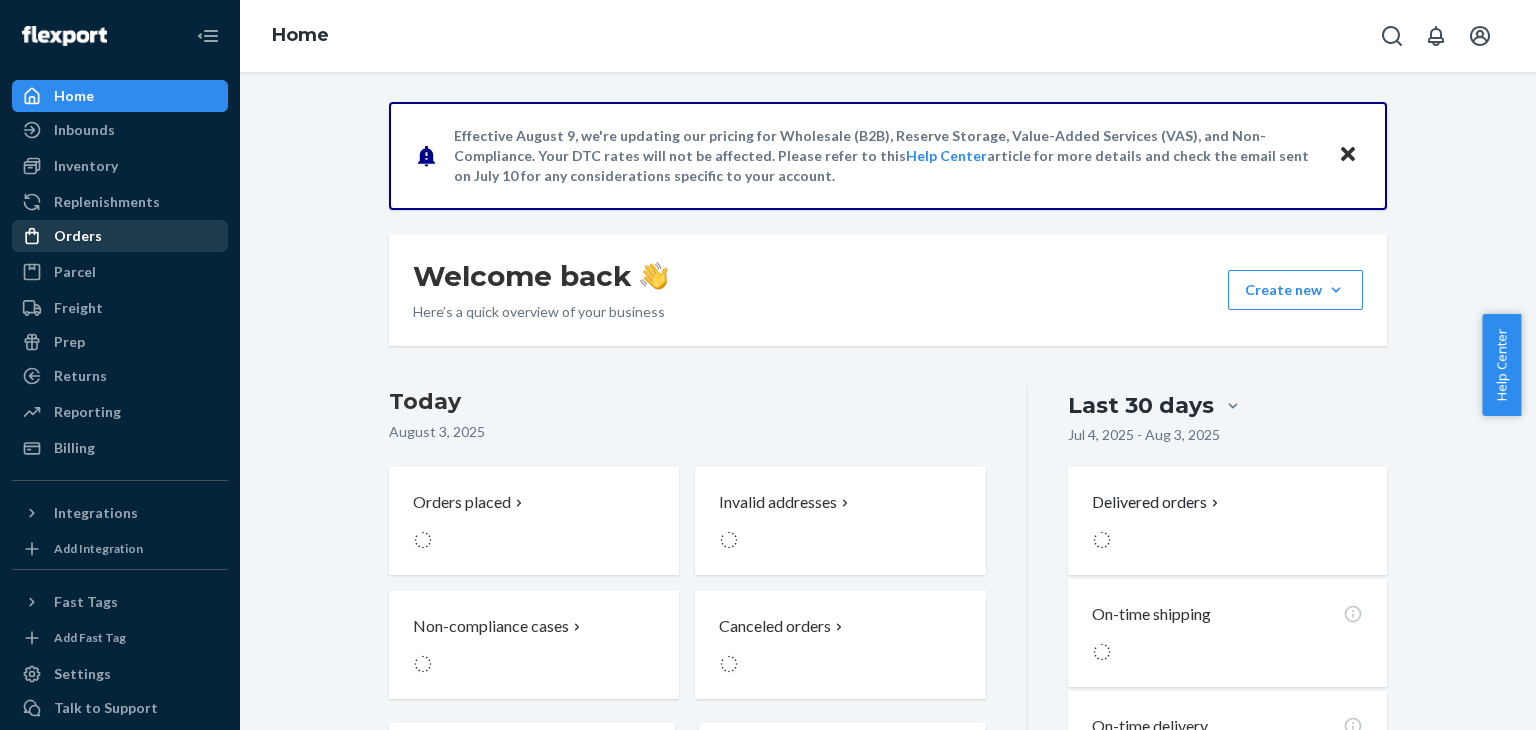 click on "Orders" at bounding box center (120, 236) 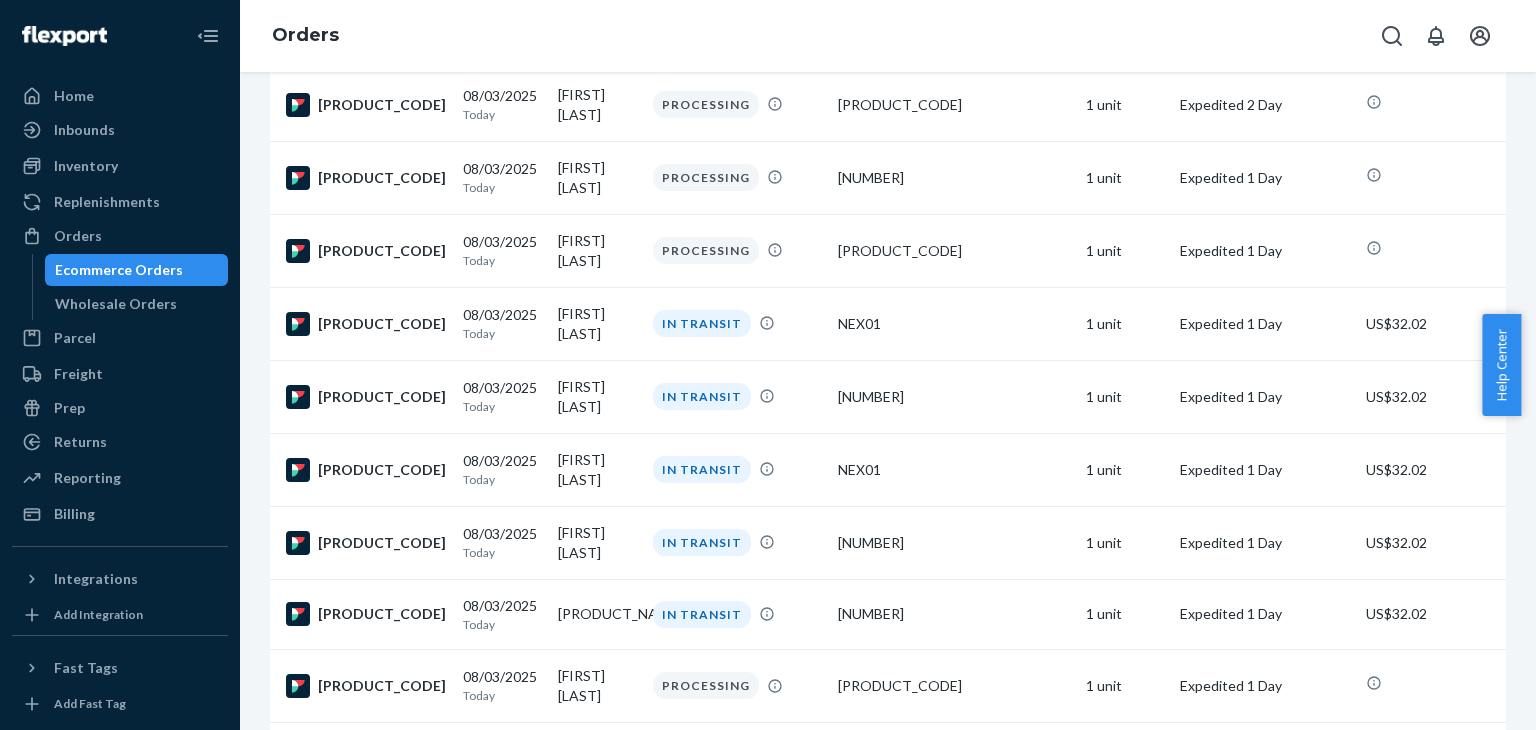scroll, scrollTop: 0, scrollLeft: 0, axis: both 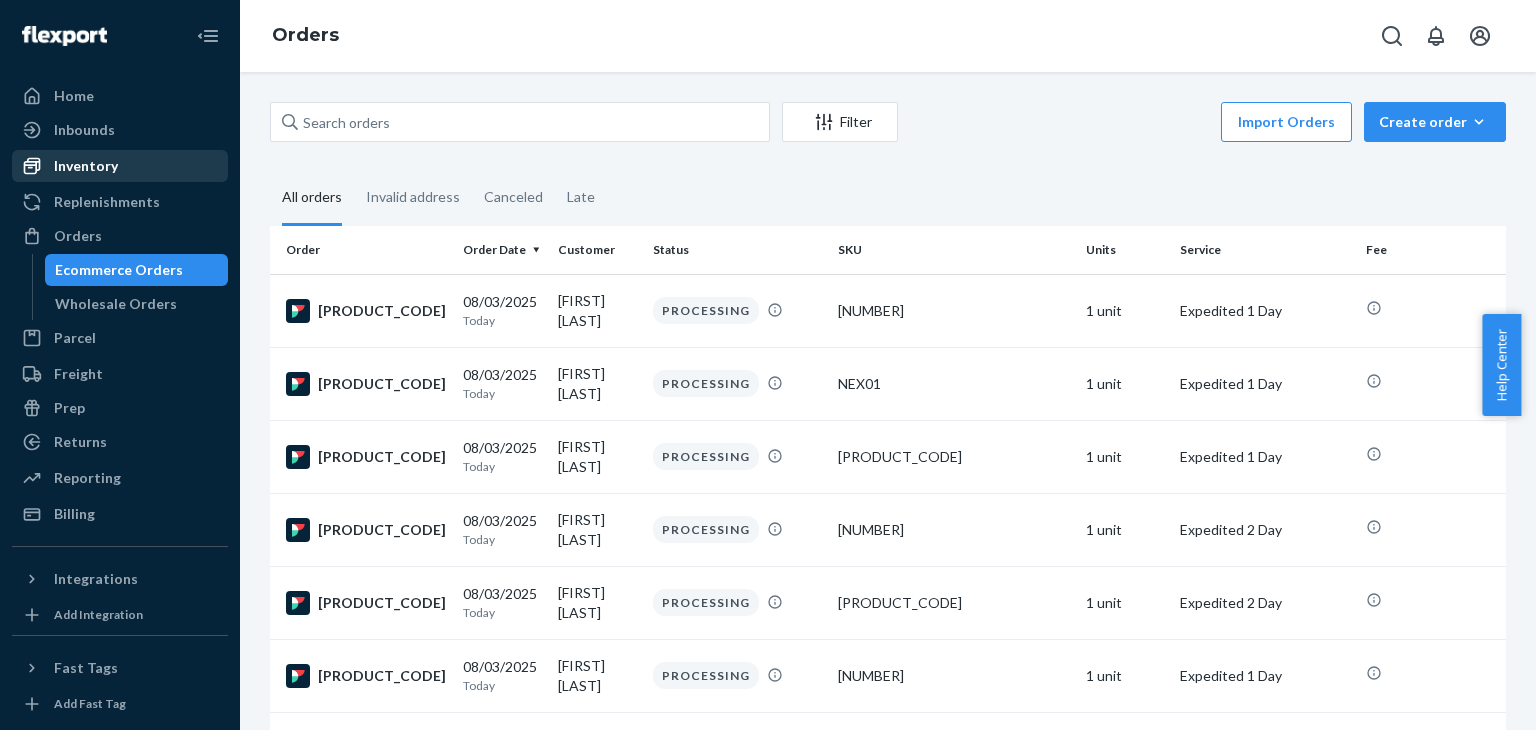 click on "Inventory" at bounding box center [86, 166] 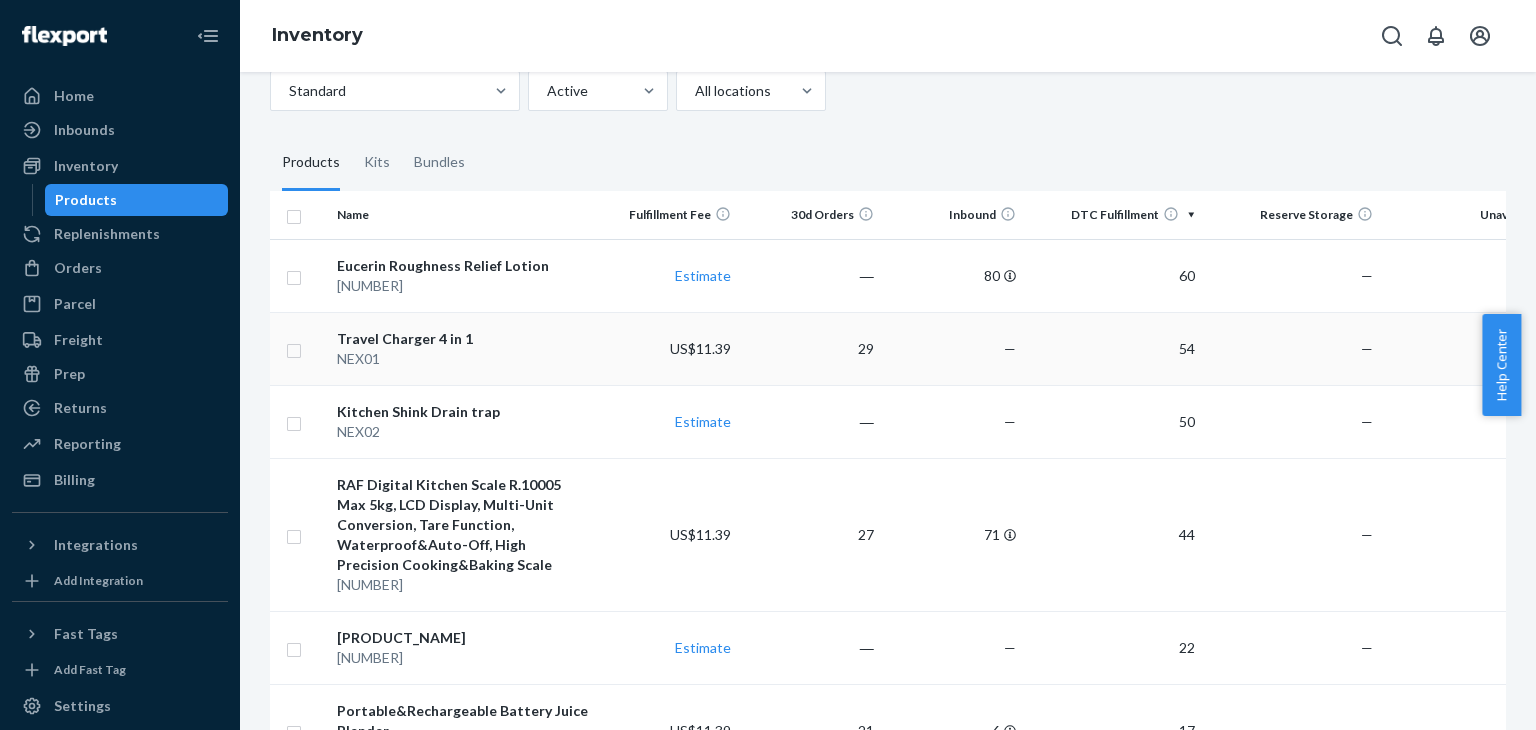scroll, scrollTop: 0, scrollLeft: 0, axis: both 